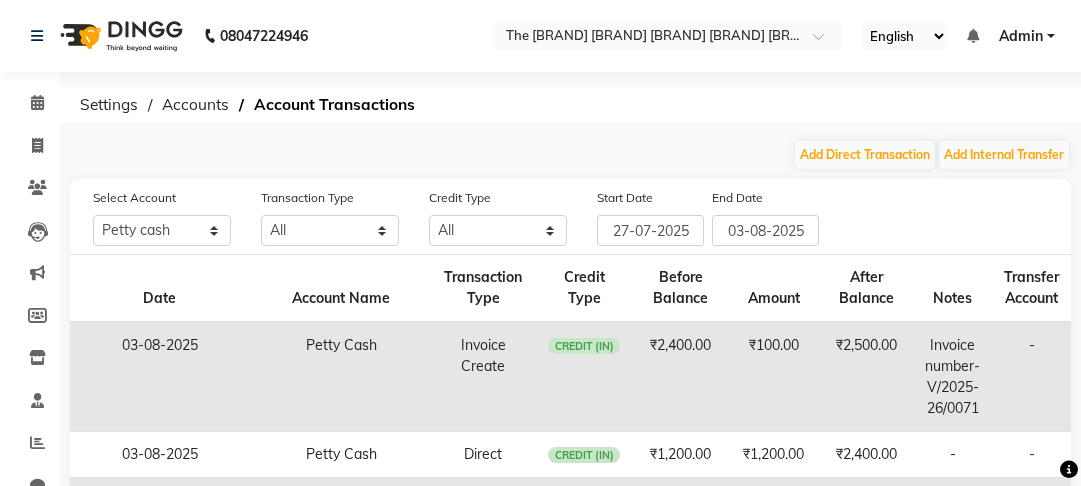 select on "7095" 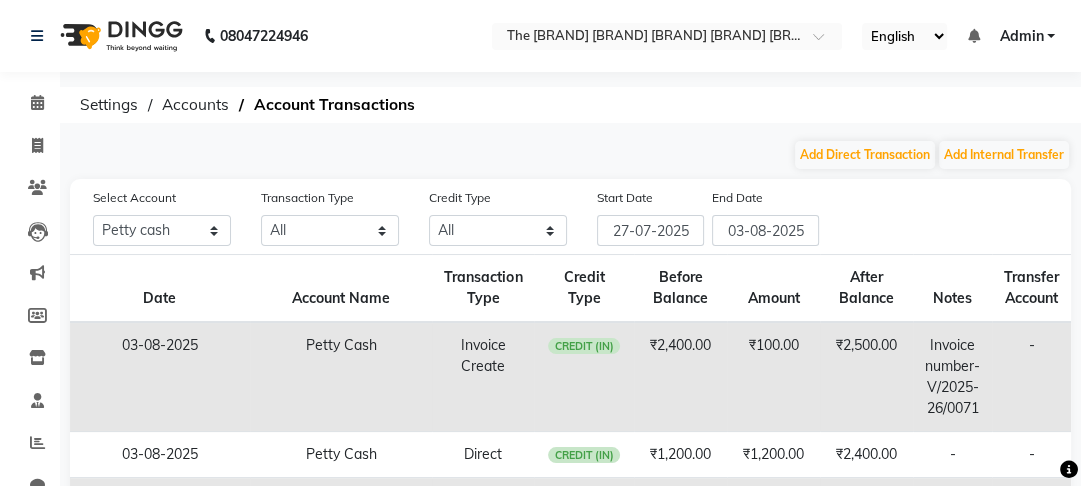 scroll, scrollTop: 0, scrollLeft: 0, axis: both 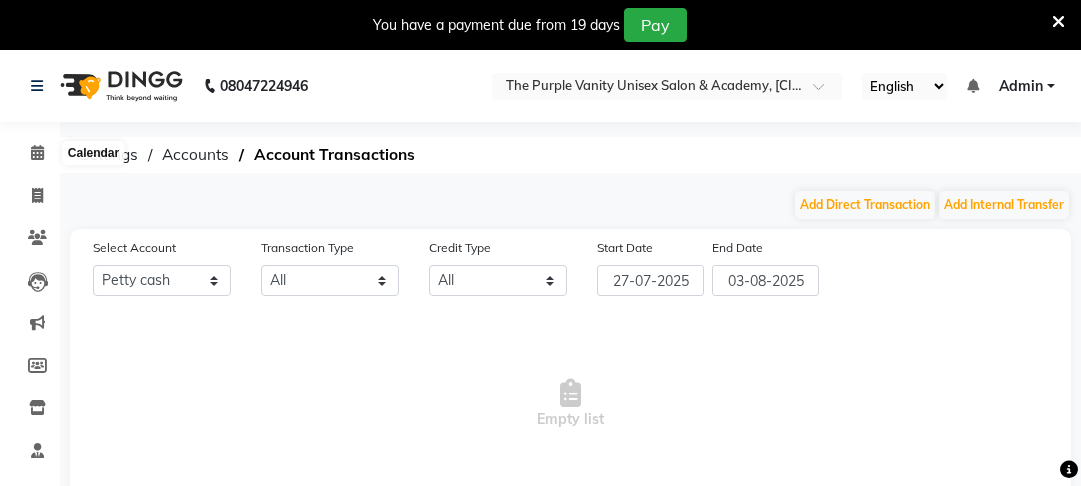 select on "7095" 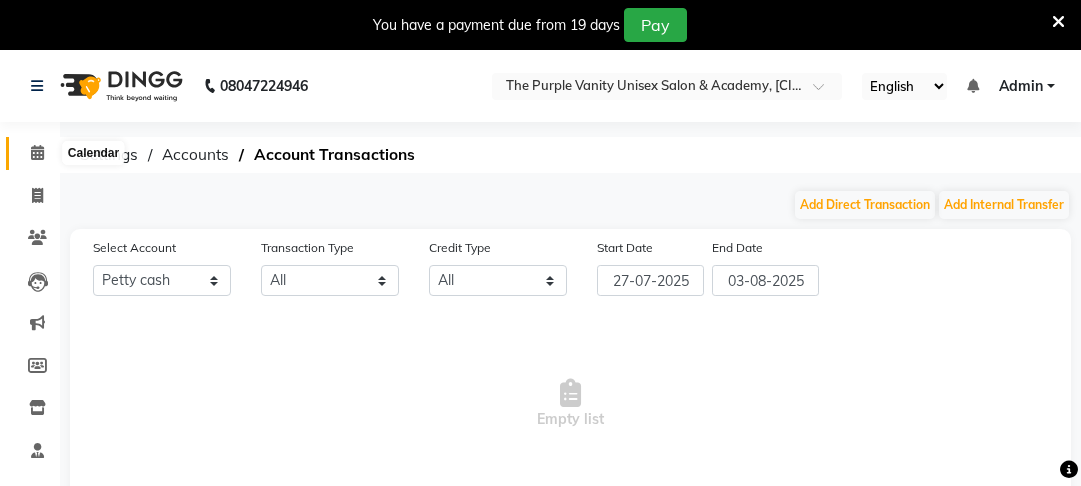 scroll, scrollTop: 0, scrollLeft: 0, axis: both 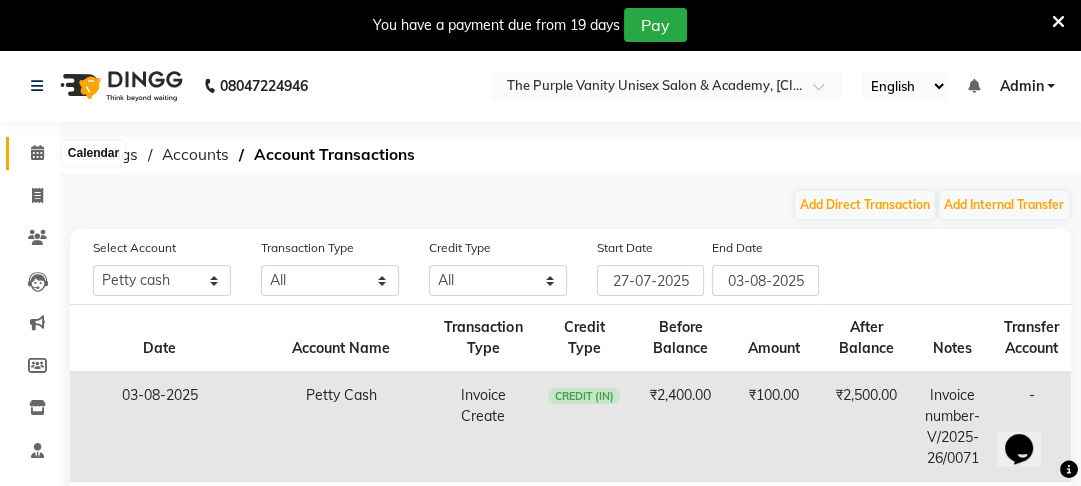 click 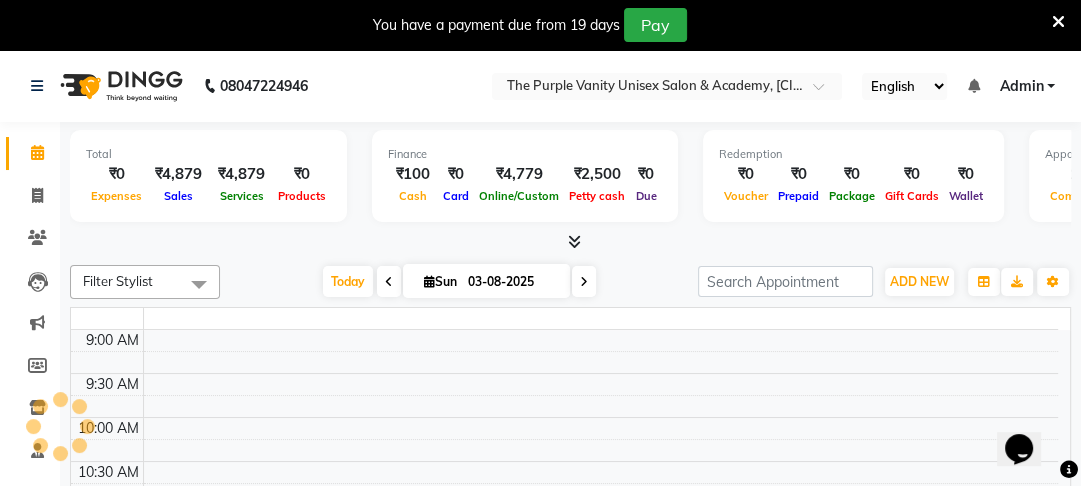 scroll, scrollTop: 0, scrollLeft: 0, axis: both 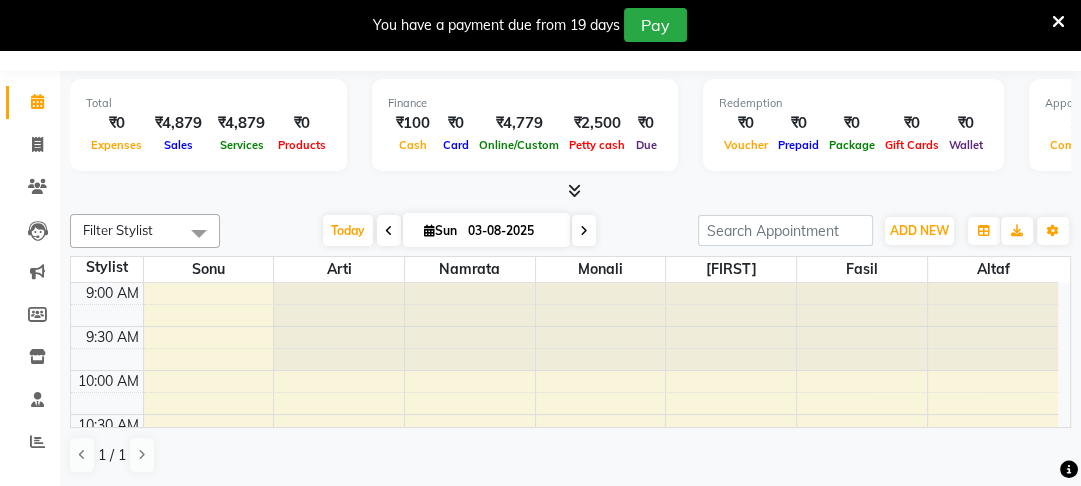click at bounding box center (1069, 470) 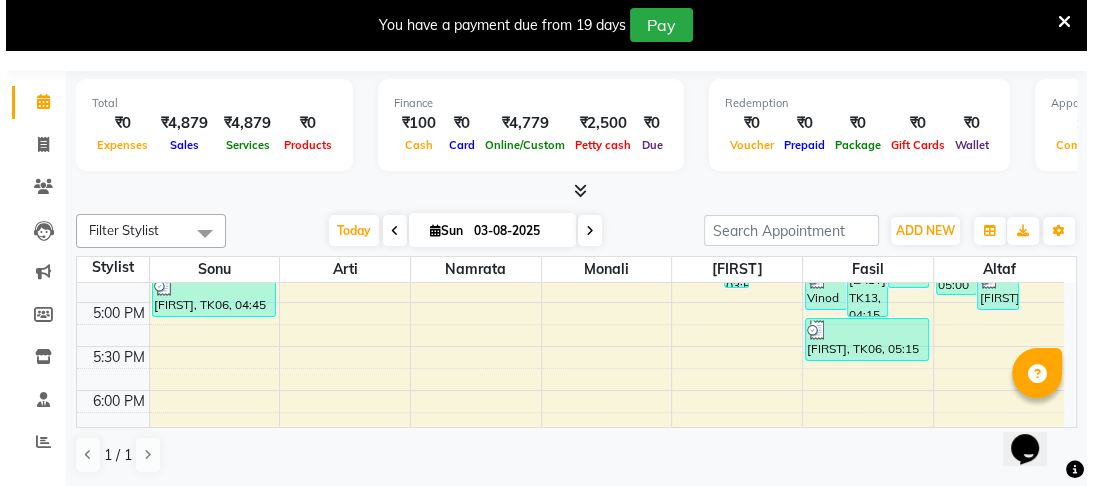 scroll, scrollTop: 660, scrollLeft: 0, axis: vertical 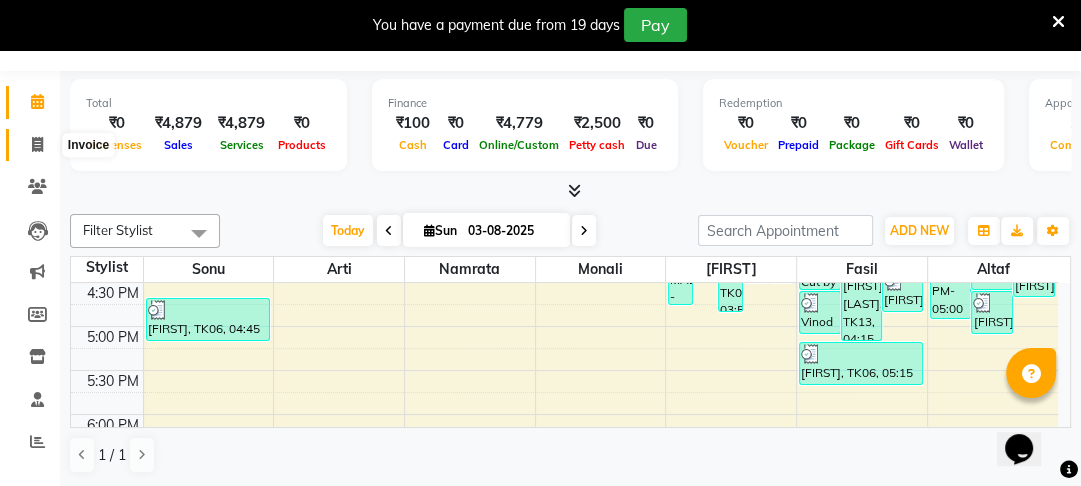 click 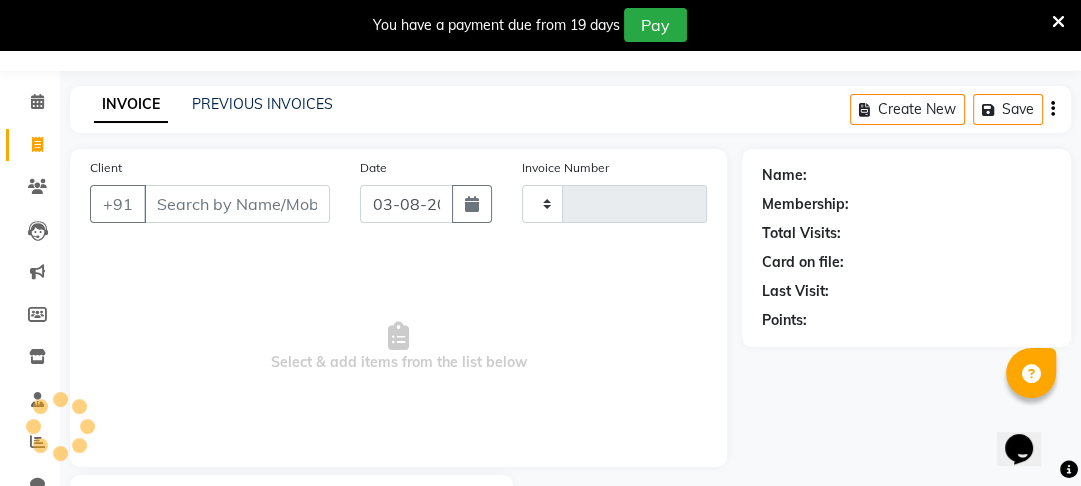 type on "0074" 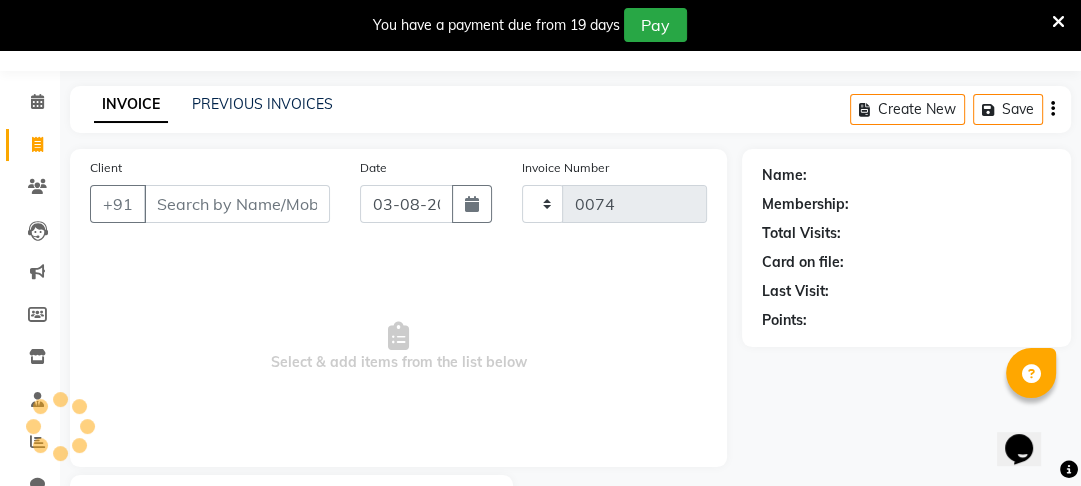 select on "7947" 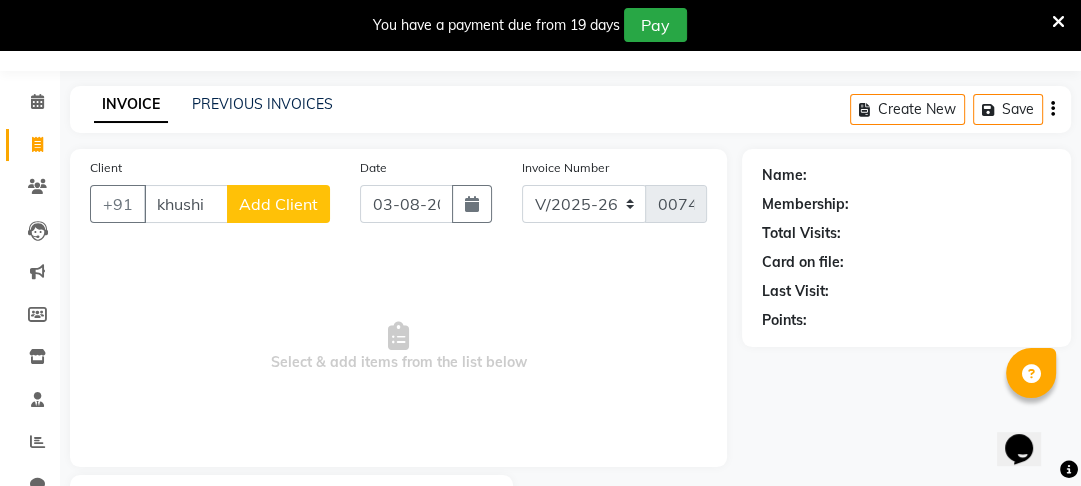 type on "khushi" 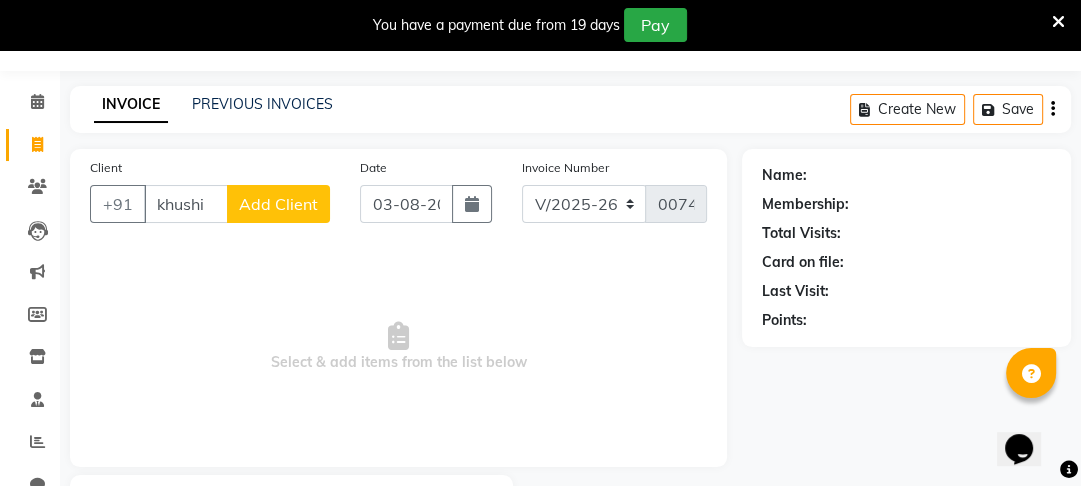 click on "Add Client" 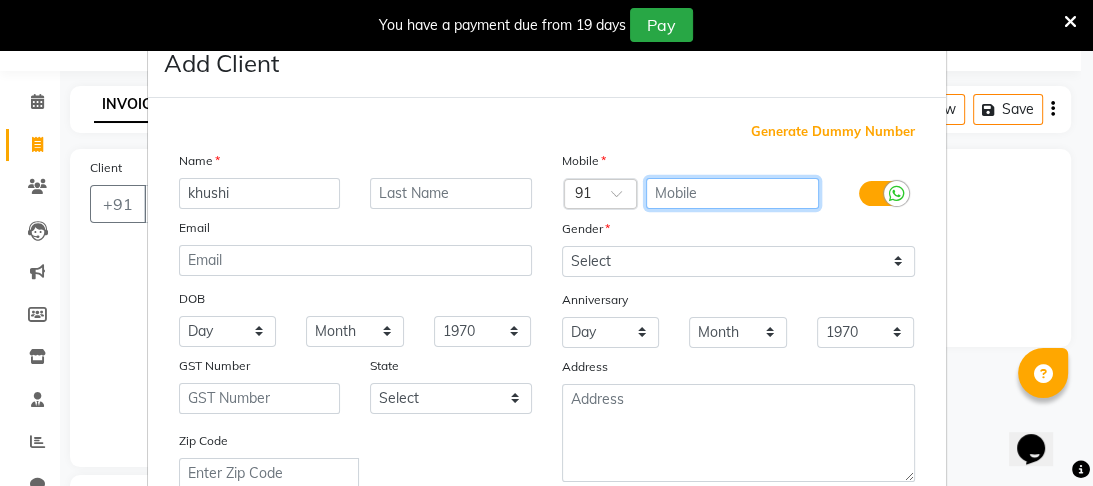 click at bounding box center (732, 193) 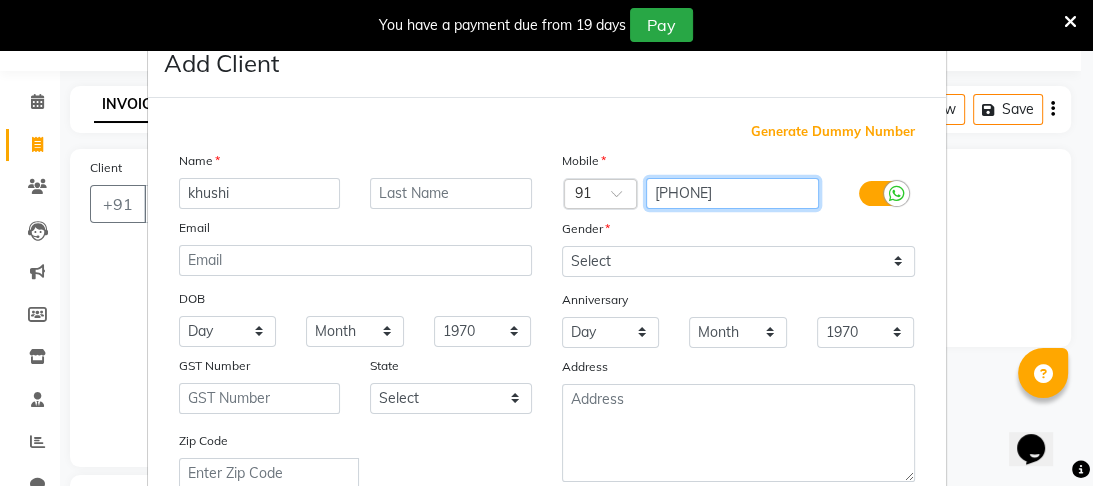 type on "[PHONE]" 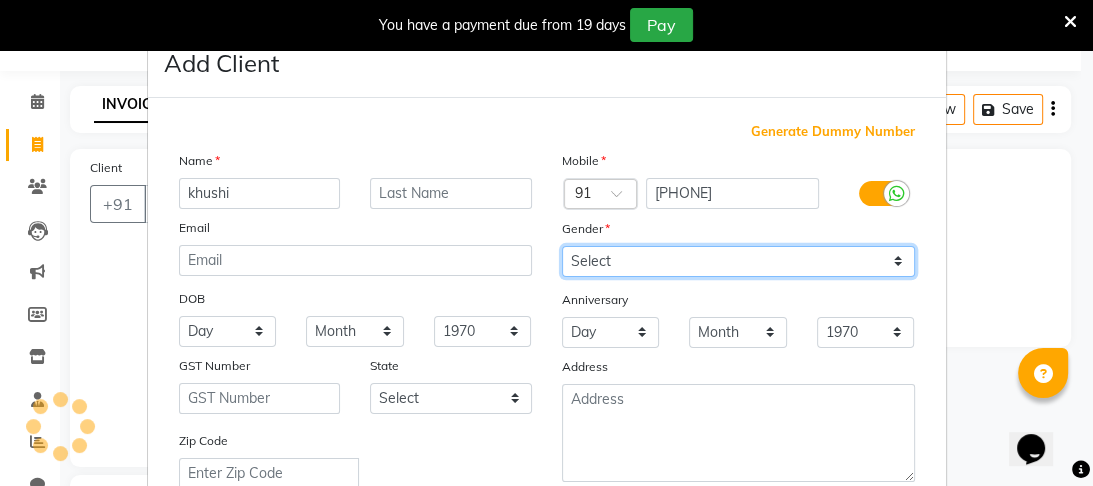 click on "Select Male Female Other Prefer Not To Say" at bounding box center [738, 261] 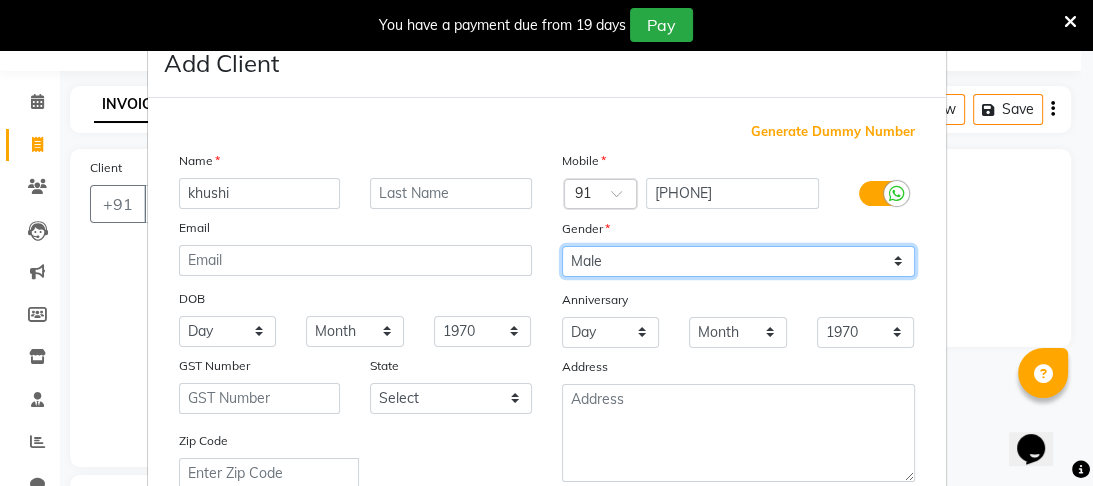 click on "Select Male Female Other Prefer Not To Say" at bounding box center (738, 261) 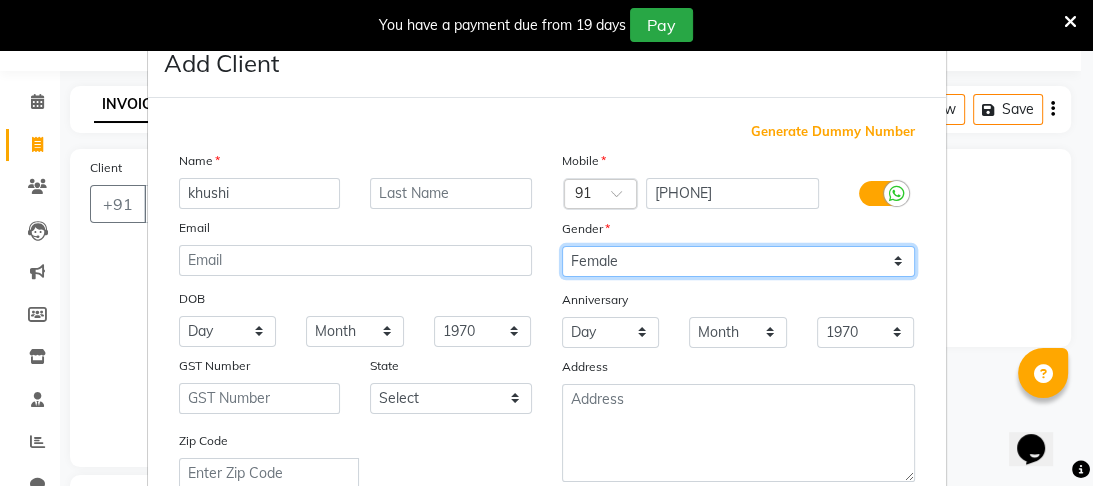 click on "Select Male Female Other Prefer Not To Say" at bounding box center (738, 261) 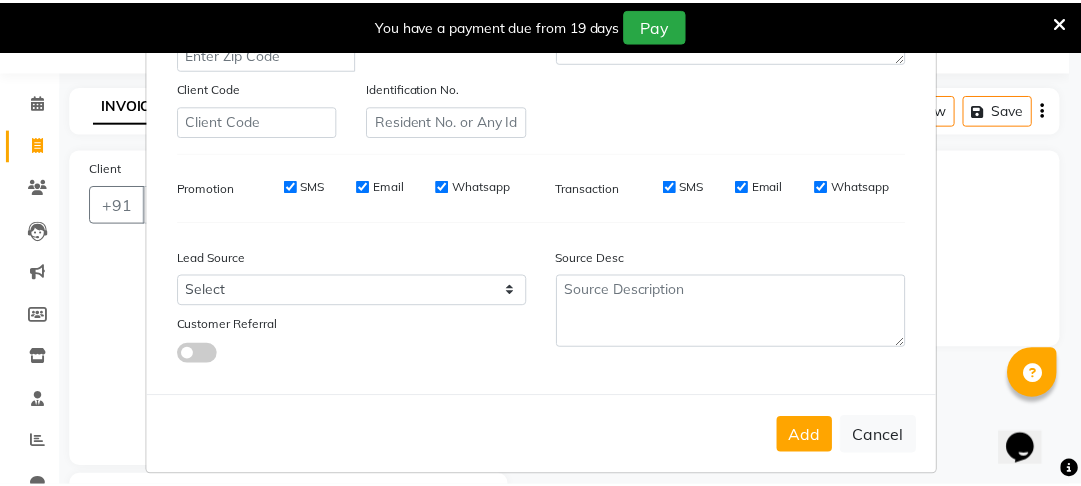 scroll, scrollTop: 447, scrollLeft: 0, axis: vertical 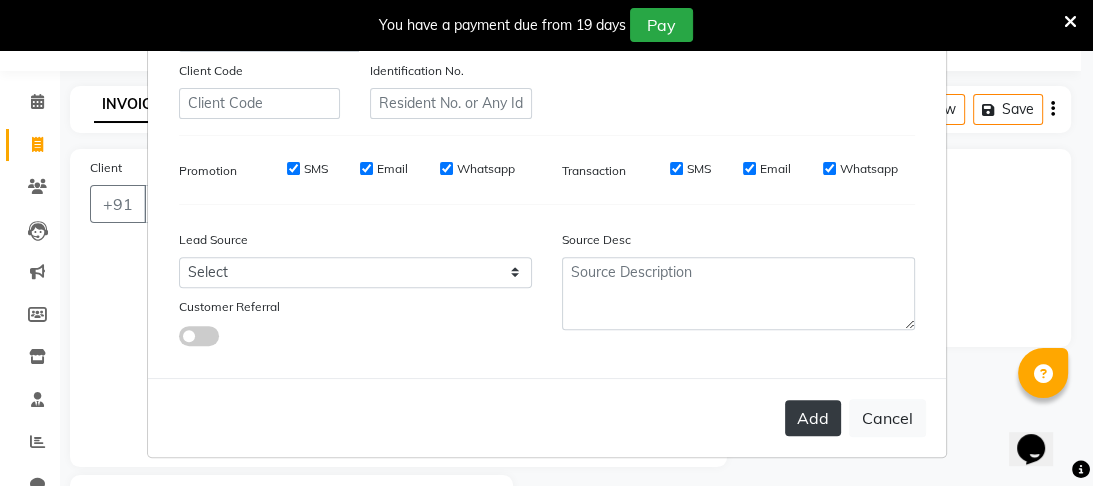 click on "Add" at bounding box center [813, 418] 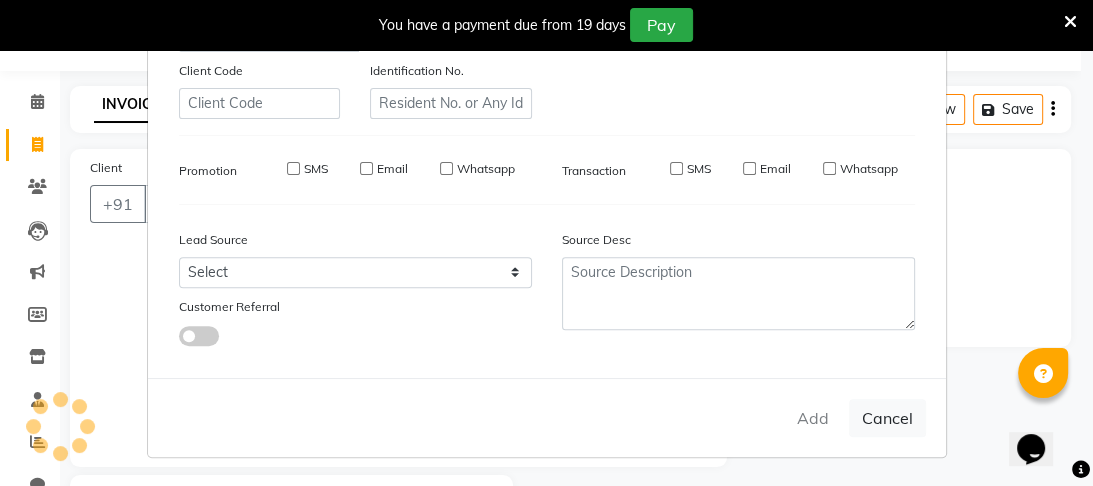 type on "[PHONE]" 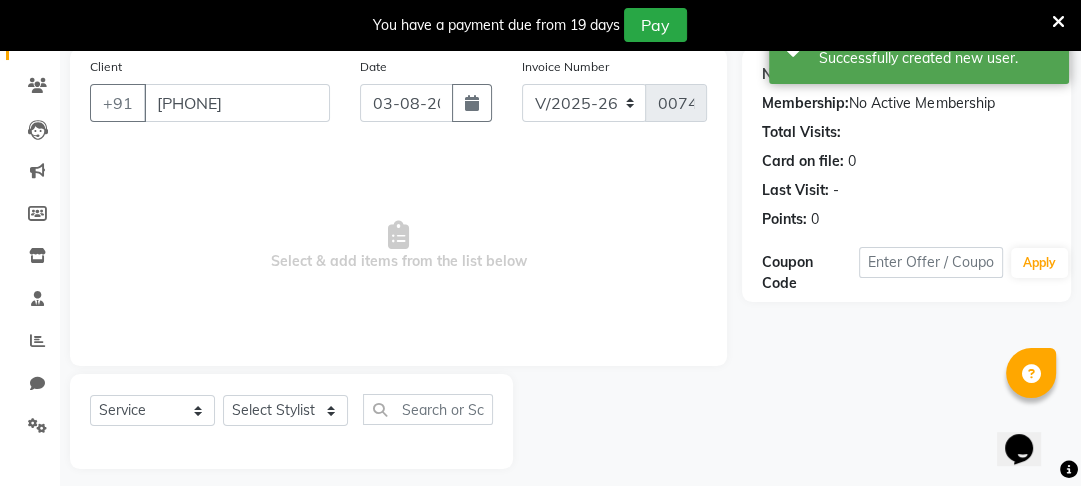 scroll, scrollTop: 166, scrollLeft: 0, axis: vertical 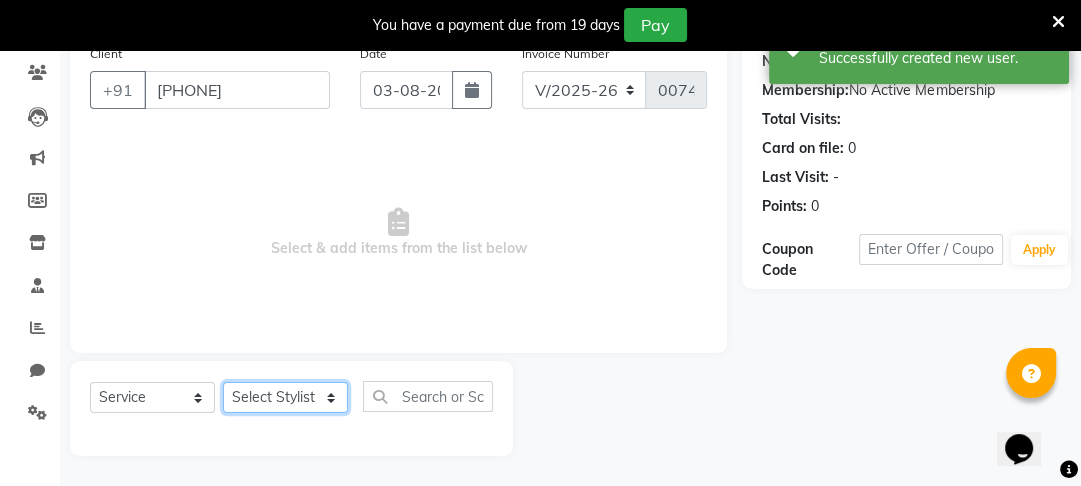 click on "Select Stylist [FIRST] [FIRST] [FIRST] [FIRST] [FIRST] [FIRST] [FIRST]" 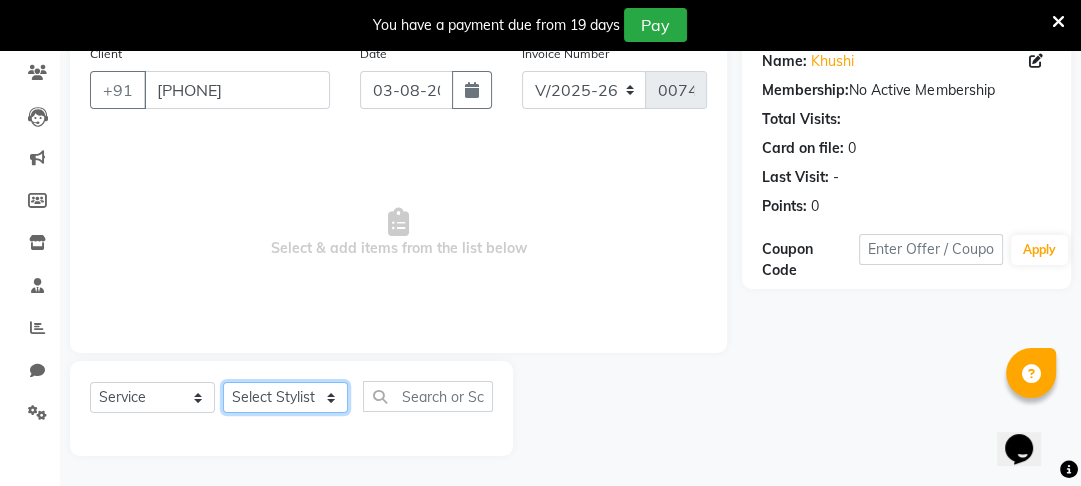 select on "87143" 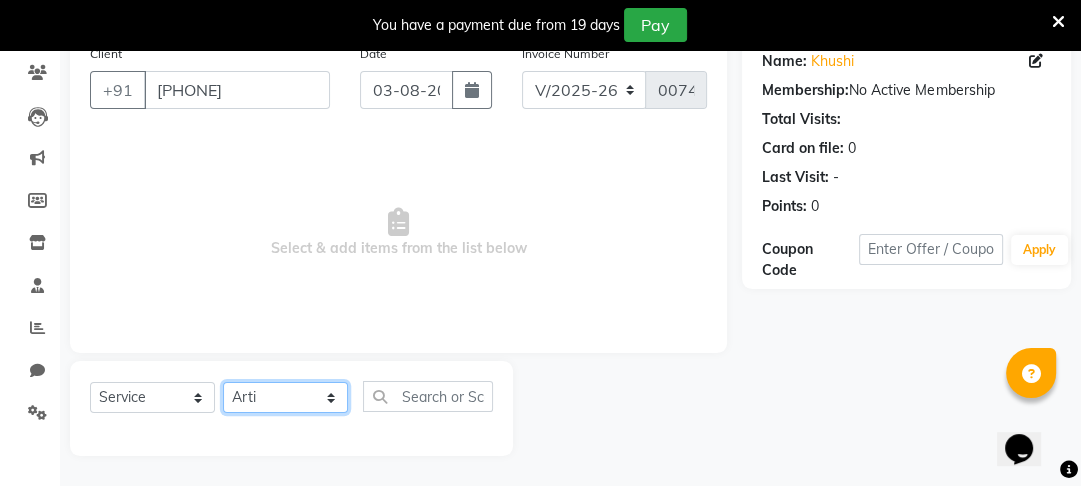 click on "Select Stylist [FIRST] [FIRST] [FIRST] [FIRST] [FIRST] [FIRST] [FIRST]" 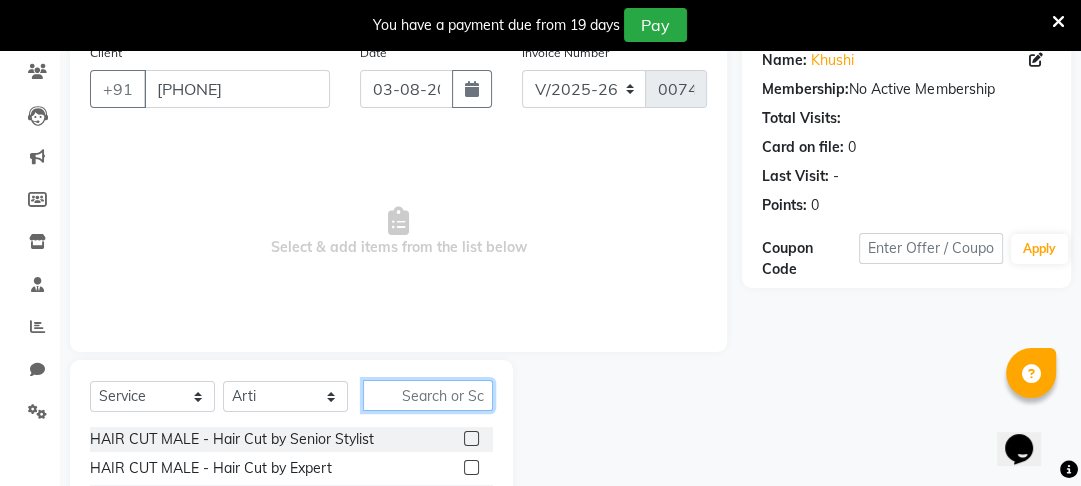 click 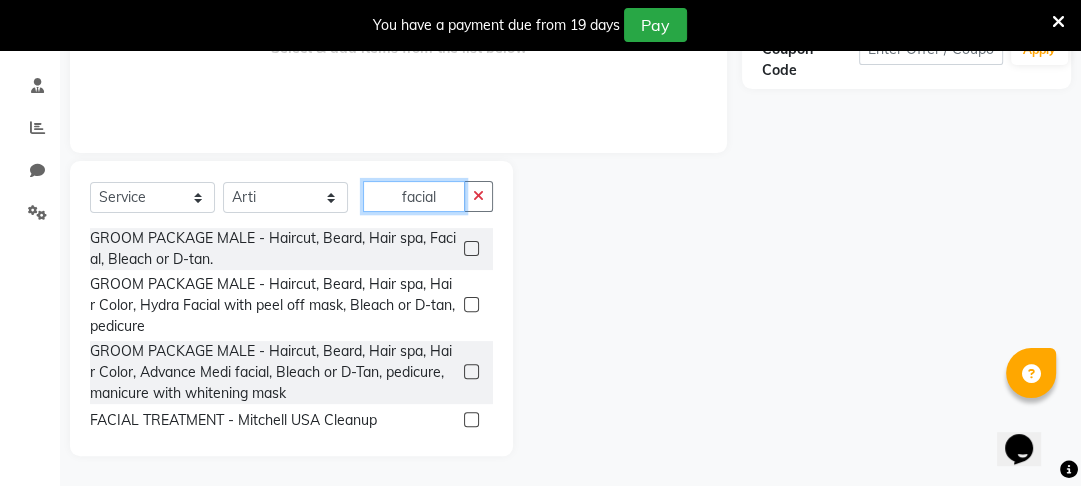 scroll, scrollTop: 366, scrollLeft: 0, axis: vertical 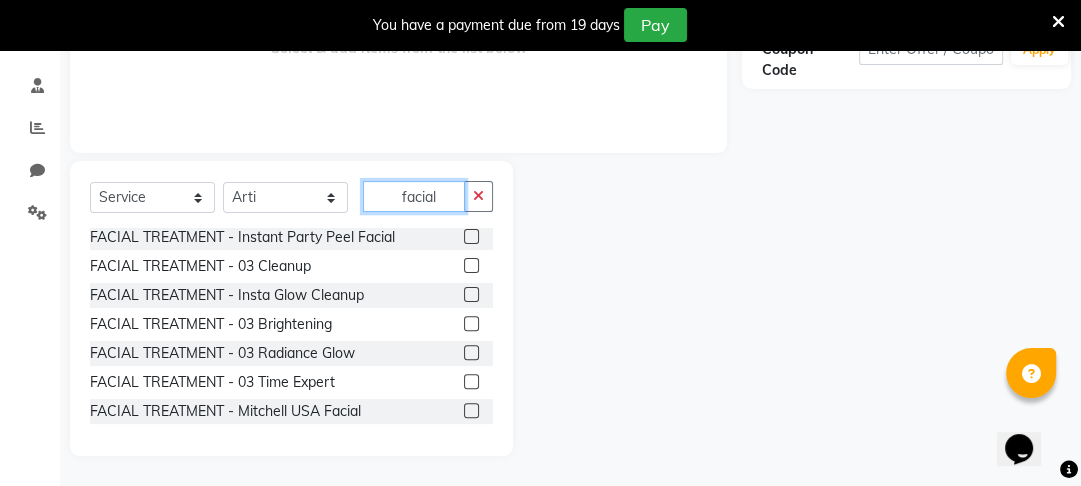 type on "facial" 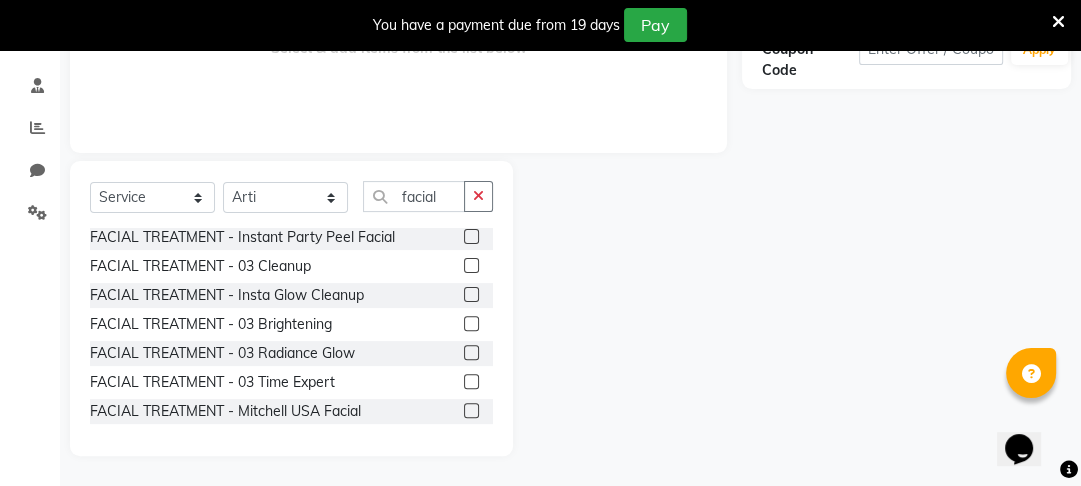 click 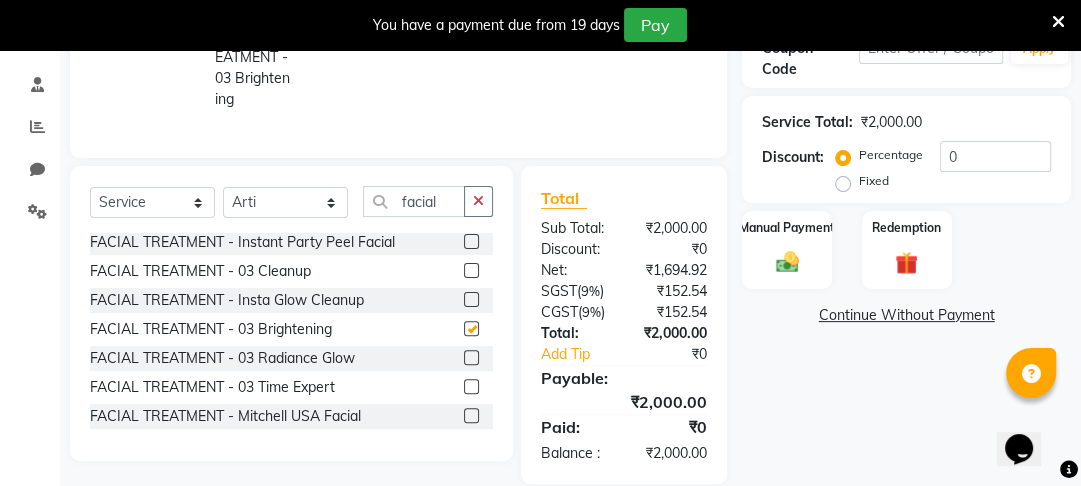checkbox on "false" 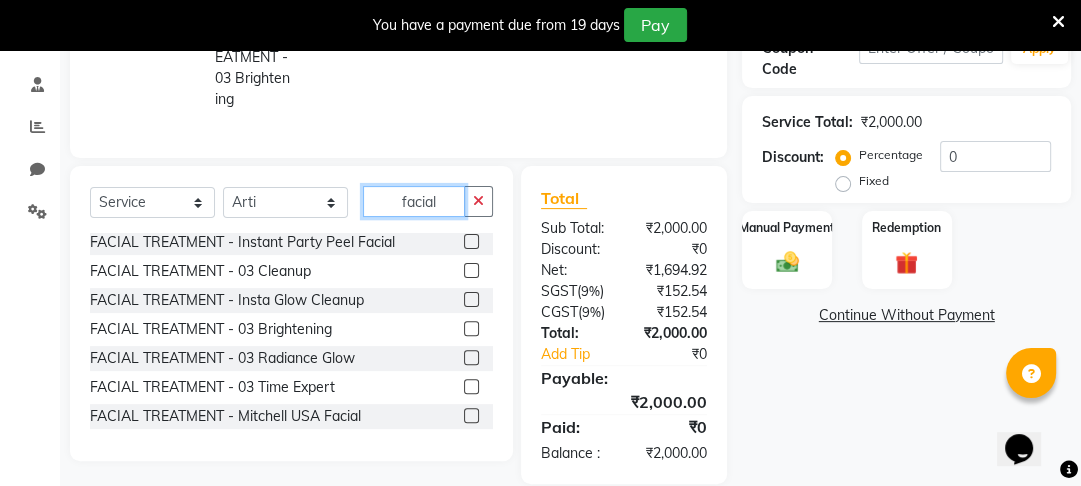 click on "facial" 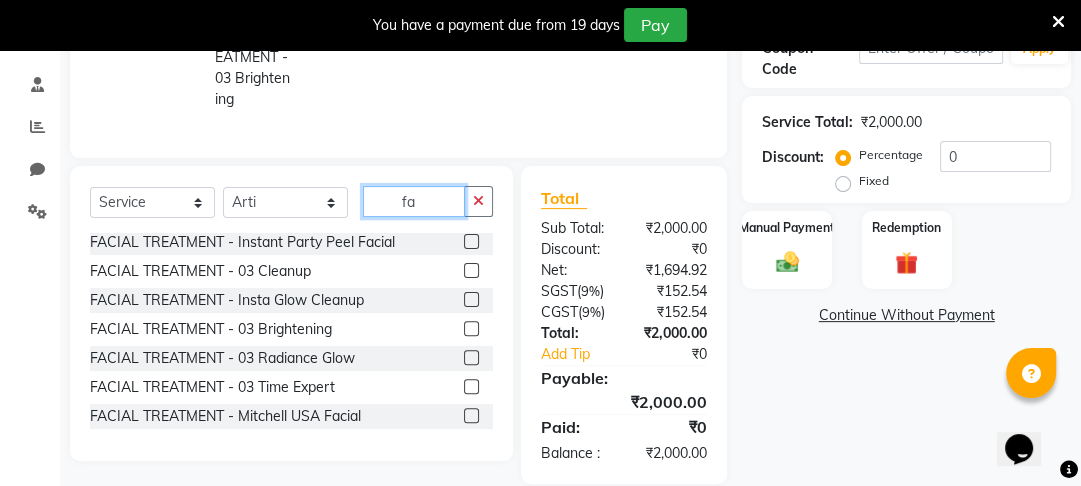 type on "f" 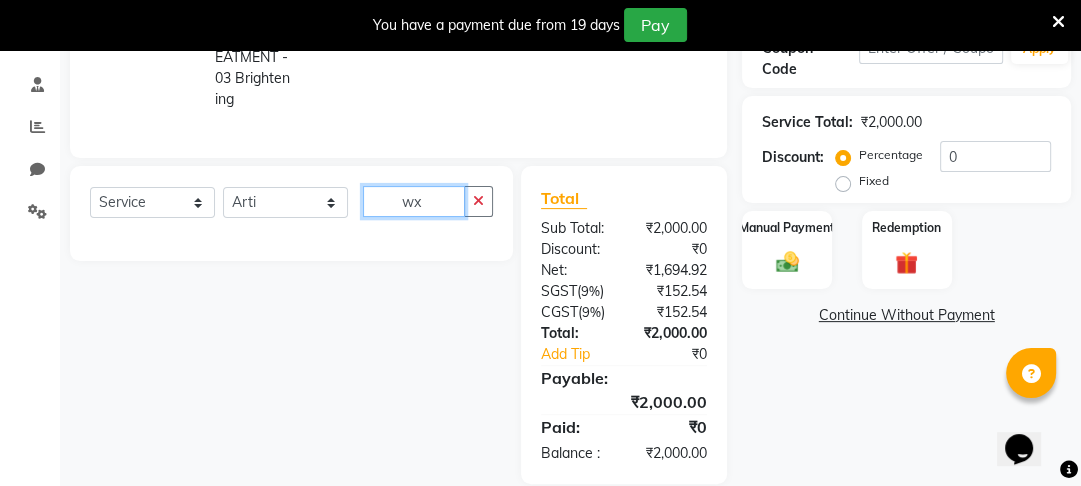 scroll, scrollTop: 0, scrollLeft: 0, axis: both 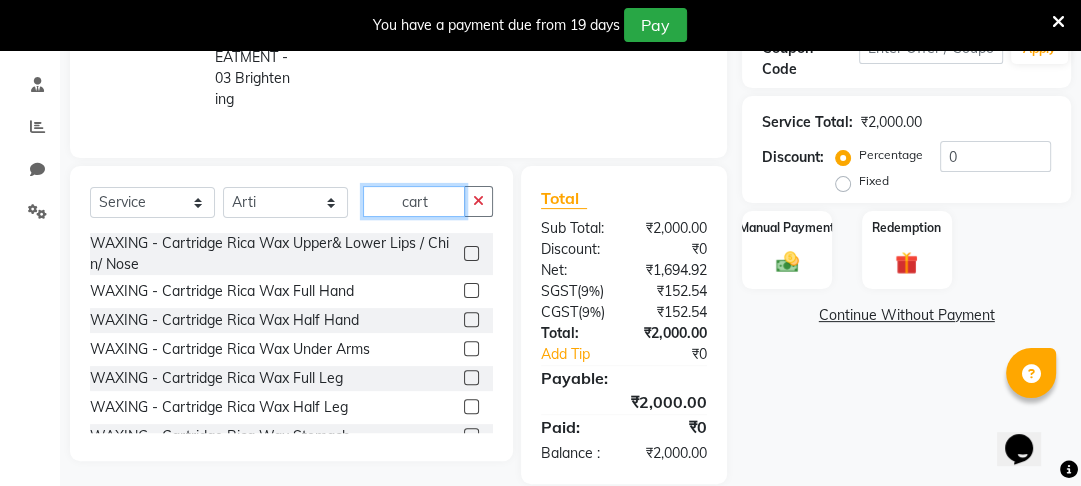 type on "cart" 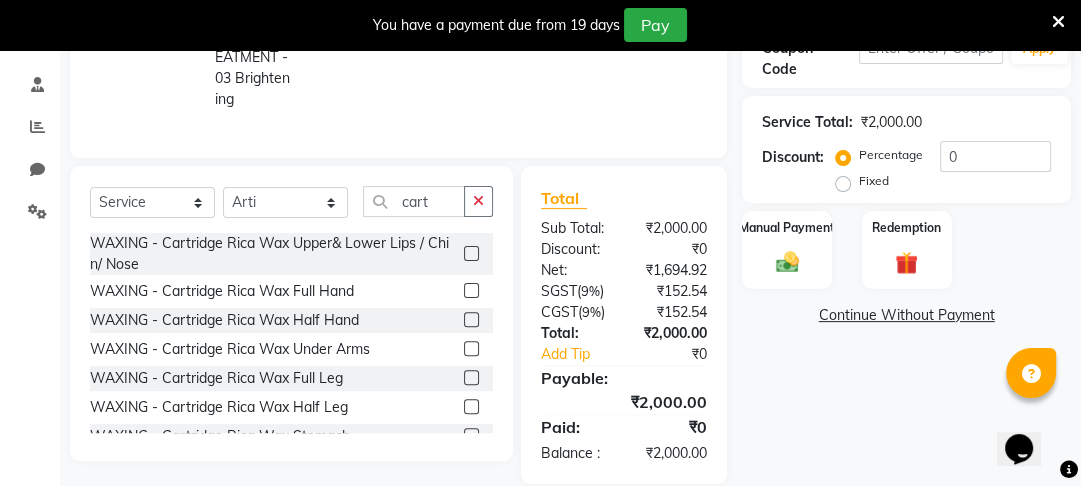 click 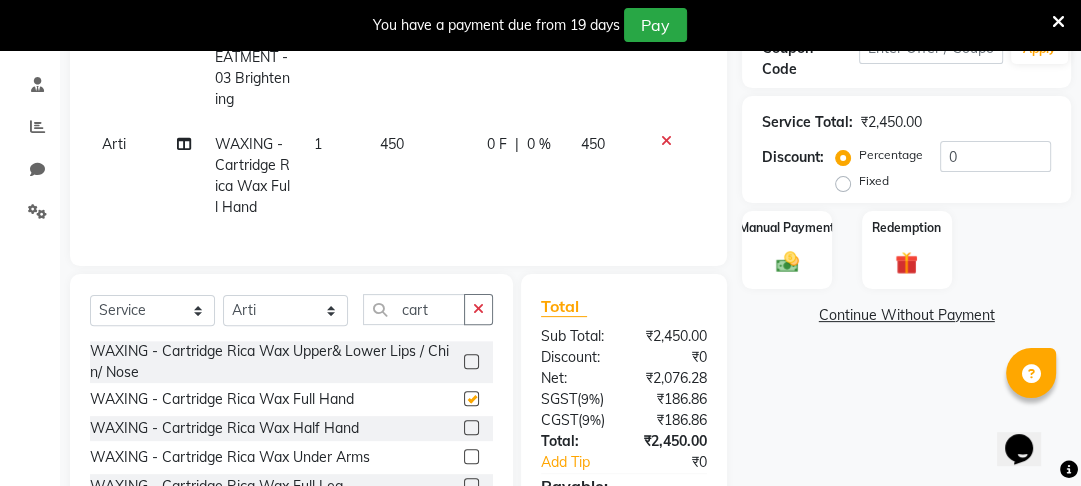 checkbox on "false" 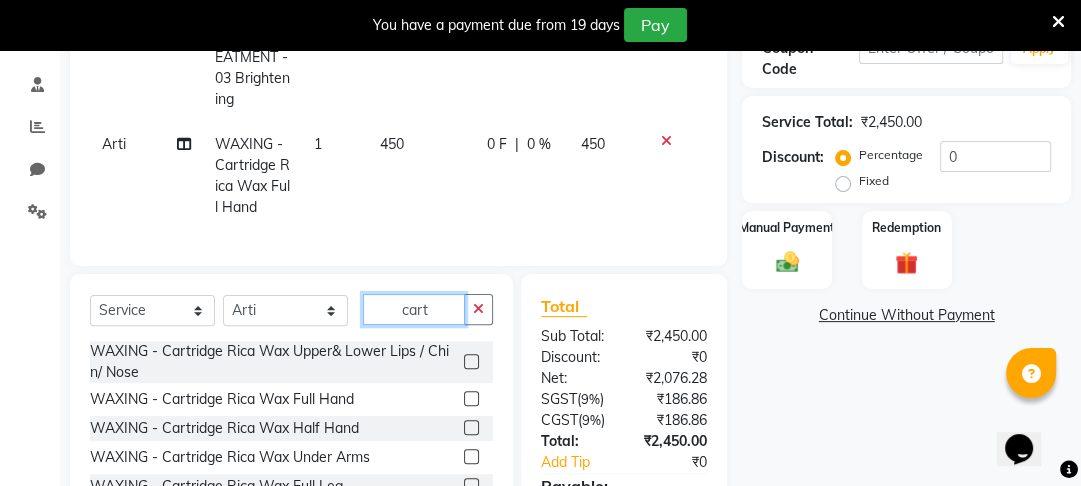 click on "cart" 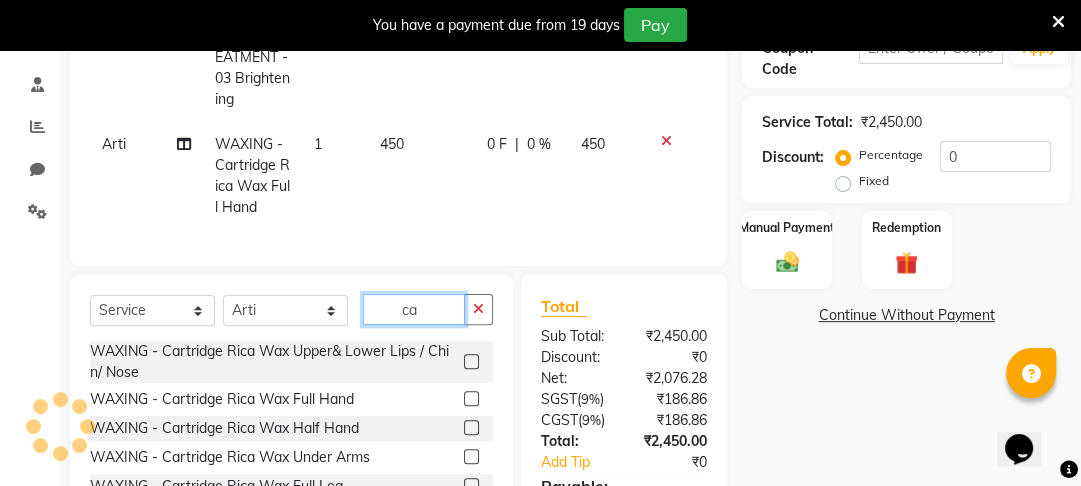 type on "c" 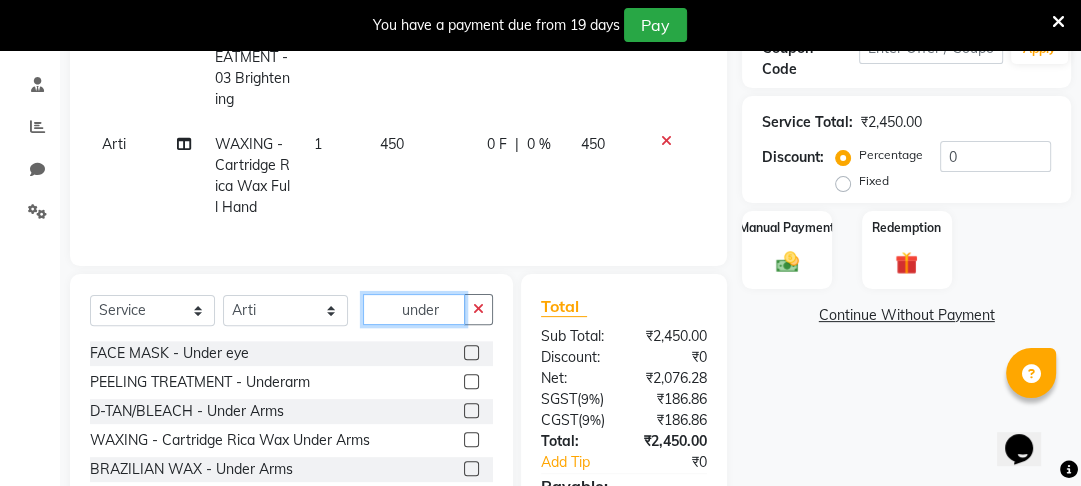 type on "under" 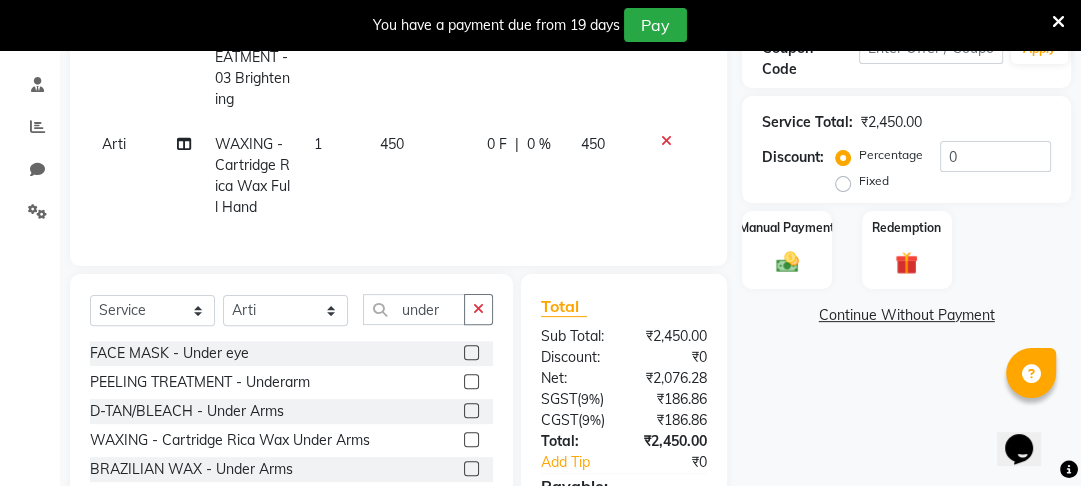 click 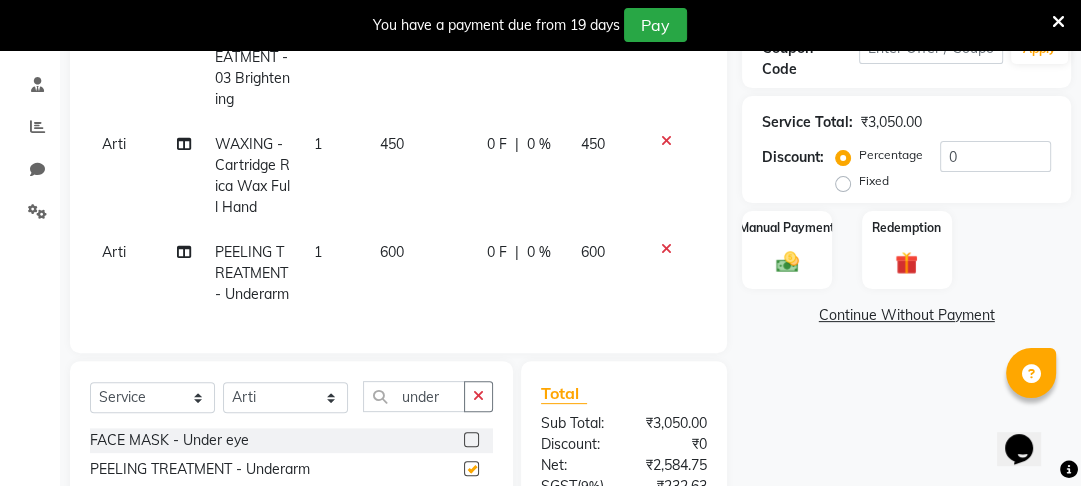checkbox on "false" 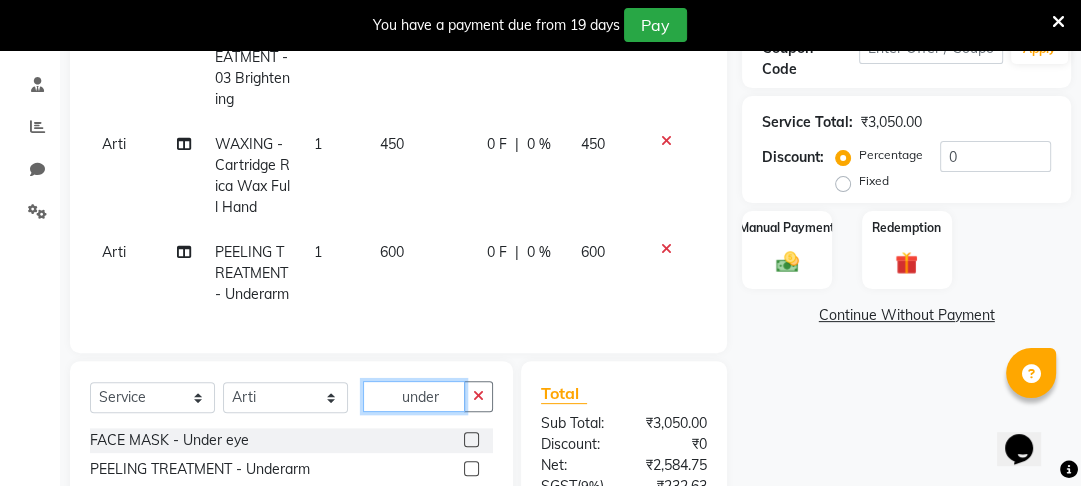 click on "under" 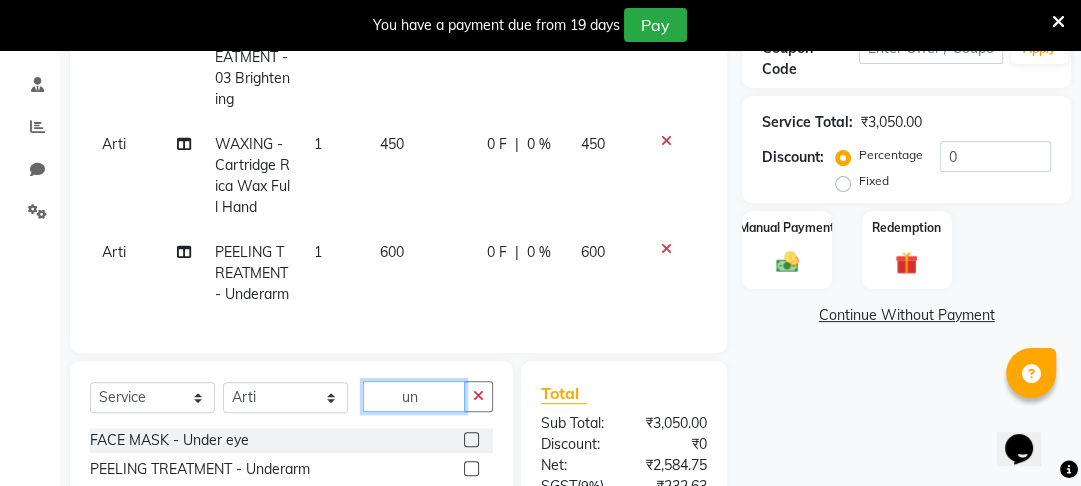type on "u" 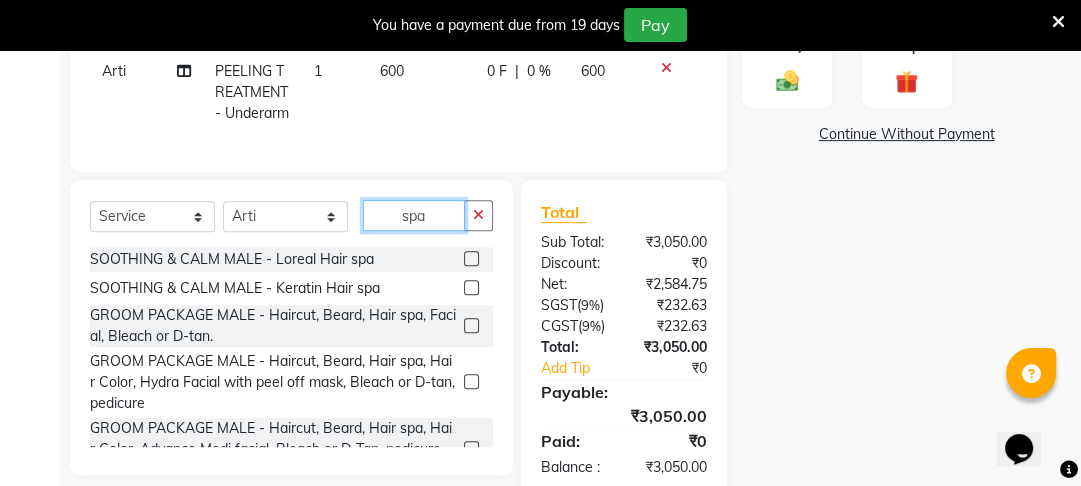 scroll, scrollTop: 602, scrollLeft: 0, axis: vertical 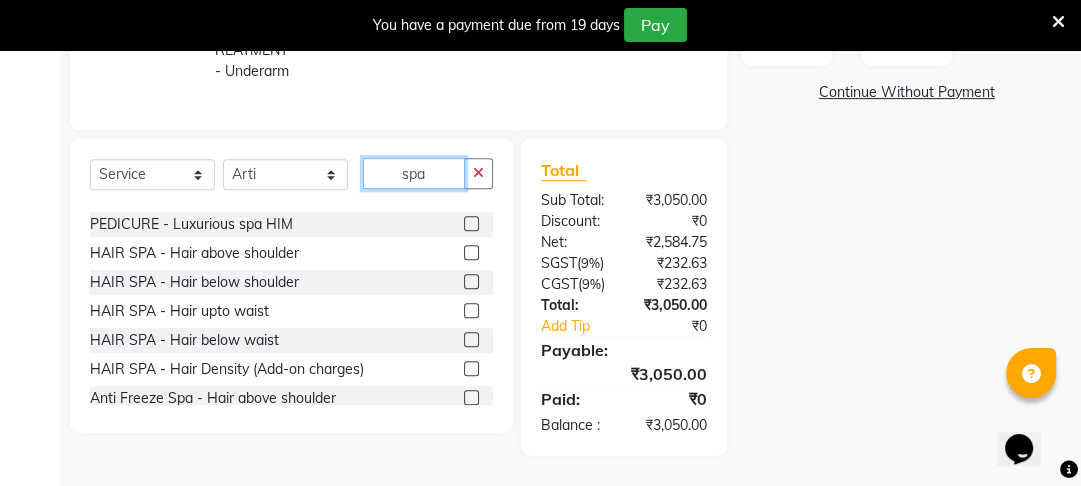 type on "spa" 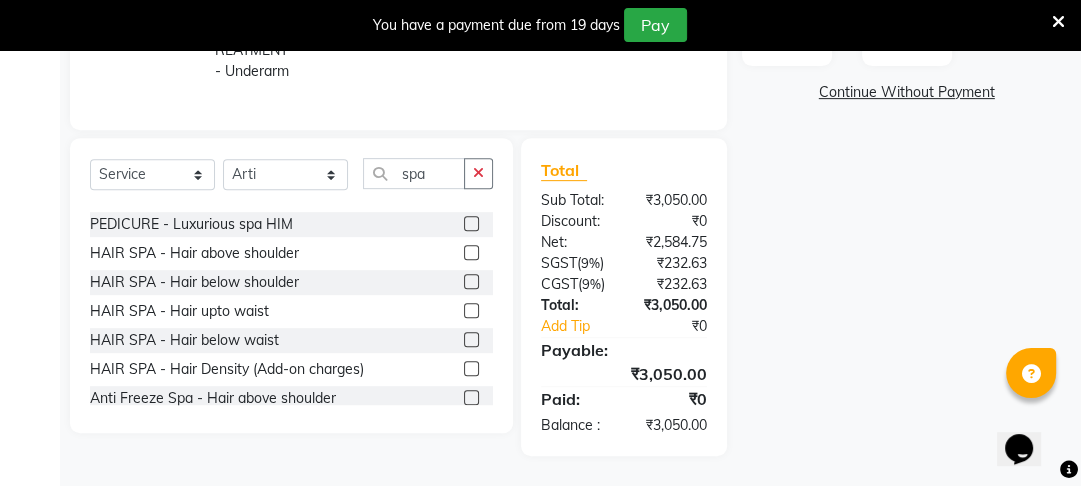 click 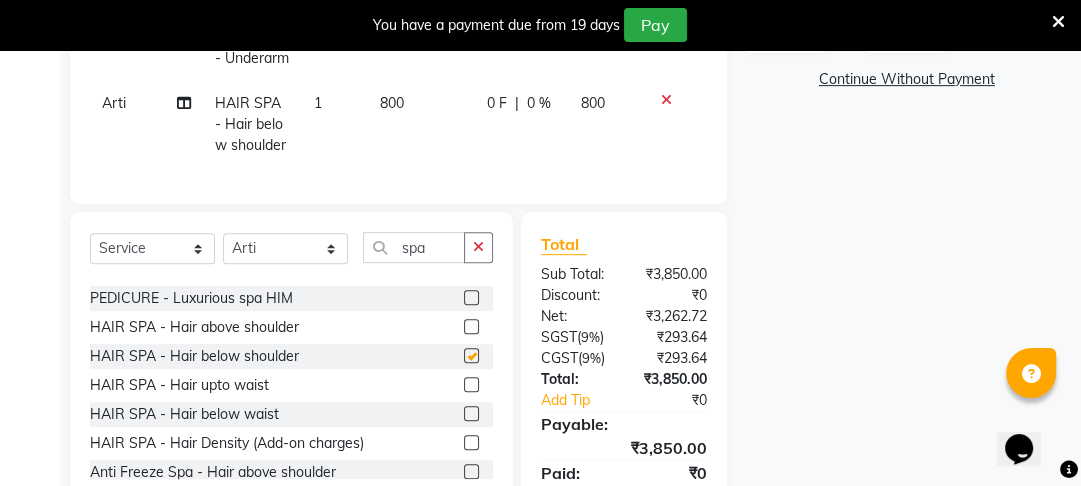 checkbox on "false" 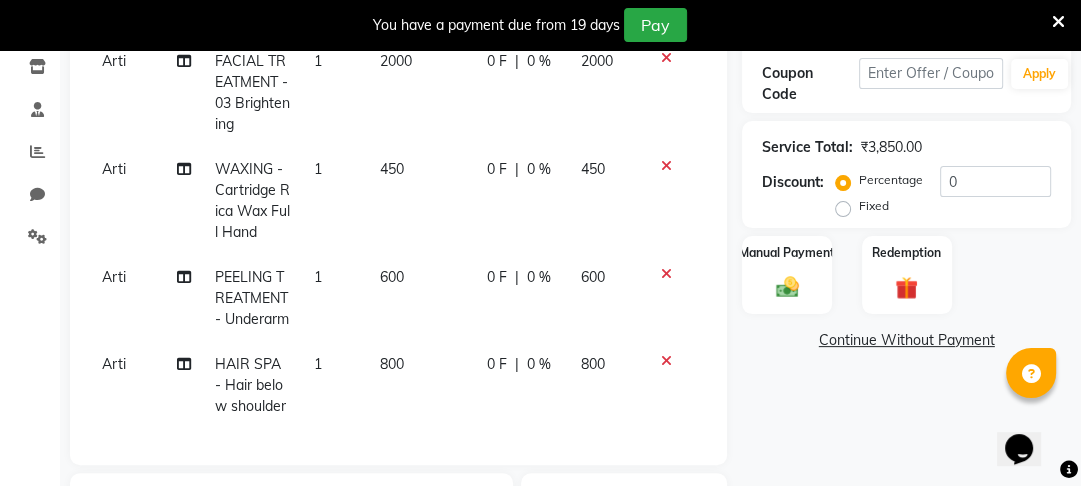 scroll, scrollTop: 364, scrollLeft: 0, axis: vertical 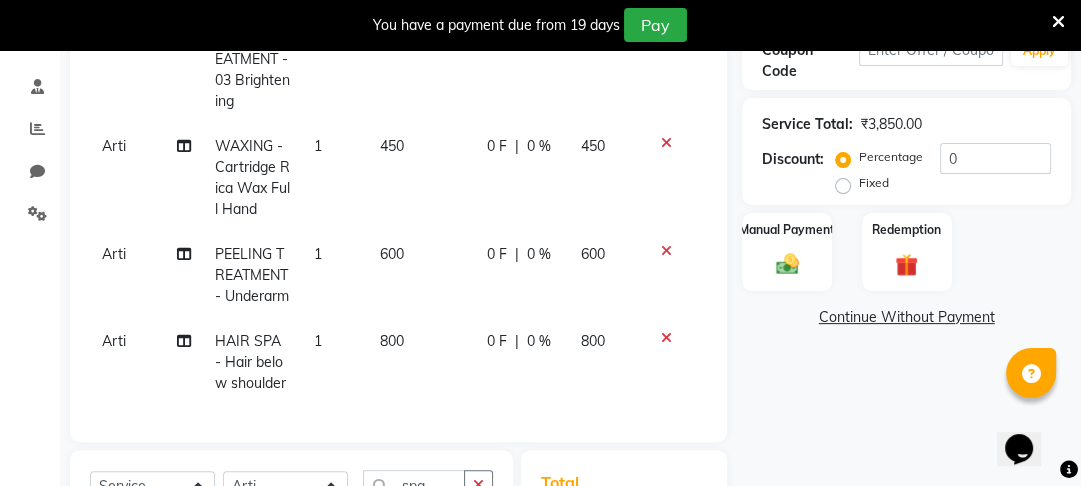 click on "800" 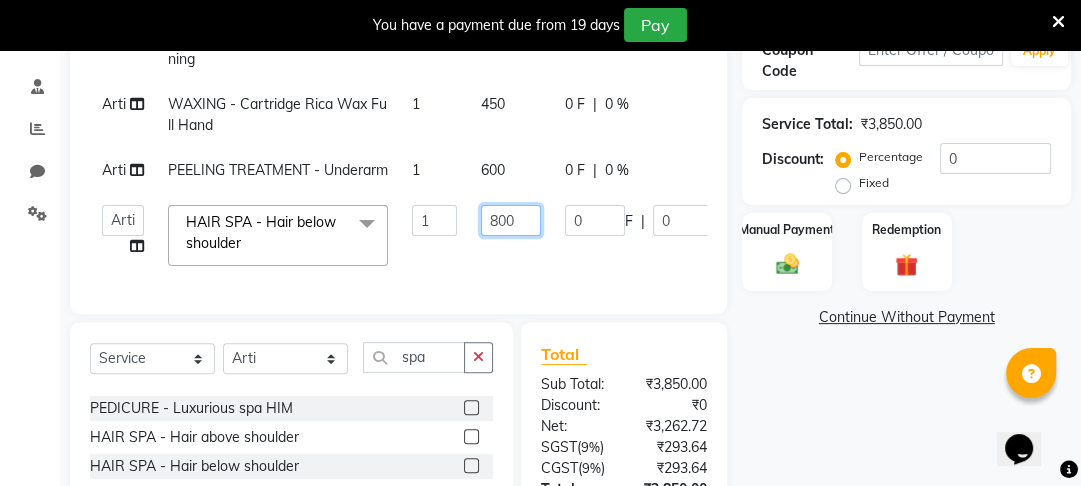 click on "800" 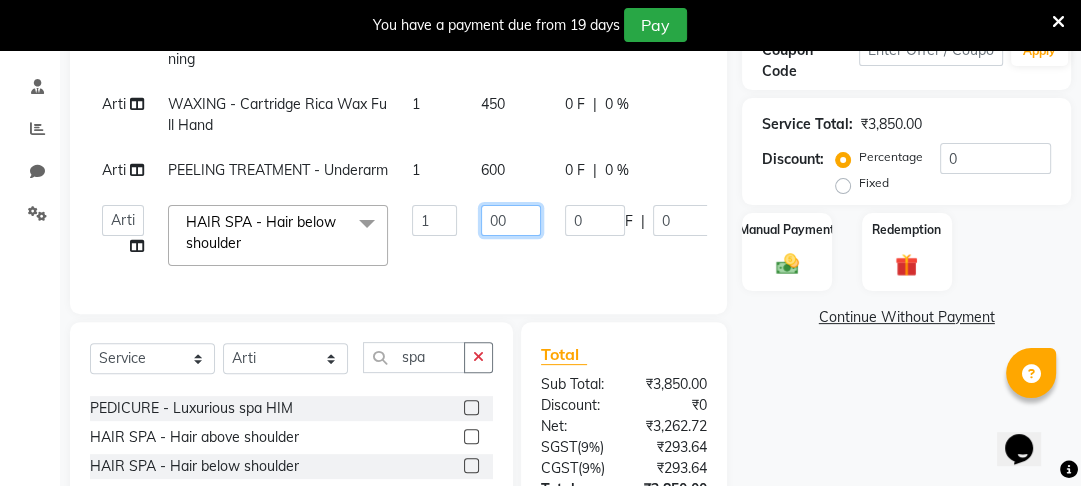 type on "500" 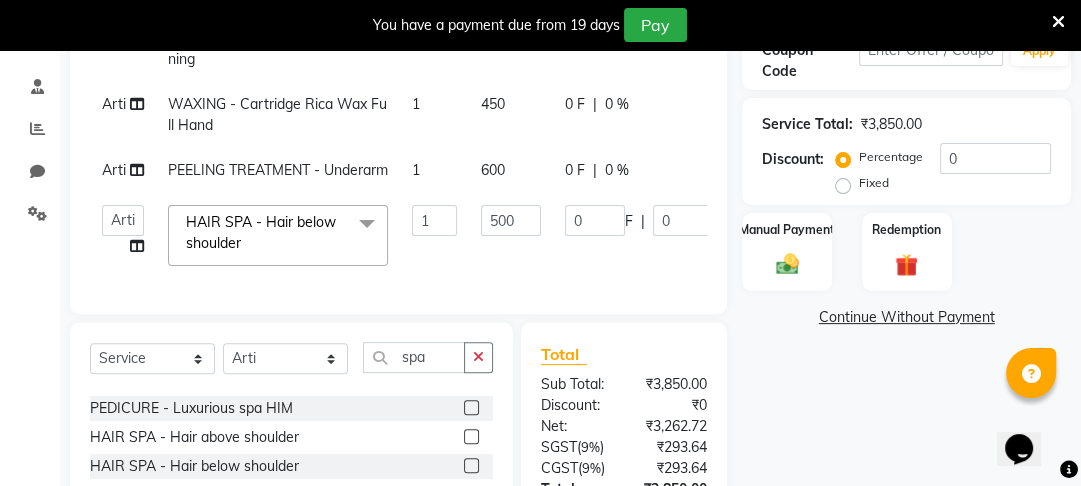click on "[FIRST] FACIAL TREATMENT - 03 Brightening 1 2000 0 F | 0 % 2000 [FIRST] WAXING - Cartridge Rica Wax Full Hand 1 450 0 F | 0 % 450 [FIRST] PEELING TREATMENT - Underarm 1 600 0 F | 0 [FIRST] [FIRST] [FIRST] [FIRST] [FIRST] [FIRST] [FIRST] HAIR SPA - Hair below shoulder x HAIR CUT MALE - Hair Cut by Senior Stylist HAIR CUT MALE - Hair Cut by Expert HAIR CUT MALE - Hair Wash HAIR CUT MALE - Shave HAIR CUT MALE - Beard Trim HAIR CUT MALE - Styling COLOURS MALE - Beard Color COLOURS MALE - Moustache Color GLOBAL HAIR COLOUR MALE - Ammonia Base Color GLOBAL HAIR COLOUR MALE - Ammonia-Free Color GLOBAL HAIR COLOUR MALE - Loreal Inoa Color GLOBAL HAIR COLOUR MALE - Hair Density (Add-on-charges) SOOTHING & CALM MALE - Head Massage SOOTHING & CALM MALE - Loreal Hair spa SOOTHING & CALM MALE - Keratin Hair spa TEXTURE SERVICES MALE - Keratin Treatment TEXTURE SERVICES MALE - Smoothening Treatment TEXTURE SERVICES MALE - Kerasmooth Treatment TEXTURE SERVICES MALE - Botox TEXTURE SERVICES MALE - Nano Plastia 1 500 0 F | 0" 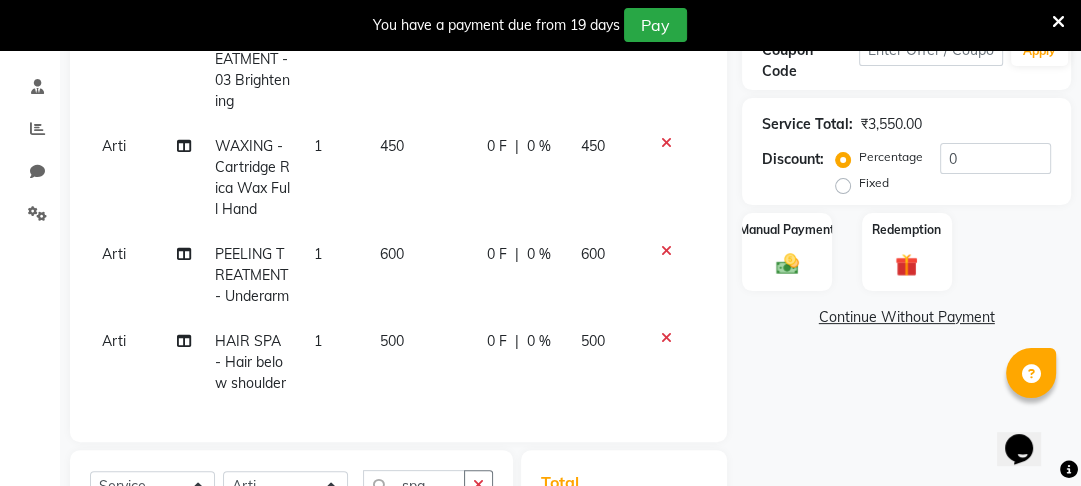 click 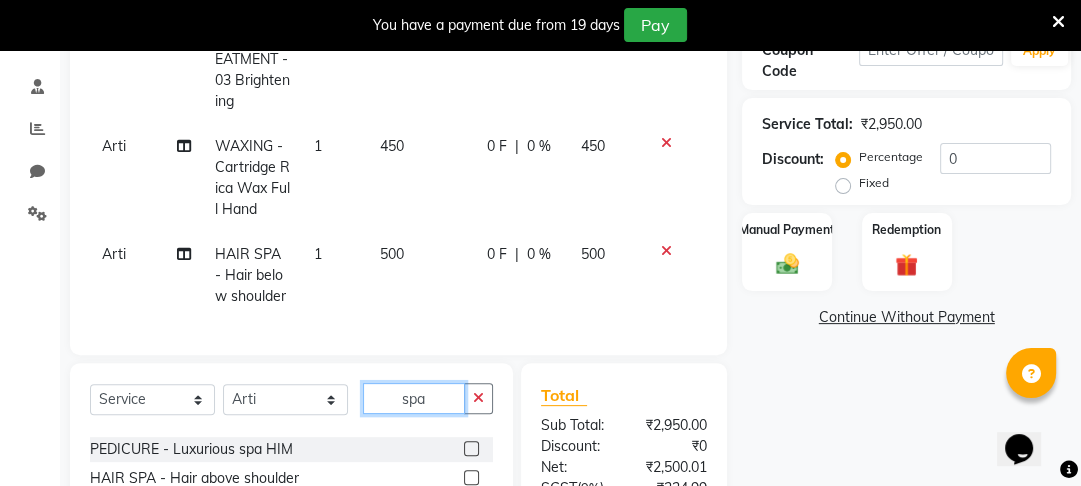 click on "spa" 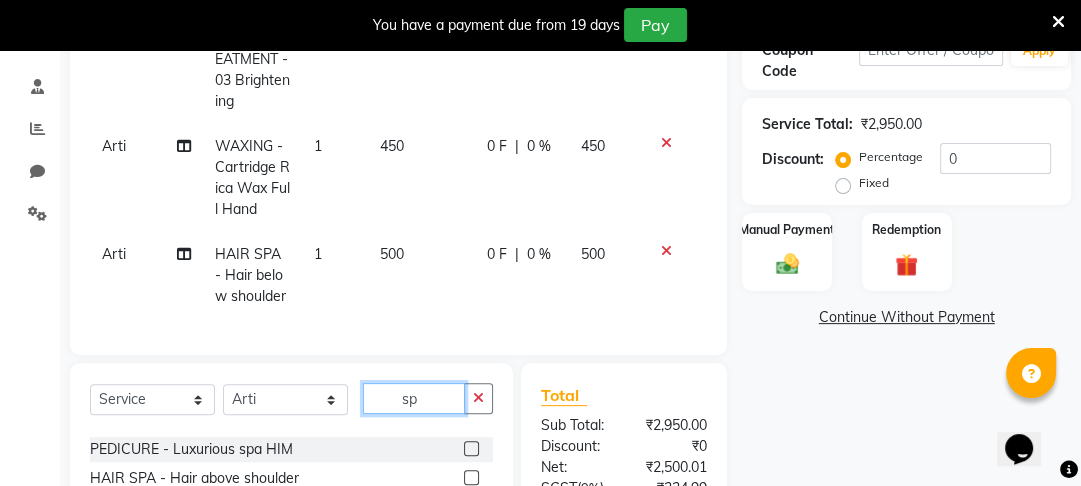 type on "s" 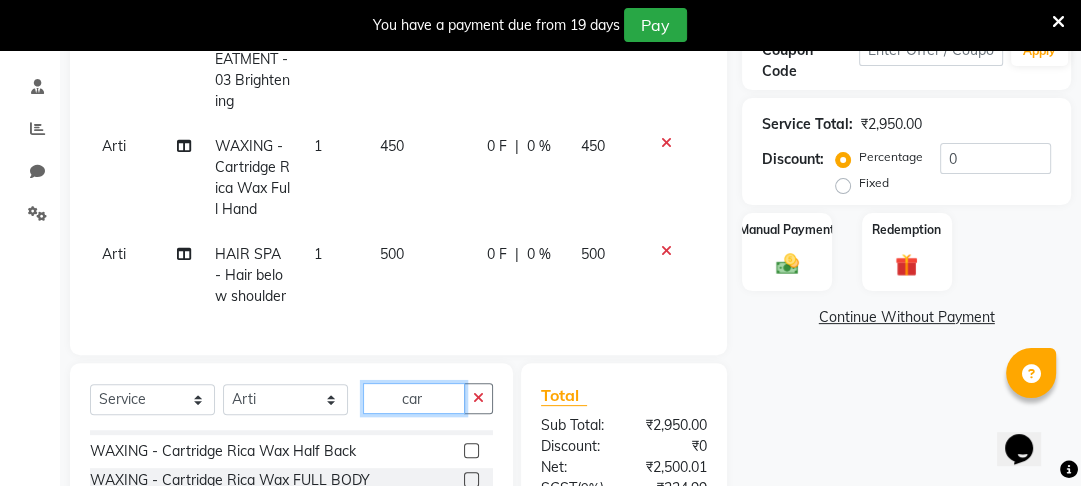 scroll, scrollTop: 107, scrollLeft: 0, axis: vertical 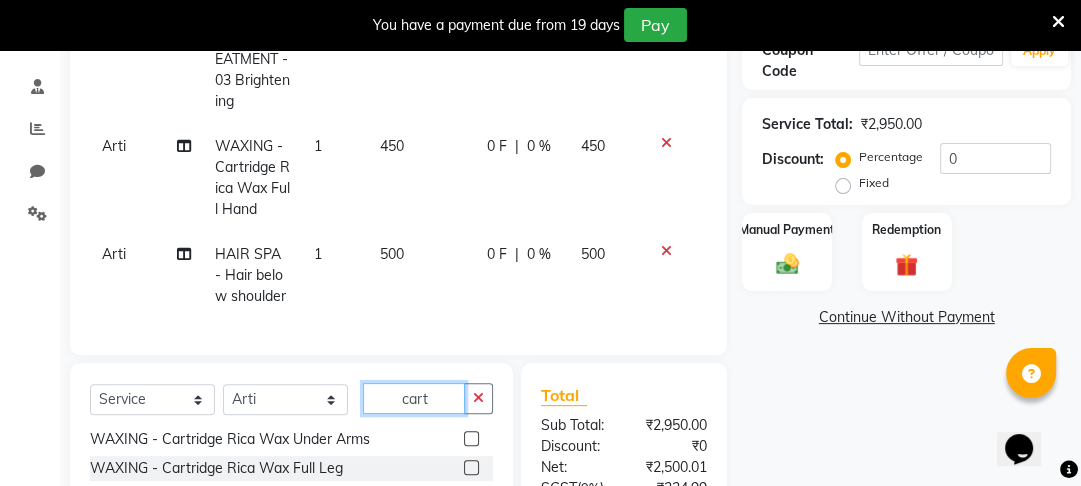 type on "cart" 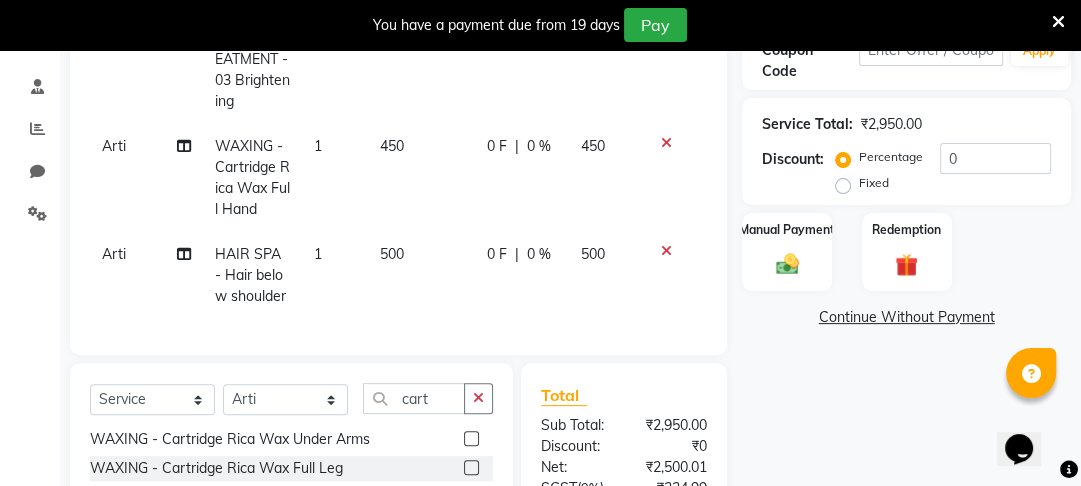 click 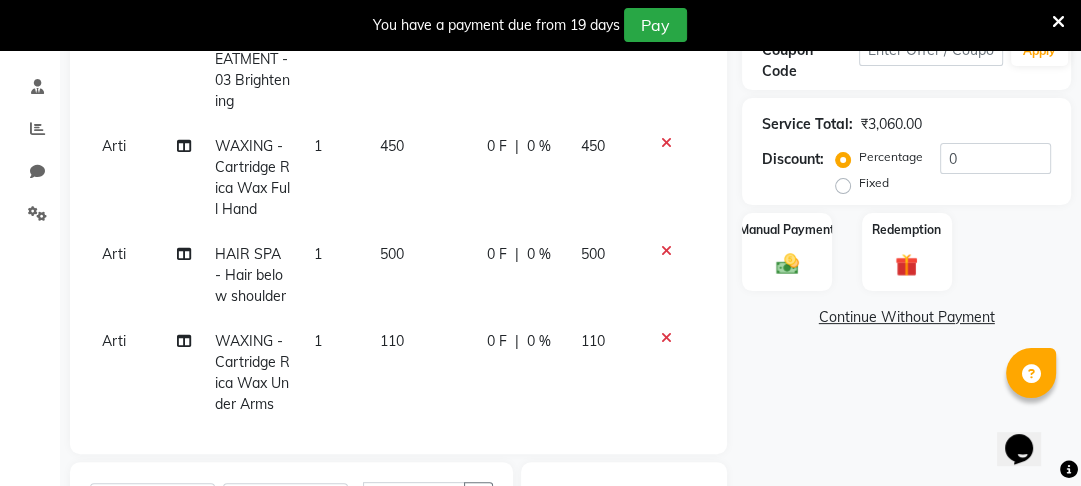 checkbox on "false" 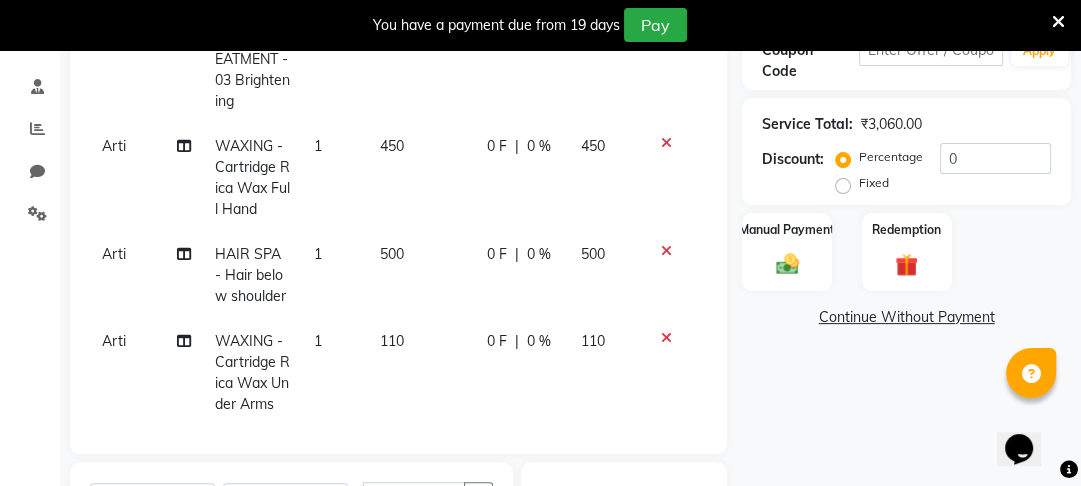 click on "110" 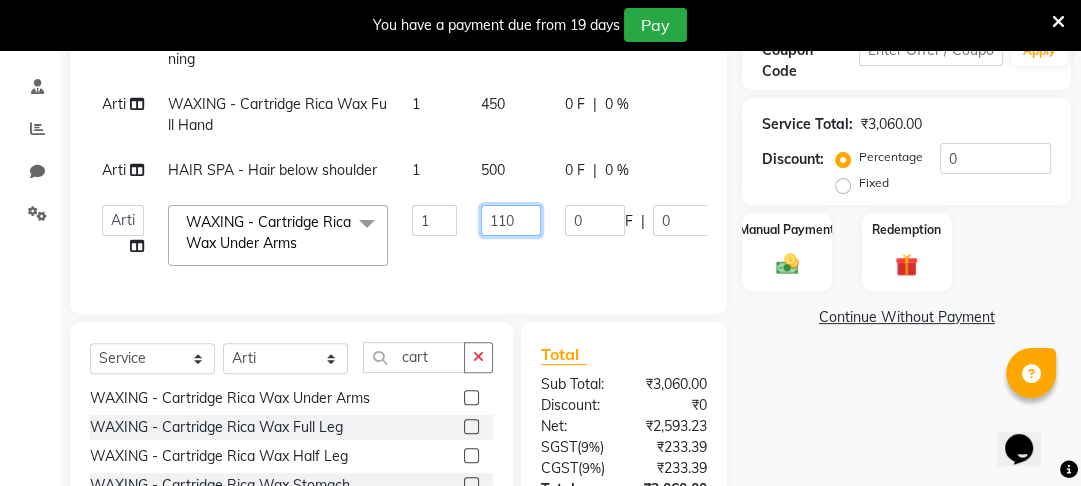 click on "110" 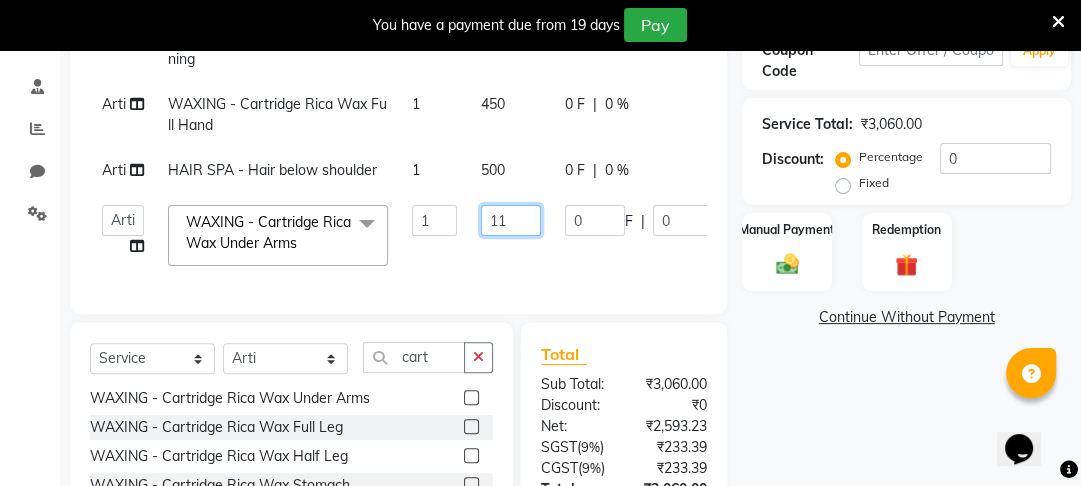 type on "1" 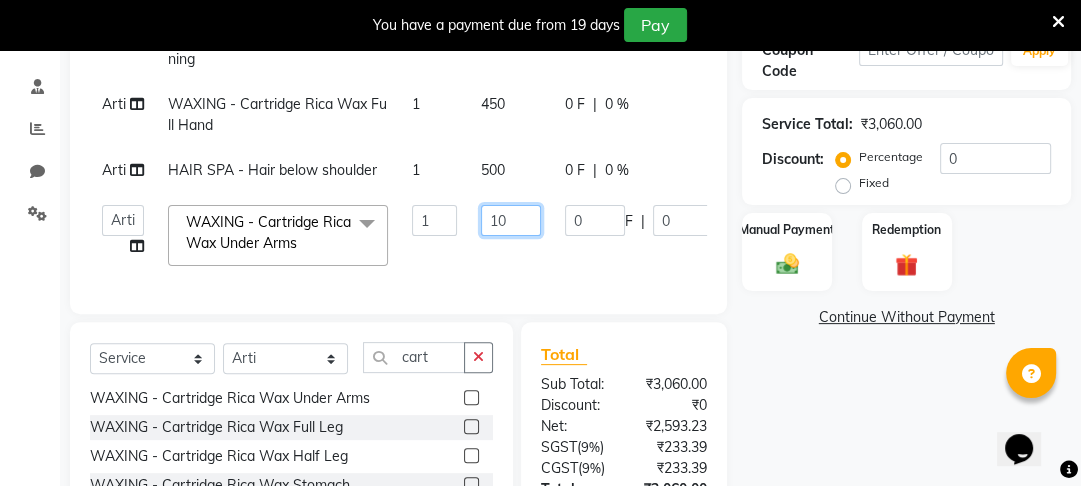 type on "100" 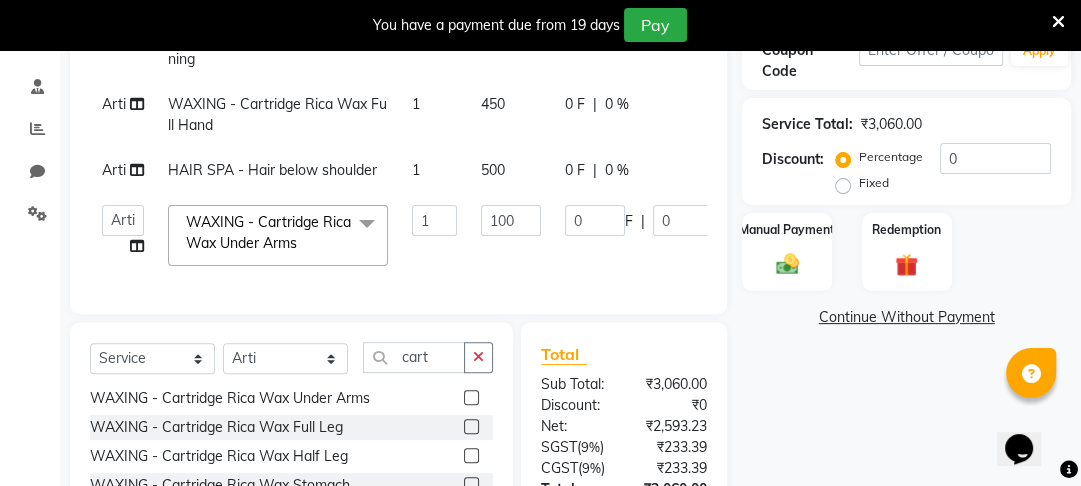 click on "Arti FACIAL TREATMENT - 03 Brightening 1 2000 0 F | 0 % 2000 Arti WAXING - Cartridge Rica Wax Full Hand 1 450 0 F | 0 % 450 Arti HAIR SPA - Hair below shoulder 1 500 0 F | 0 % 500  [FIRST]   Arti   [FIRST]   [FIRST]   [FIRST]   [FIRST]   [FIRST]  WAXING - Cartridge Rica Wax Under Arms  x HAIR CUT MALE - Hair Cut by Senior Stylist HAIR CUT MALE - Hair Cut by Expert HAIR CUT MALE - Hair Wash HAIR CUT MALE - Shave HAIR CUT MALE - Beard Trim HAIR CUT MALE - Styling COLOURS MALE - Beard Color COLOURS MALE - Moustache Color GLOBAL HAIR COLOUR MALE - Ammonia Base Color GLOBAL HAIR COLOUR MALE - Ammonia-Free Color GLOBAL HAIR COLOUR MALE - Loreal Inoa Color GLOBAL HAIR COLOUR MALE - Hair Density (Add-on-charges) SOOTHING & CALM MALE - Head Massage SOOTHING & CALM MALE - Loreal Hair spa SOOTHING & CALM MALE - Keratin Hair spa TEXTURE SERVICES MALE - Keratin Treatment TEXTURE SERVICES MALE - Smoothening Treatment TEXTURE SERVICES MALE - Kerasmooth Treatment TEXTURE SERVICES MALE - Botox TEXTURE SERVICES MALE - Nano Plastia 1 0" 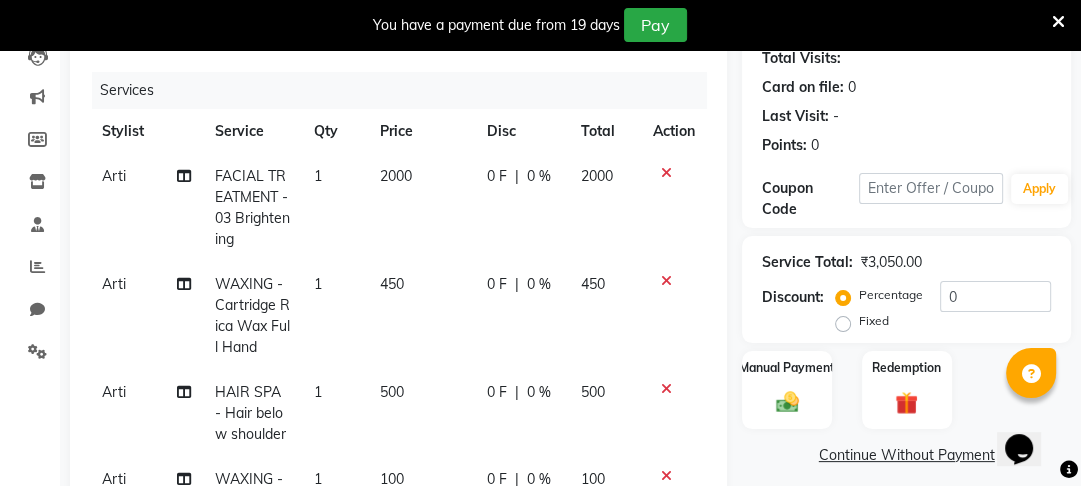 scroll, scrollTop: 224, scrollLeft: 0, axis: vertical 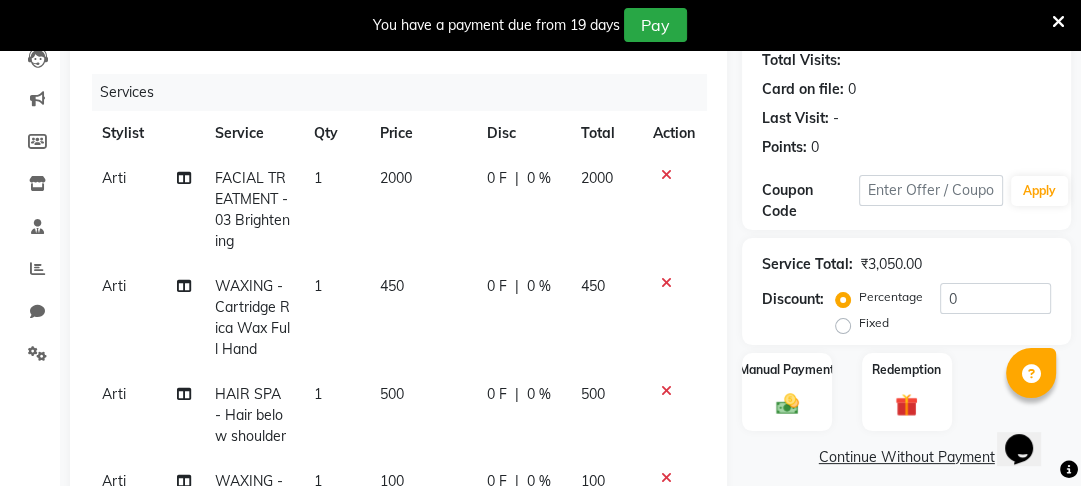 click on "450" 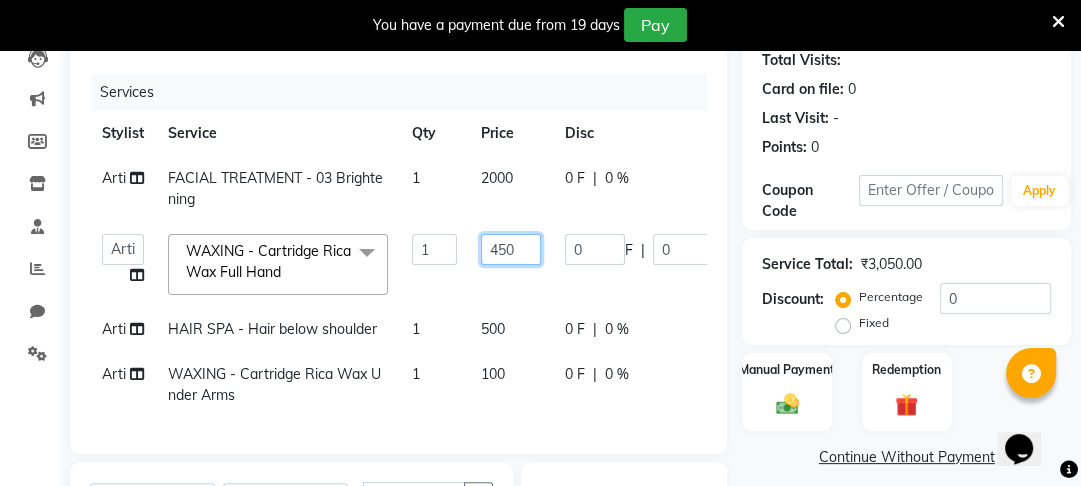 click on "450" 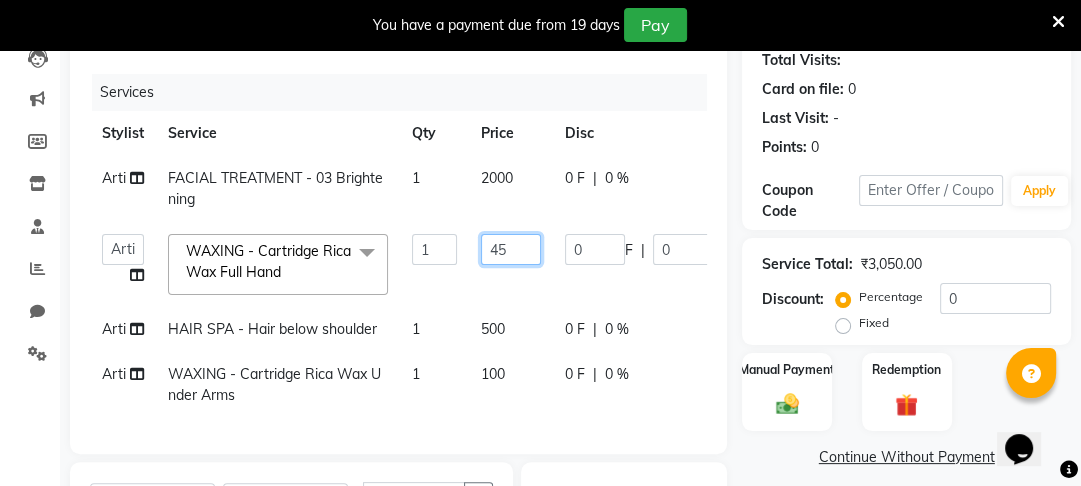 type on "4" 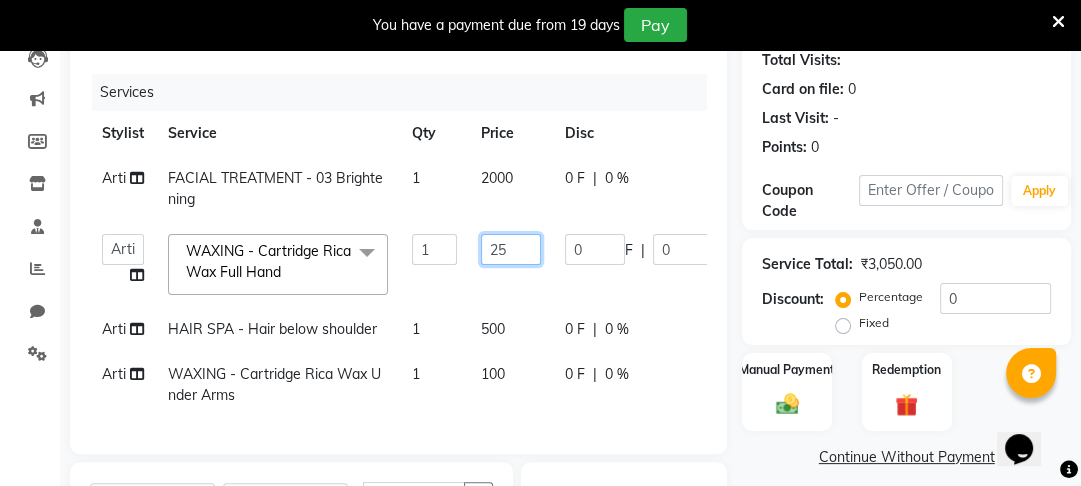 type on "250" 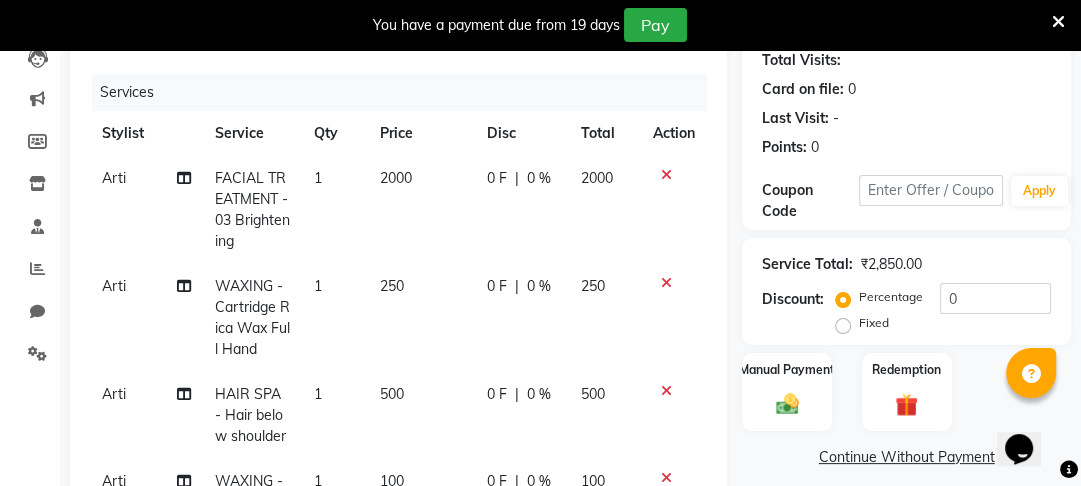 click on "[FIRST] FACIAL TREATMENT - 03 Brightening 1 2000 0 F | 0 % 2000 [FIRST] WAXING - Cartridge Rica Wax Full Hand 1 250 0 F | 0 % 250 [FIRST] HAIR SPA - Hair below shoulder 1 500 0 F | 0 % 500 [FIRST] WAXING - Cartridge Rica Wax Under Arms 1 100 0 F | 0 % 100" 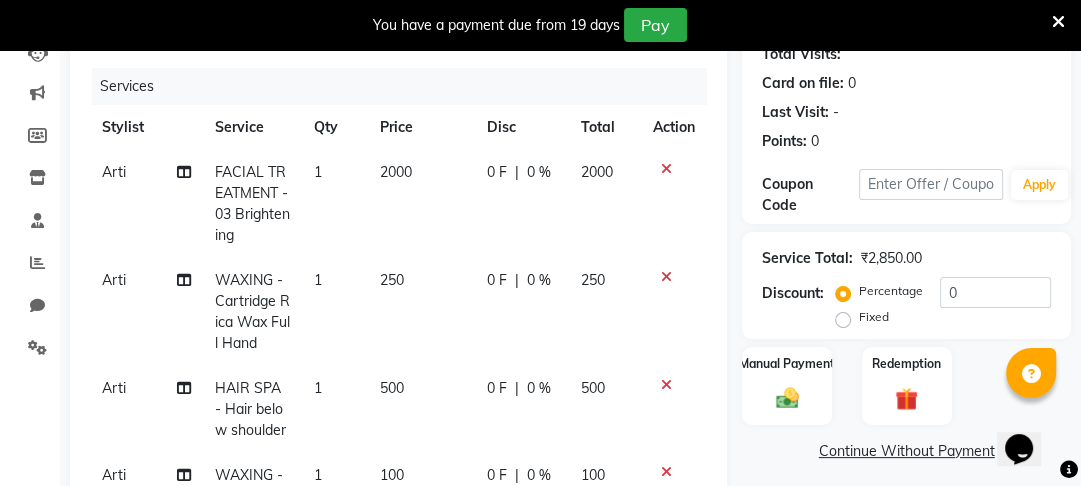 scroll, scrollTop: 208, scrollLeft: 0, axis: vertical 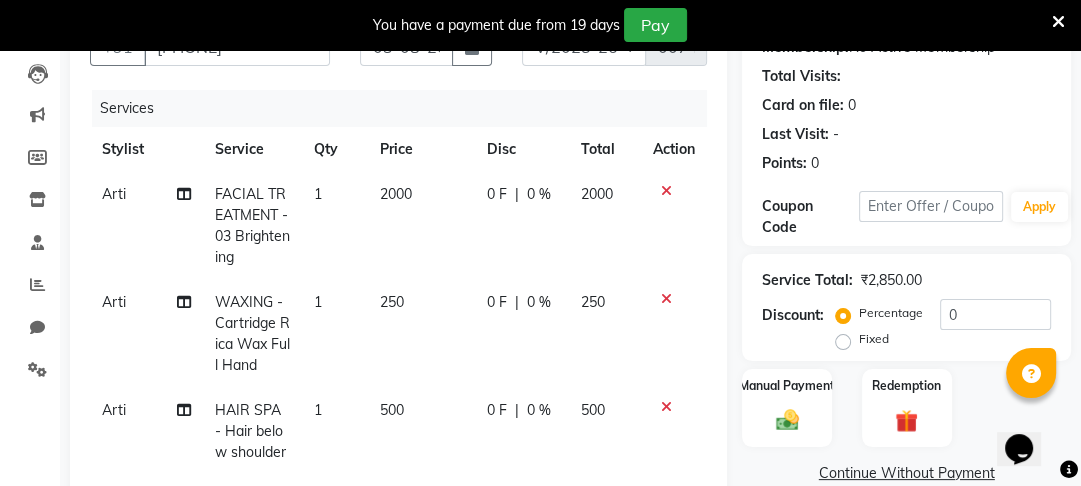 click on "2000" 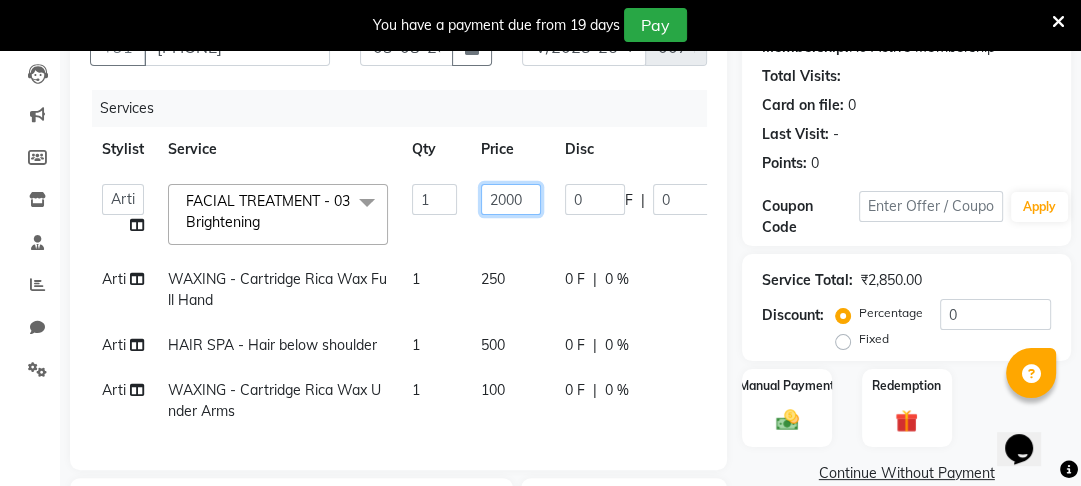 click on "2000" 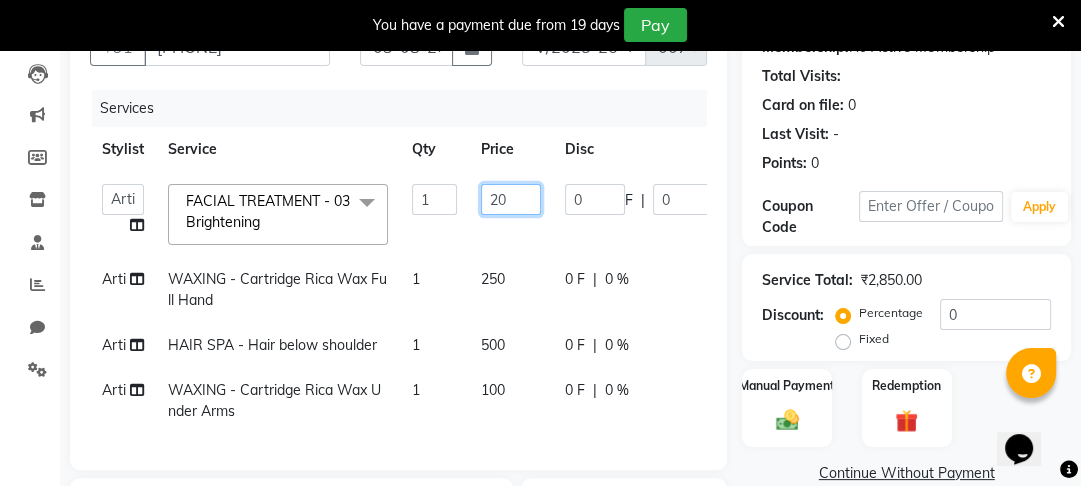 type on "2" 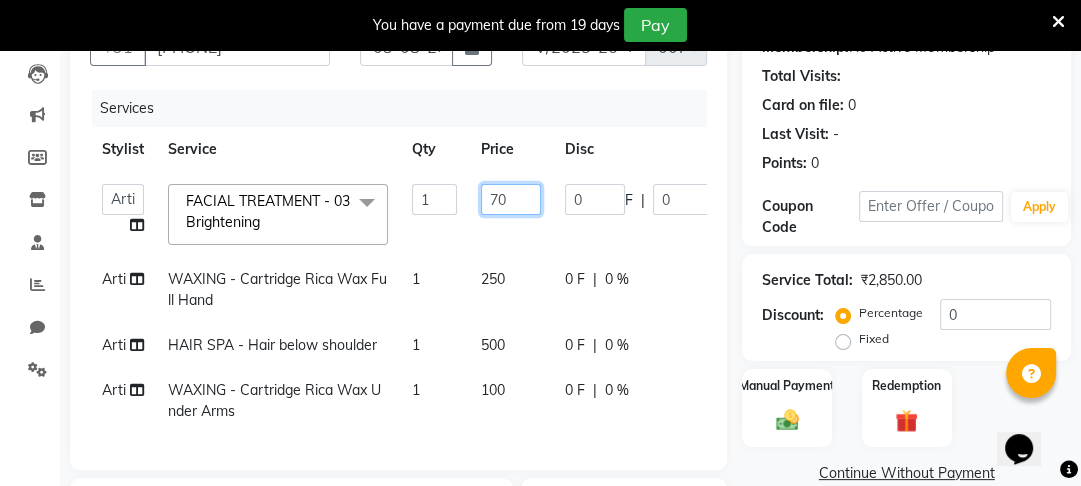 type on "700" 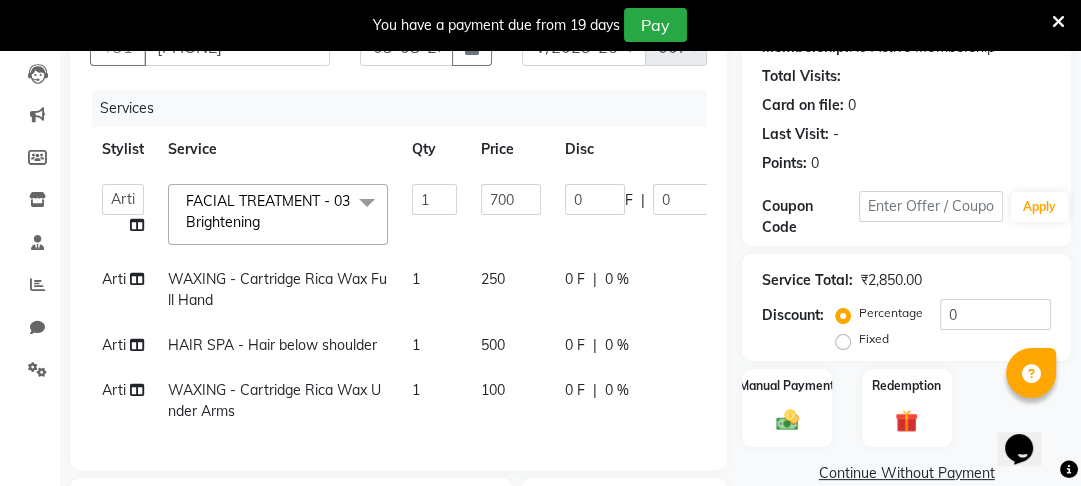 click on "[FIRST] [FIRST] [FIRST] [FIRST] [FIRST] [FIRST] [FIRST] FACIAL TREATMENT - 03 Brightening x HAIR CUT MALE - Hair Cut by Senior Stylist HAIR CUT MALE - Hair Cut by Expert HAIR CUT MALE - Hair Wash HAIR CUT MALE - Shave HAIR CUT MALE - Beard Trim HAIR CUT MALE - Styling COLOURS MALE - Beard Color COLOURS MALE - Moustache Color GLOBAL HAIR COLOUR MALE - Ammonia Base Color GLOBAL HAIR COLOUR MALE - Ammonia-Free Color GLOBAL HAIR COLOUR MALE - Loreal Inoa Color GLOBAL HAIR COLOUR MALE - Hair Density (Add-on-charges) SOOTHING & CALM MALE - Head Massage SOOTHING & CALM MALE - Loreal Hair spa SOOTHING & CALM MALE - Keratin Hair spa TEXTURE SERVICES MALE - Keratin Treatment TEXTURE SERVICES MALE - Smoothening Treatment TEXTURE SERVICES MALE - Kerasmooth Treatment TEXTURE SERVICES MALE - Botox TEXTURE SERVICES MALE - Nano Plastia TEXTURE SERVICES MALE - Perming WAXING MALE - Full Hand WAXING MALE - Half Hand WAXING MALE - 3/4th Leg WAXING MALE - Half Leg WAXING MALE - Chest Wax Full WAXING MALE - Back Wax Full 1 0" 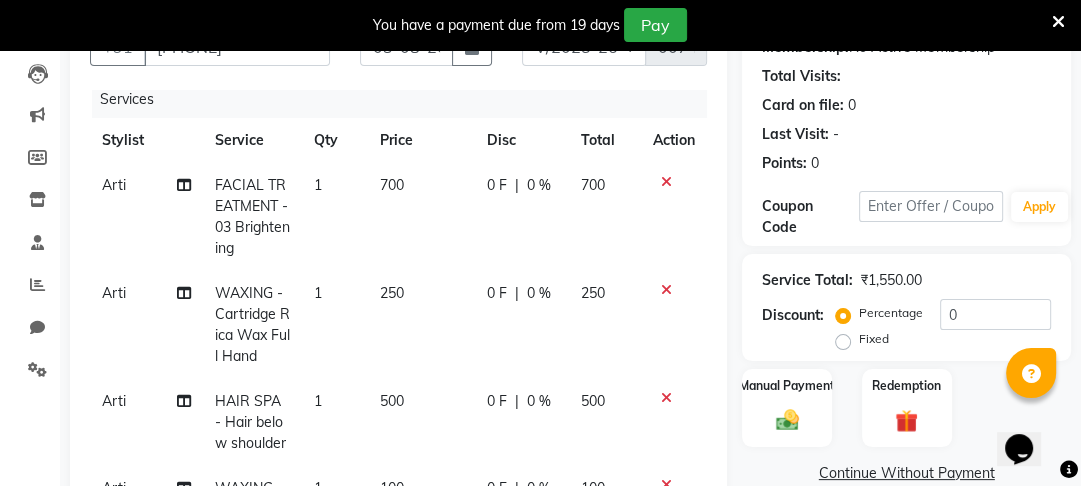 scroll, scrollTop: 41, scrollLeft: 0, axis: vertical 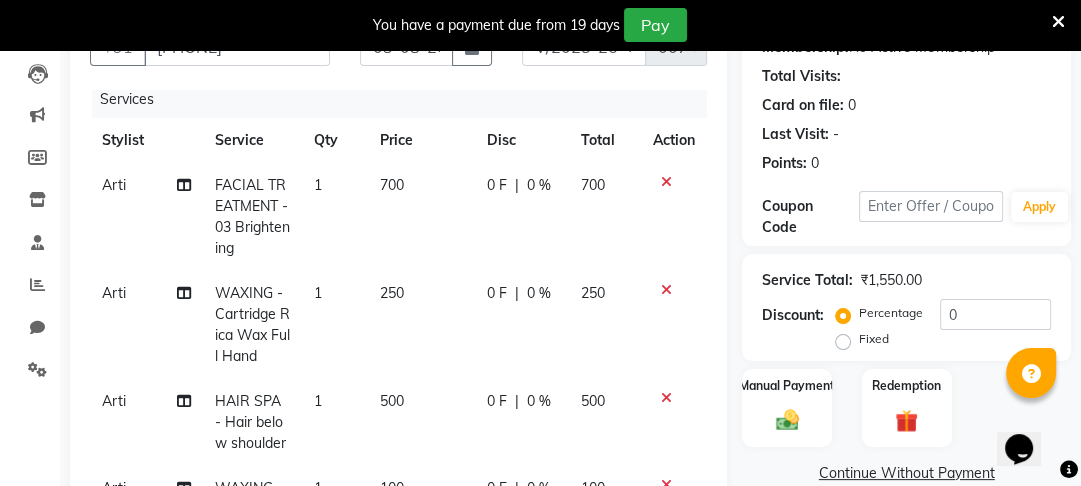 click on "250" 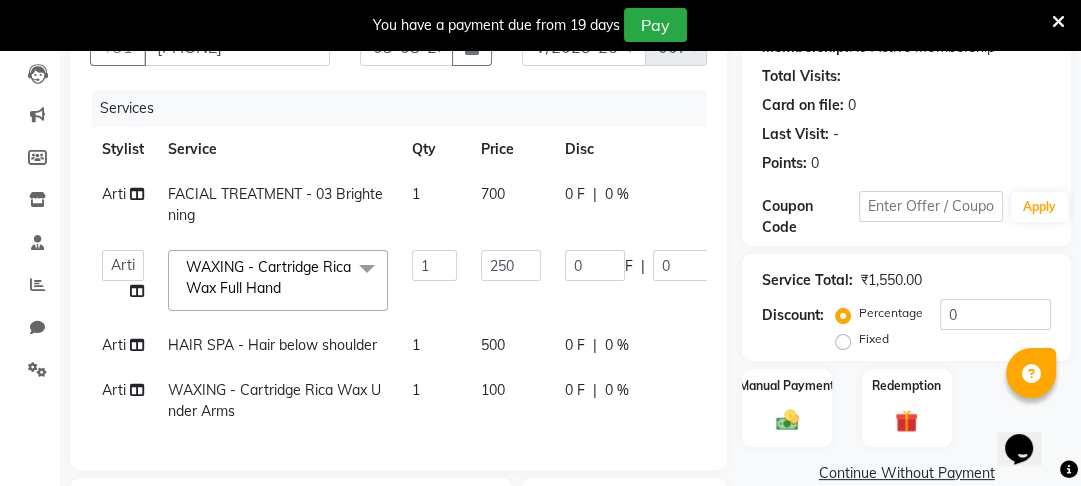 scroll, scrollTop: 0, scrollLeft: 0, axis: both 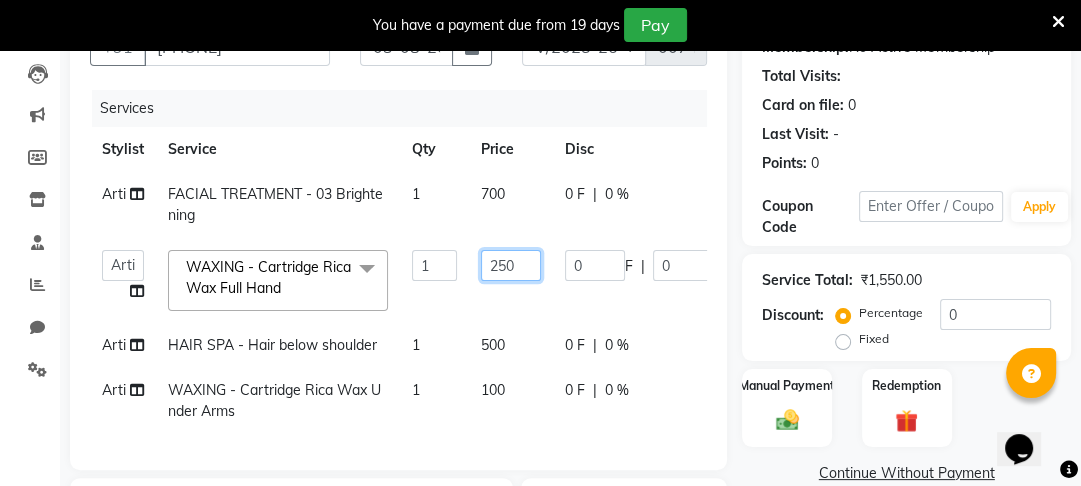 click on "250" 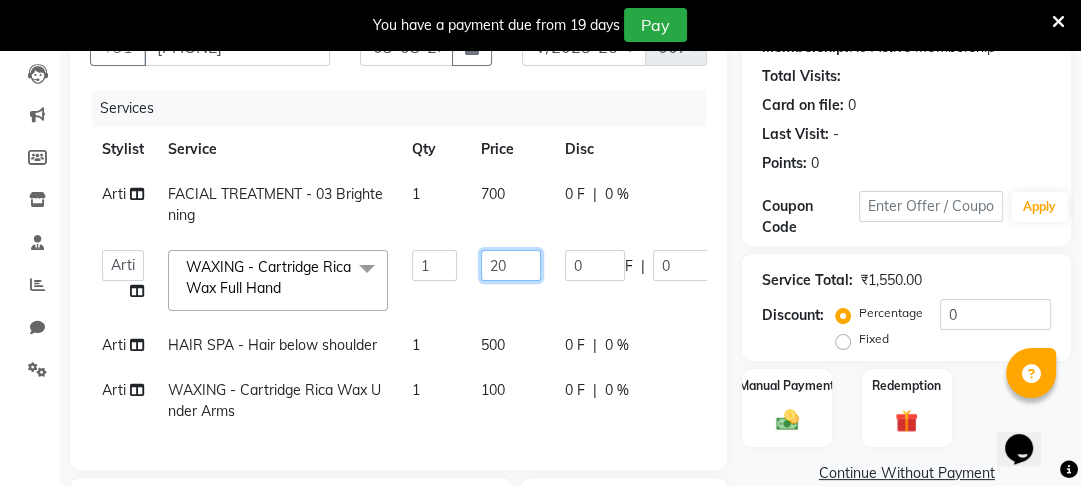type on "200" 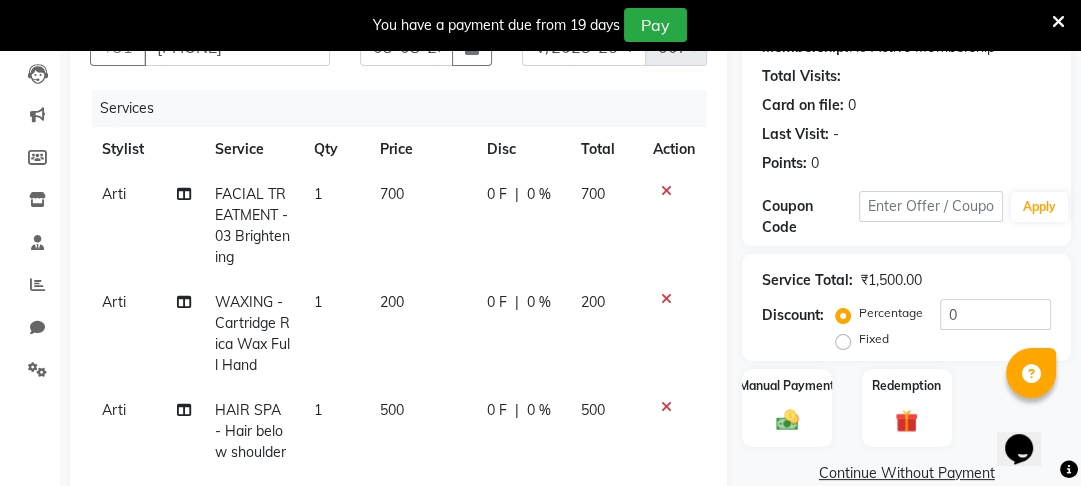 click on "[FIRST] FACIAL TREATMENT - 03 Brightening 1 700 0 F | 0 % 700 [FIRST] WAXING - Cartridge Rica Wax Full Hand 1 200 0 F | 0 % 200 [FIRST] HAIR SPA - Hair below shoulder 1 500 0 F | 0 % 500 [FIRST] WAXING - Cartridge Rica Wax Under Arms 1 100 0 F | 0 % 100" 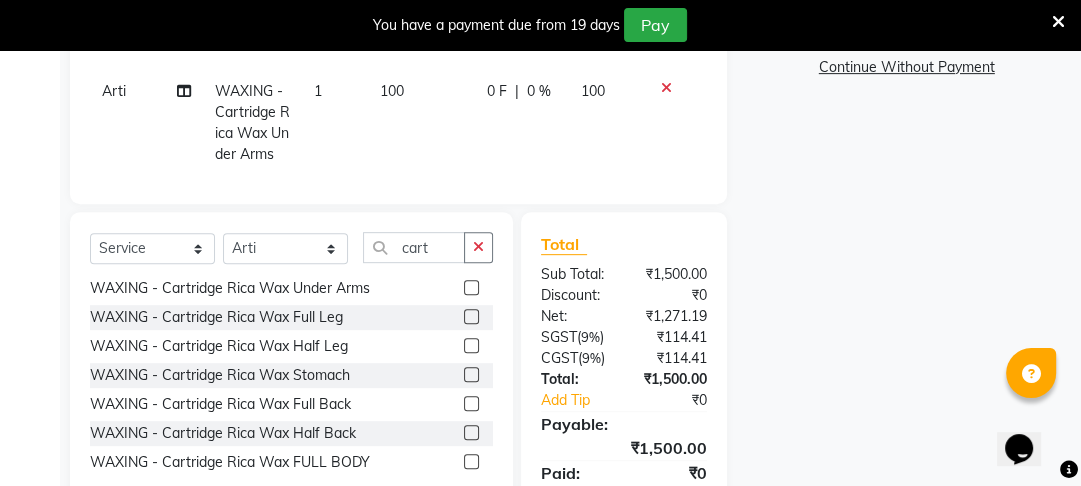 scroll, scrollTop: 688, scrollLeft: 0, axis: vertical 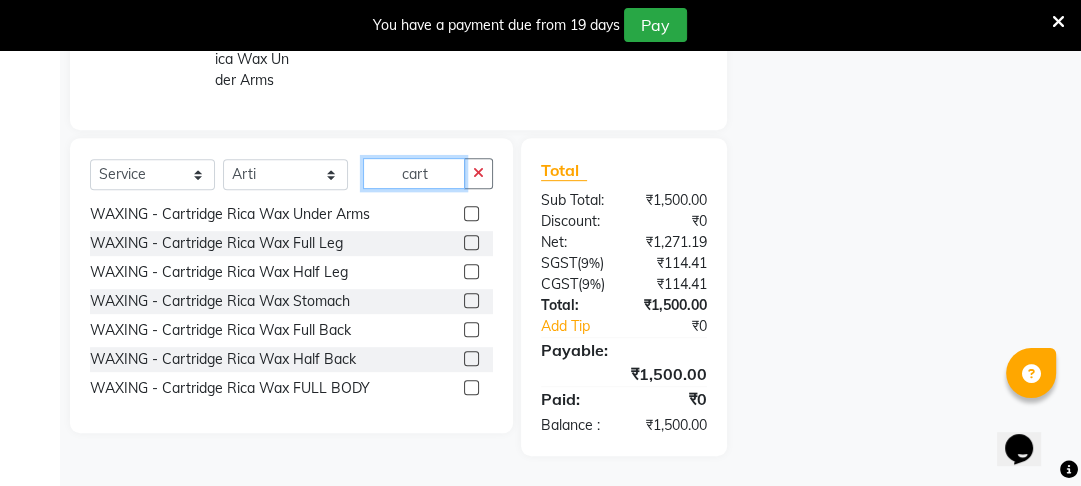 click on "cart" 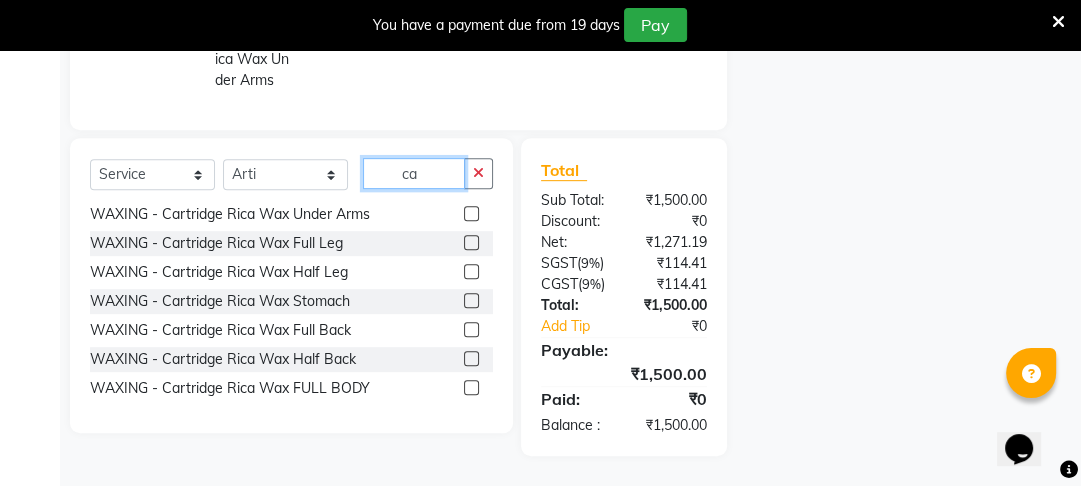 type on "c" 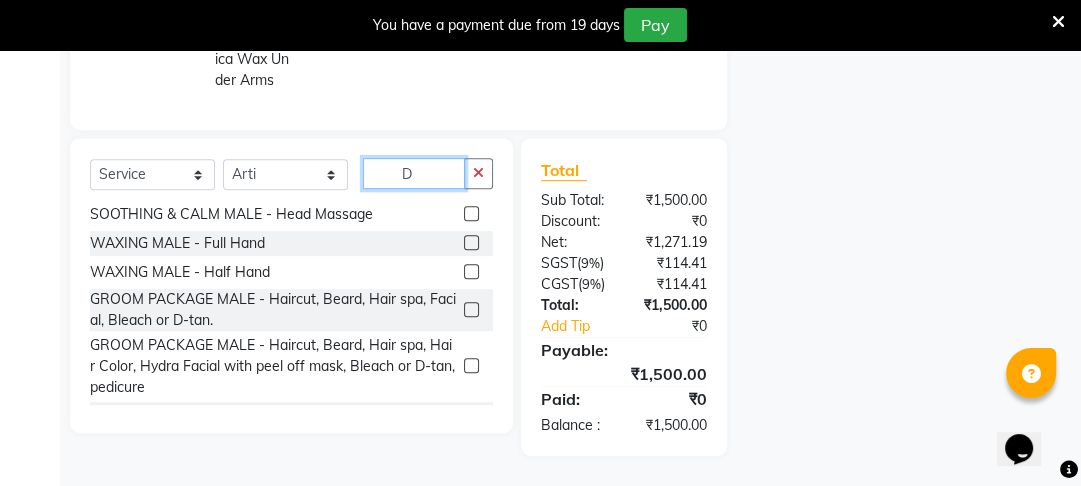 scroll, scrollTop: 0, scrollLeft: 0, axis: both 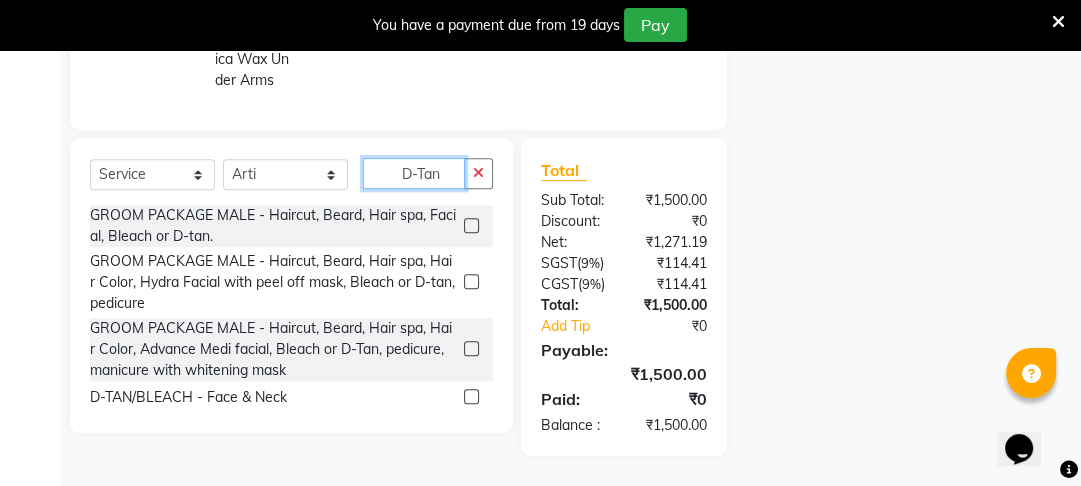 type on "D-Tan" 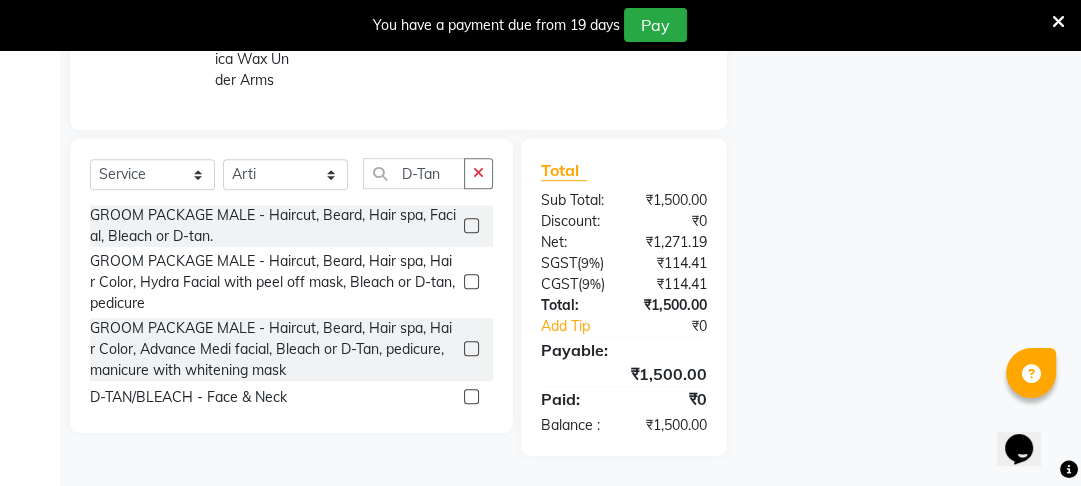 click 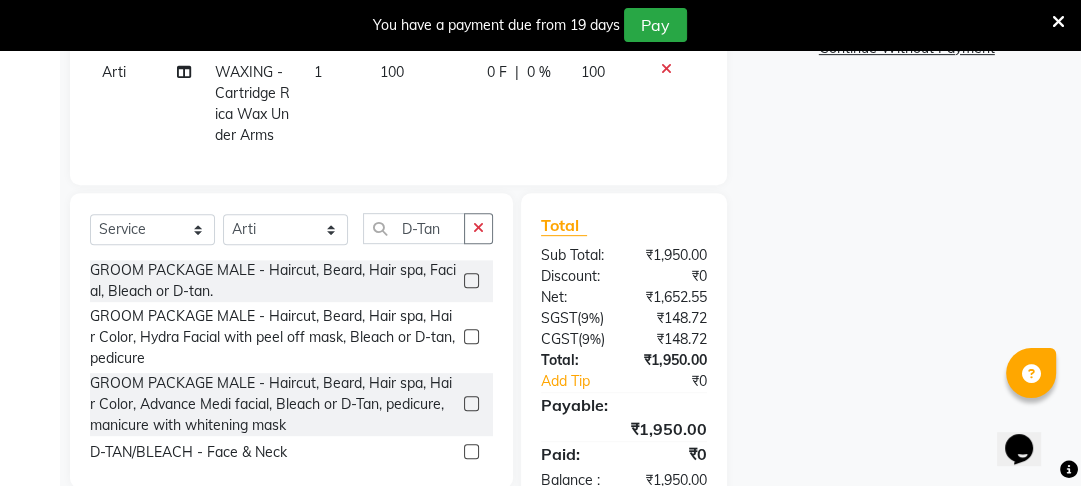 scroll, scrollTop: 688, scrollLeft: 0, axis: vertical 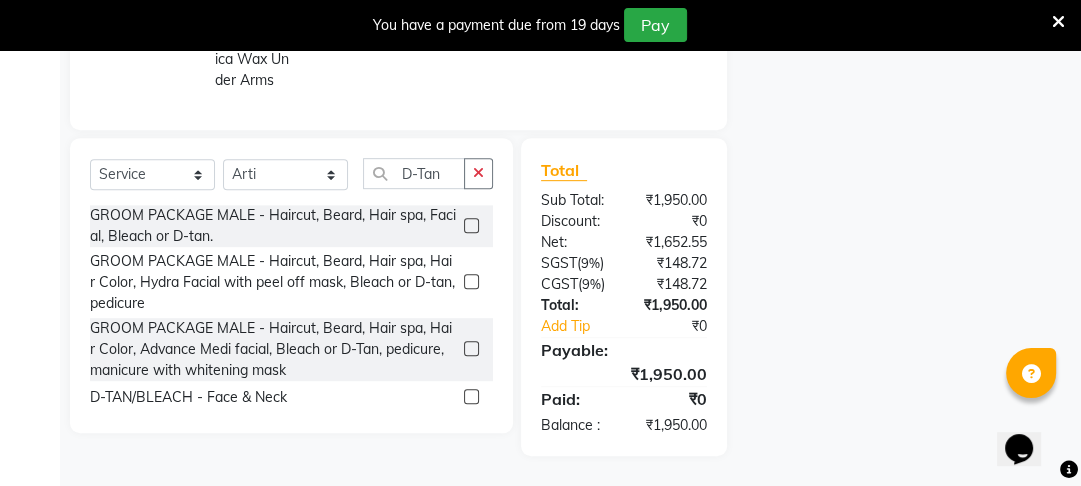 click 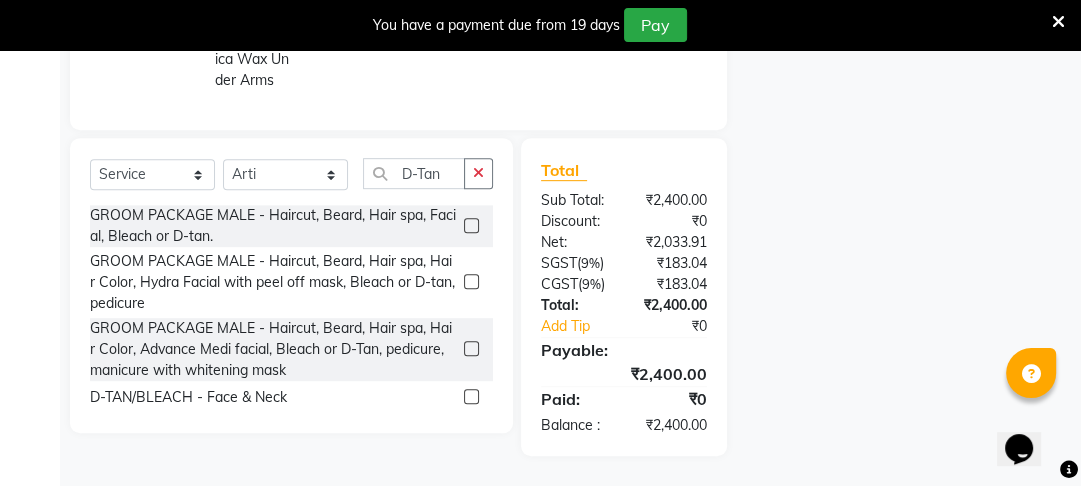 click 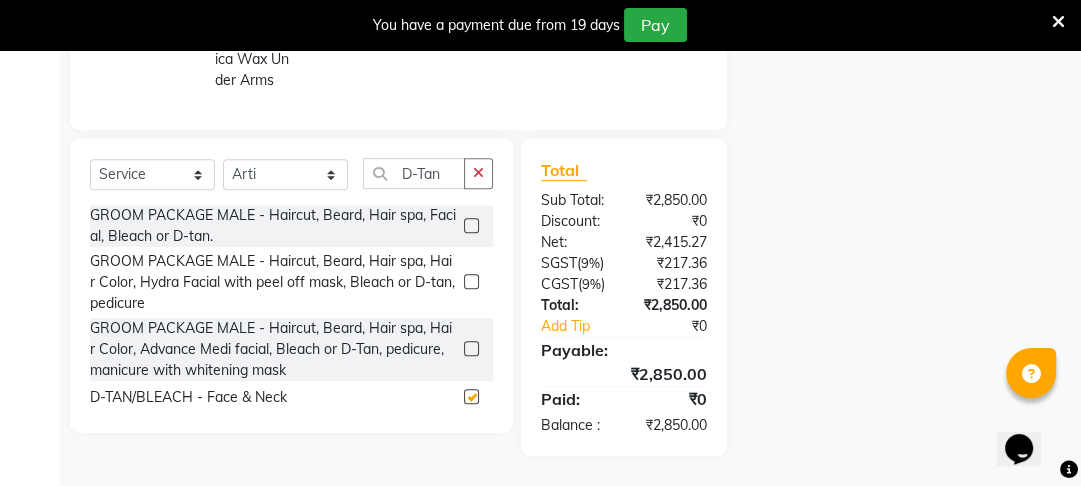 checkbox on "false" 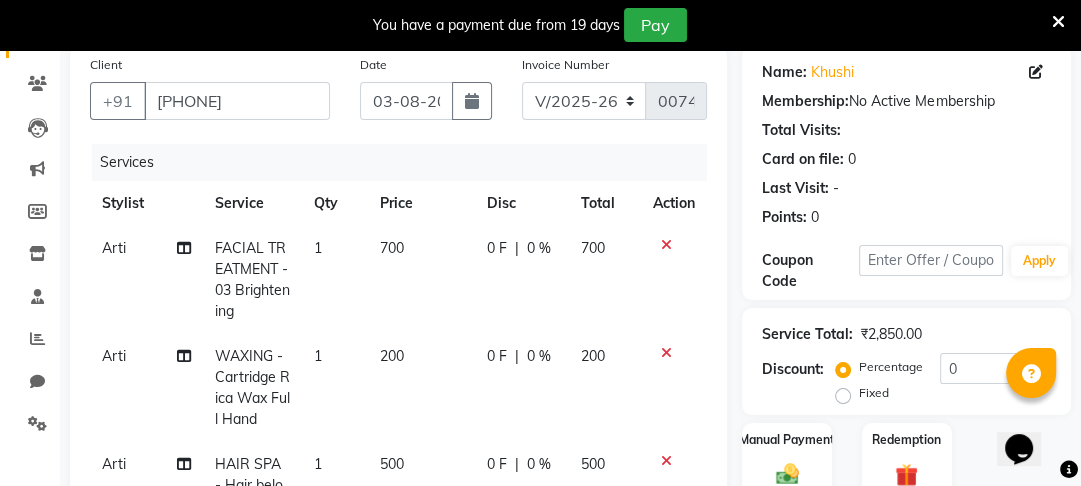 scroll, scrollTop: 129, scrollLeft: 0, axis: vertical 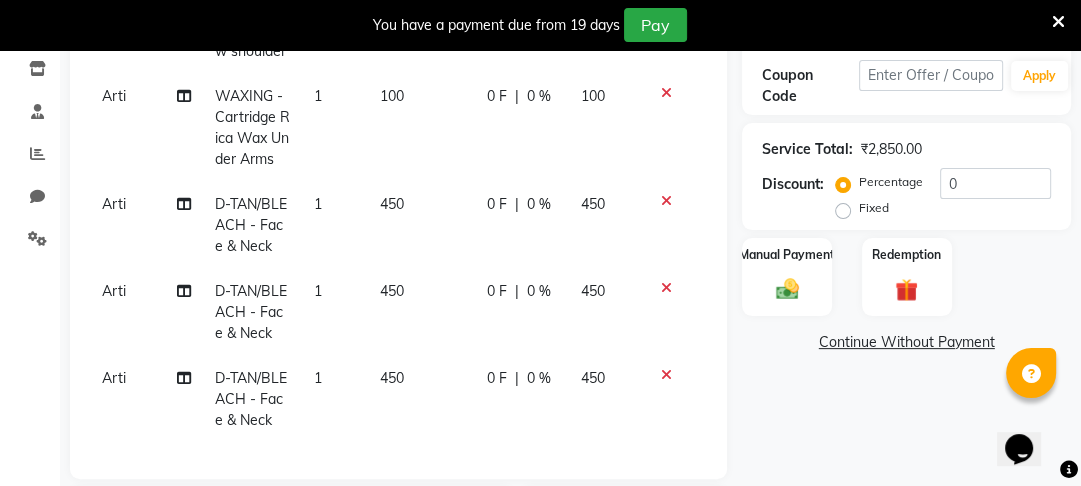 click on "Name: [FIRST]  Membership:  No Active Membership  Total Visits:   Card on file:  0 Points:   0  Coupon Code Apply Service Total:  ₹2,850.00  Discount:  Percentage   Fixed  0 Manual Payment Redemption  Continue Without Payment" 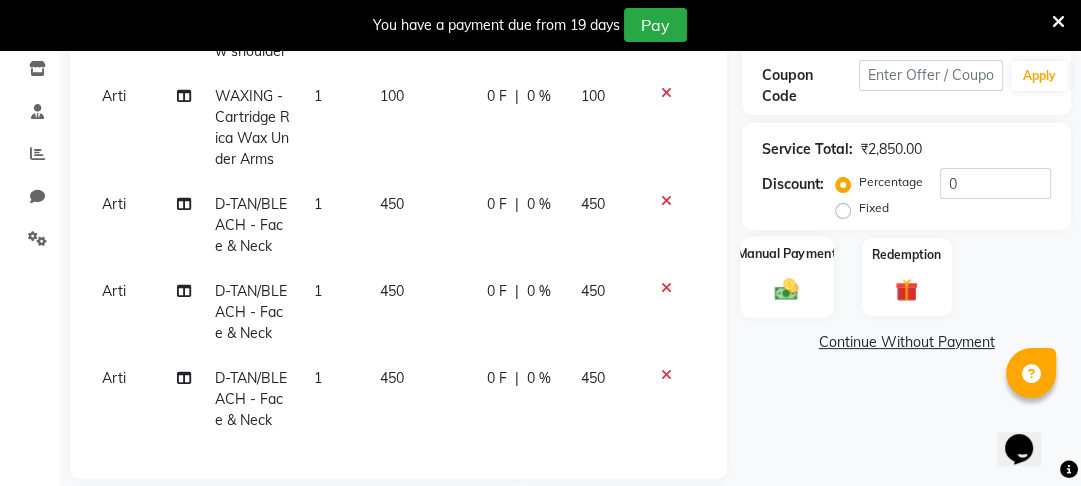 click 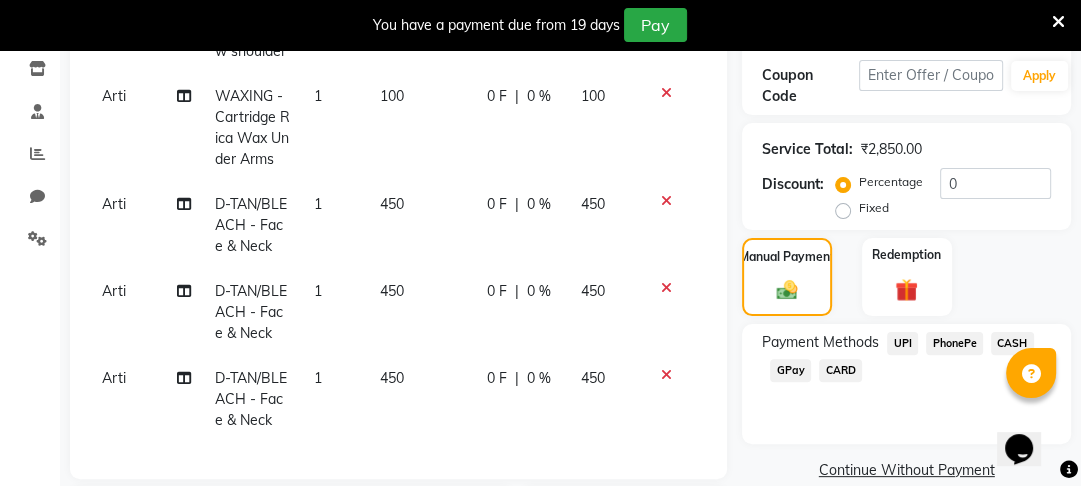 click on "PhonePe" 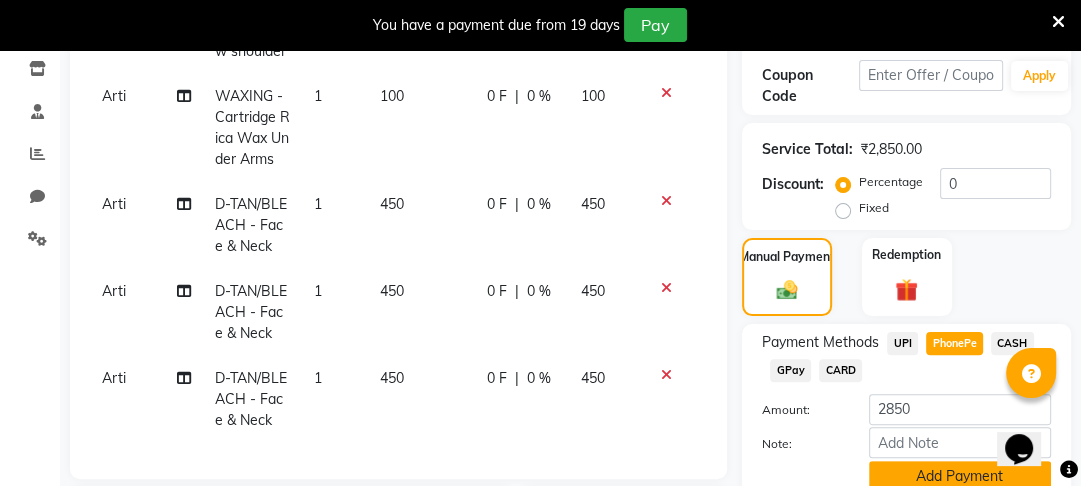 click on "Add Payment" 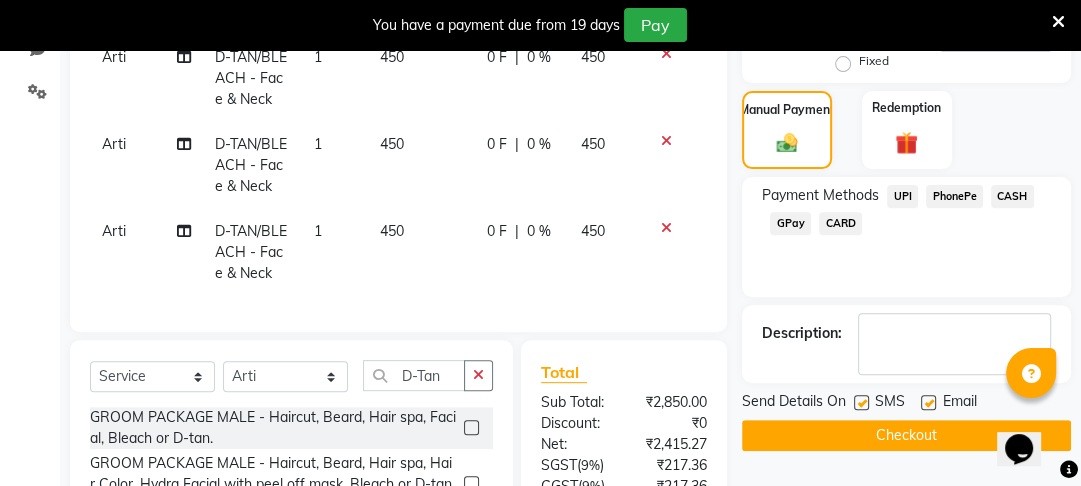 scroll, scrollTop: 552, scrollLeft: 0, axis: vertical 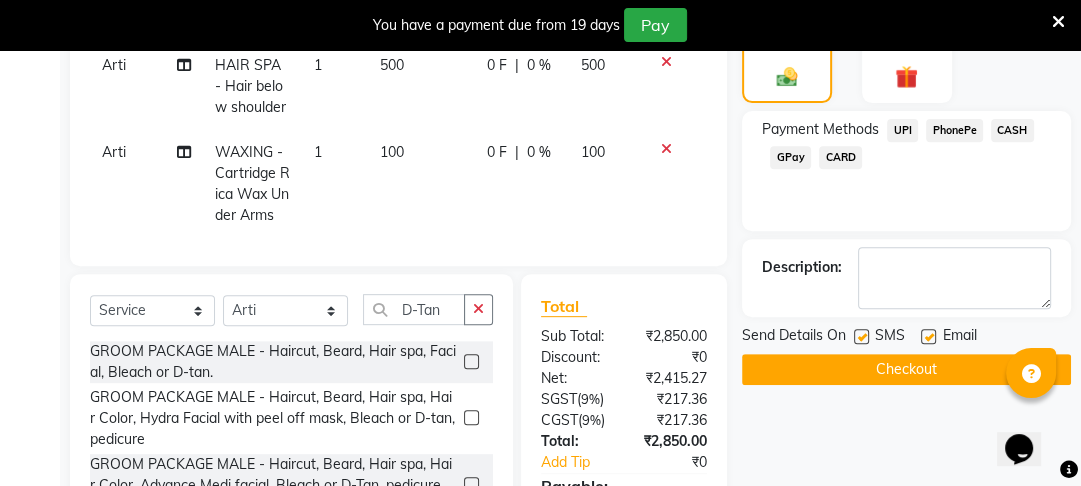 click on "Arti" 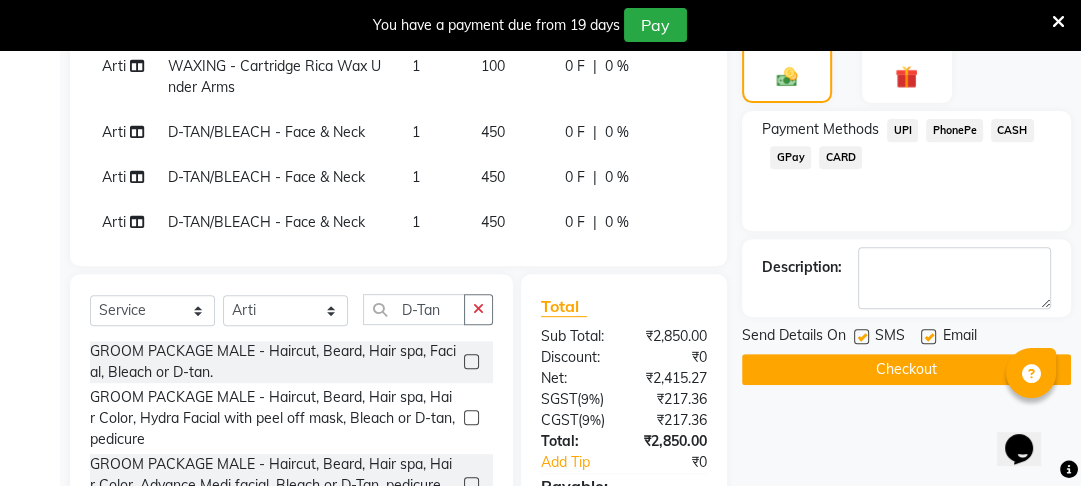 click on "Arti" 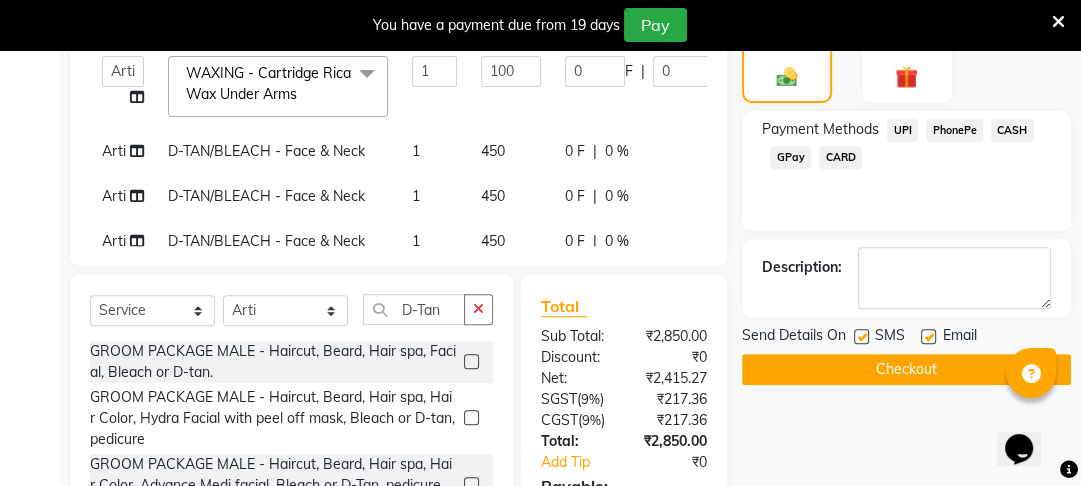 click 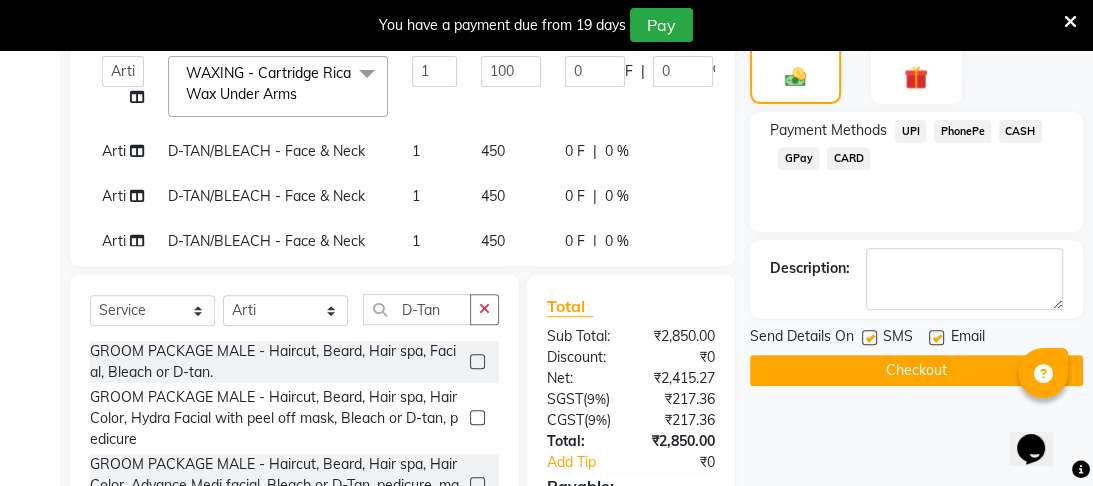 select on "87143" 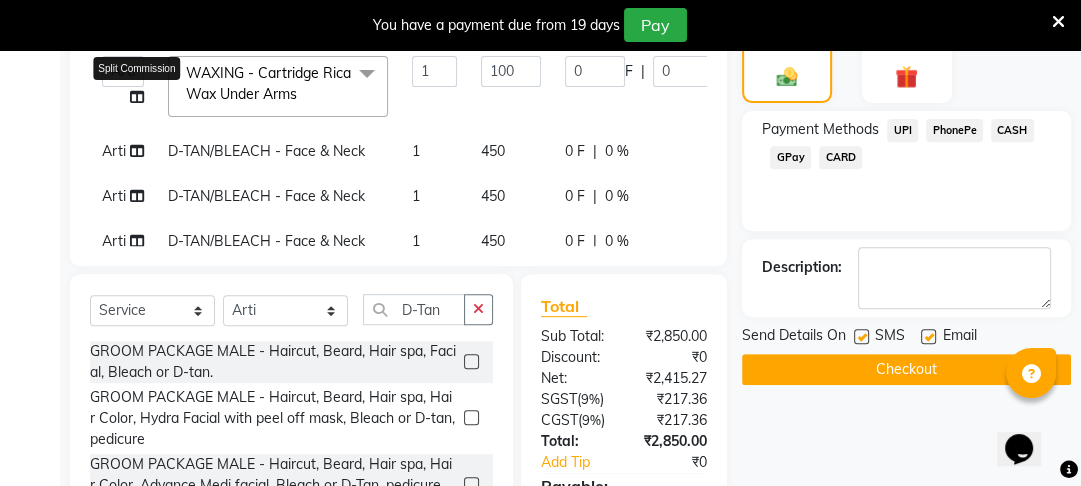 click 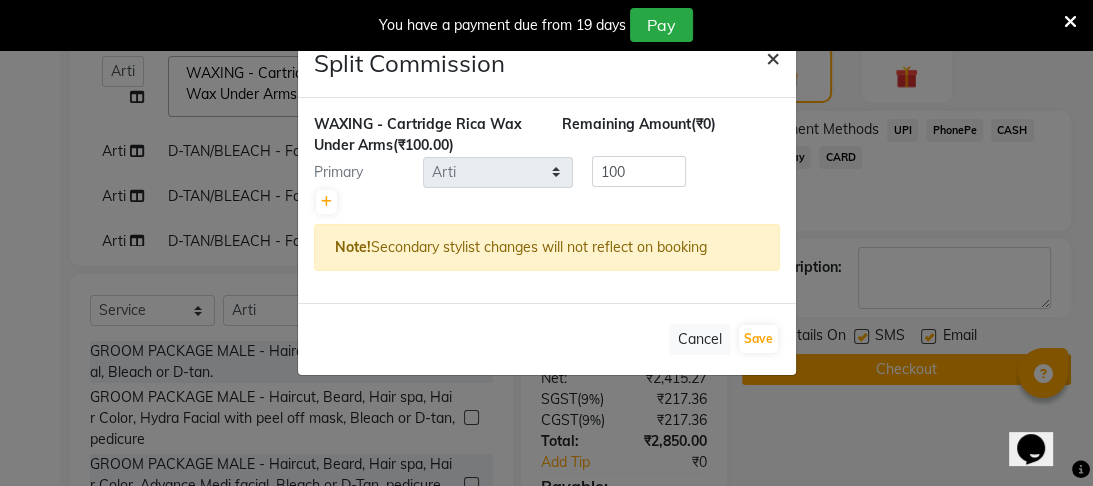 click on "×" 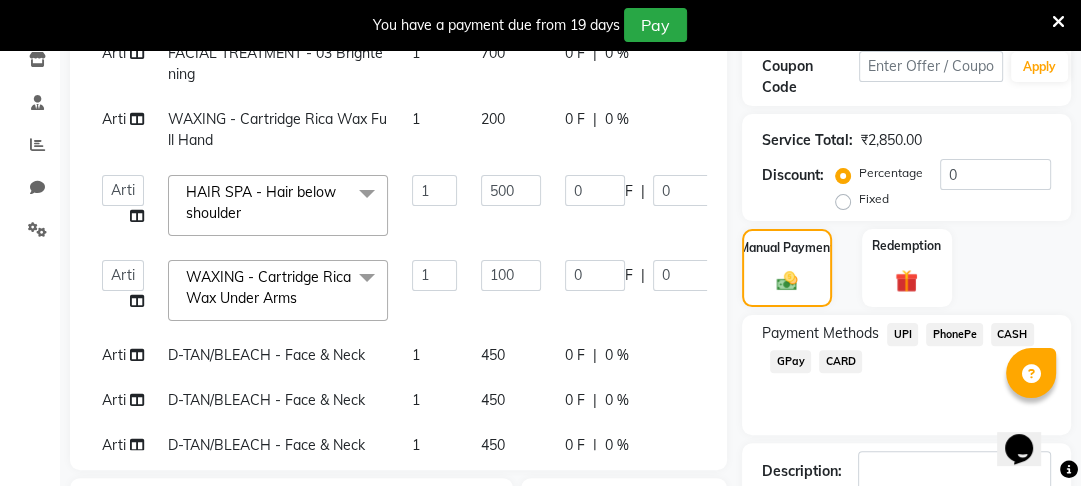scroll, scrollTop: 335, scrollLeft: 0, axis: vertical 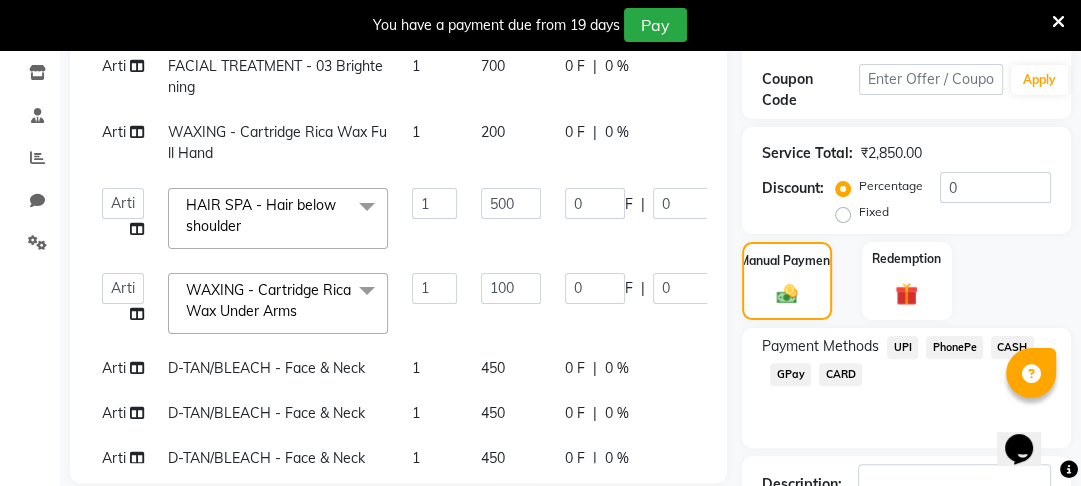 click on "450" 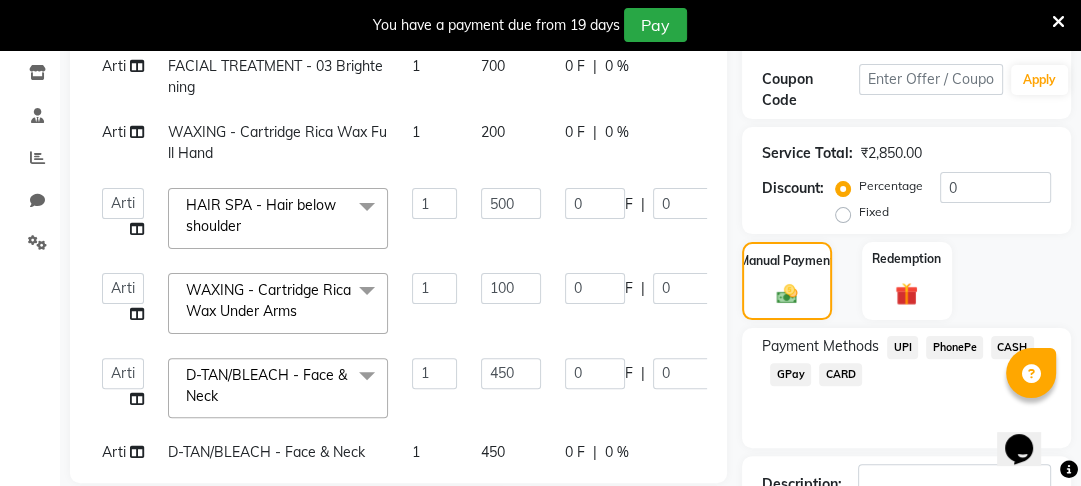 click on "450" 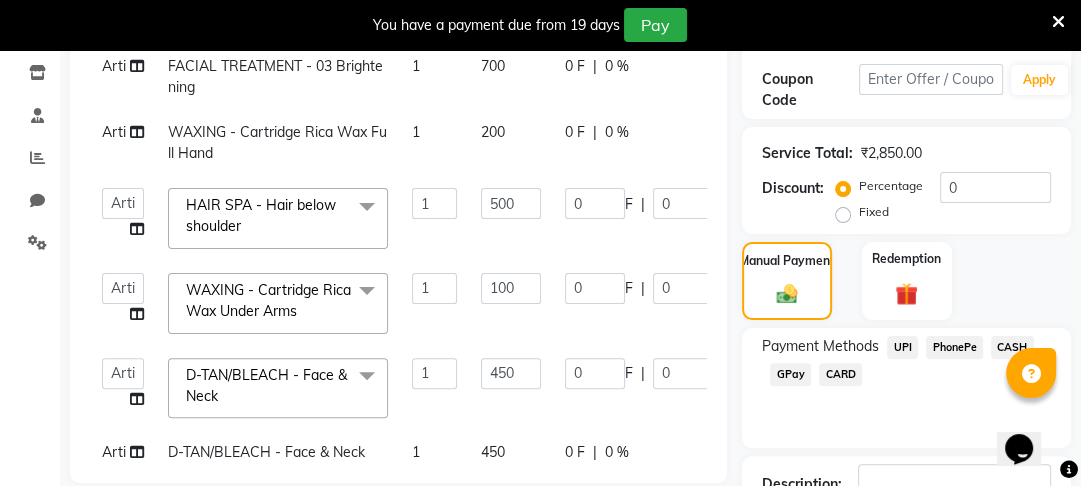 select on "87143" 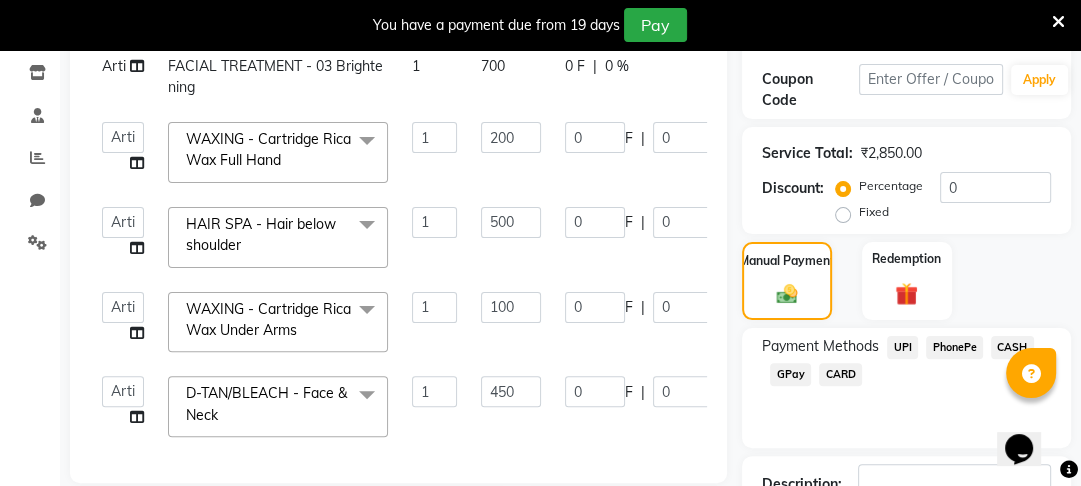 scroll, scrollTop: 51, scrollLeft: 0, axis: vertical 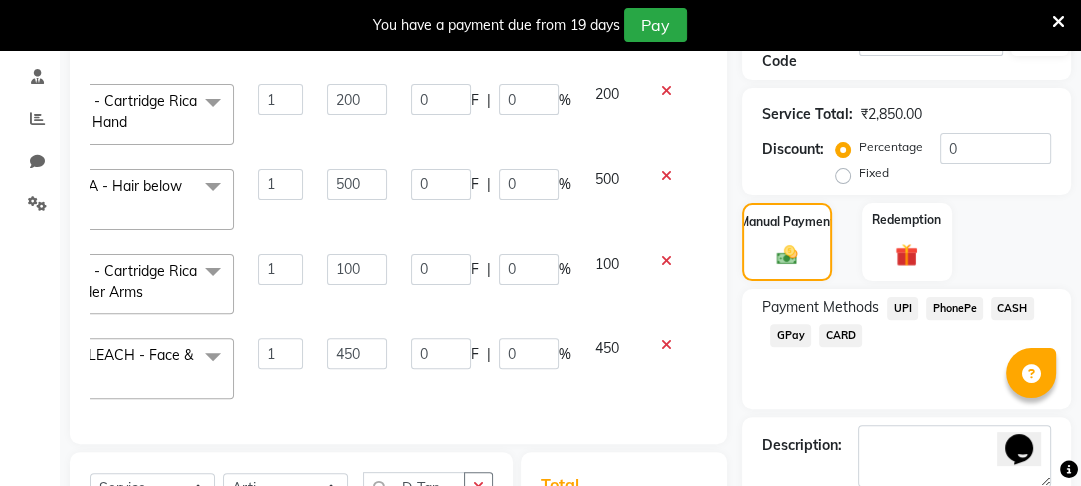 click 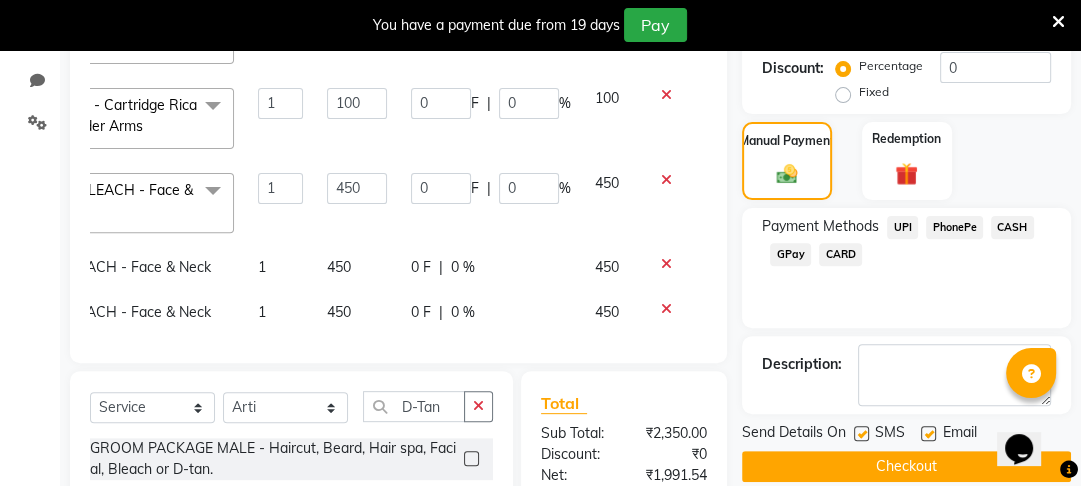 scroll, scrollTop: 460, scrollLeft: 0, axis: vertical 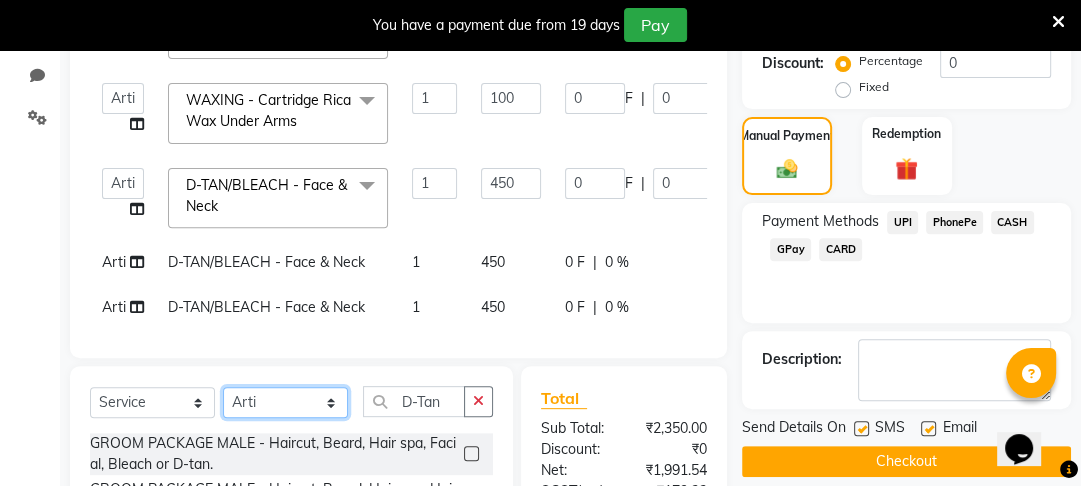 click on "Select Stylist [FIRST] [FIRST] [FIRST] [FIRST] [FIRST] [FIRST] [FIRST]" 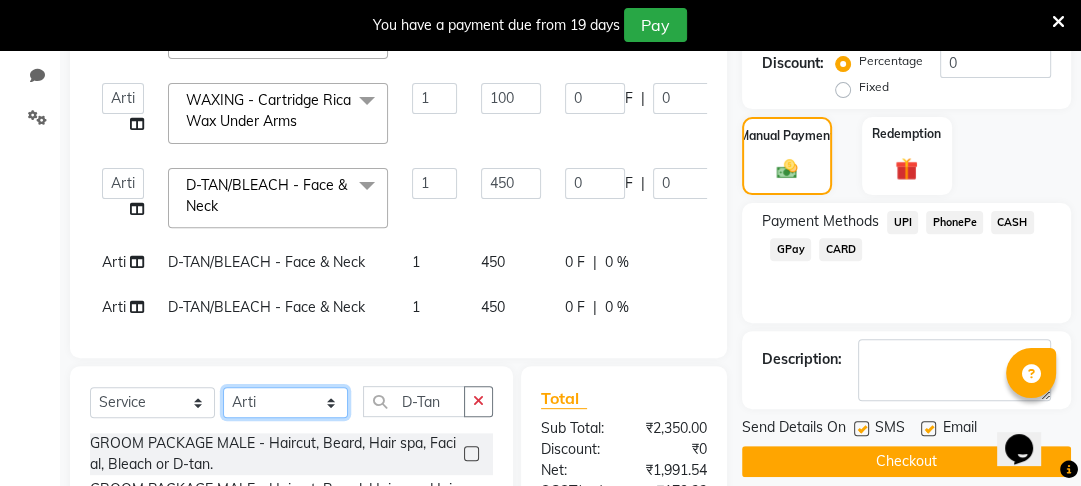 select on "87147" 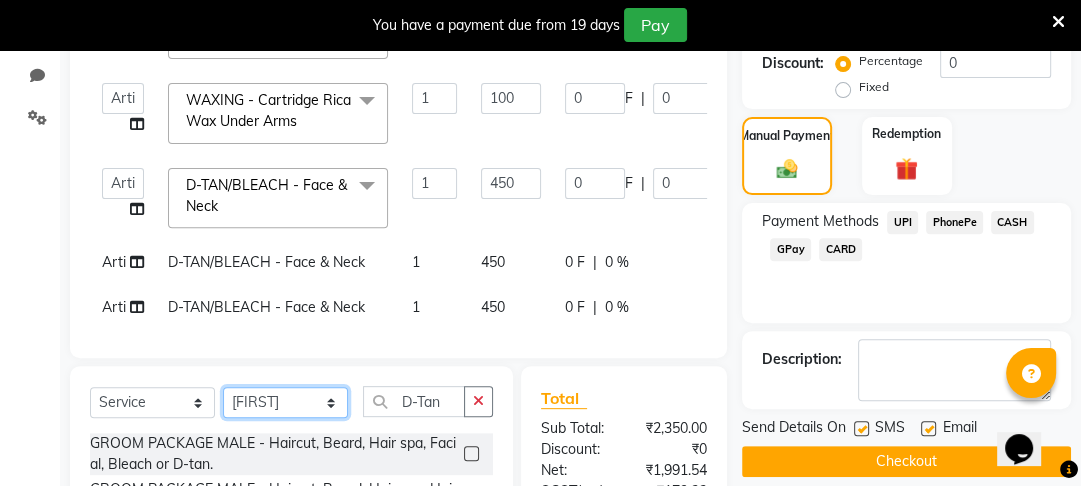 click on "Select Stylist [FIRST] [FIRST] [FIRST] [FIRST] [FIRST] [FIRST] [FIRST]" 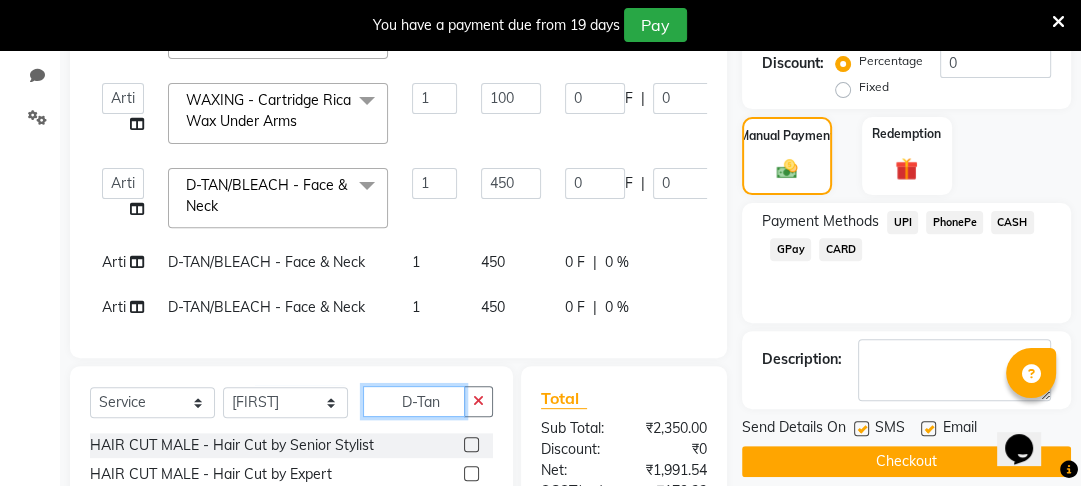 click on "D-Tan" 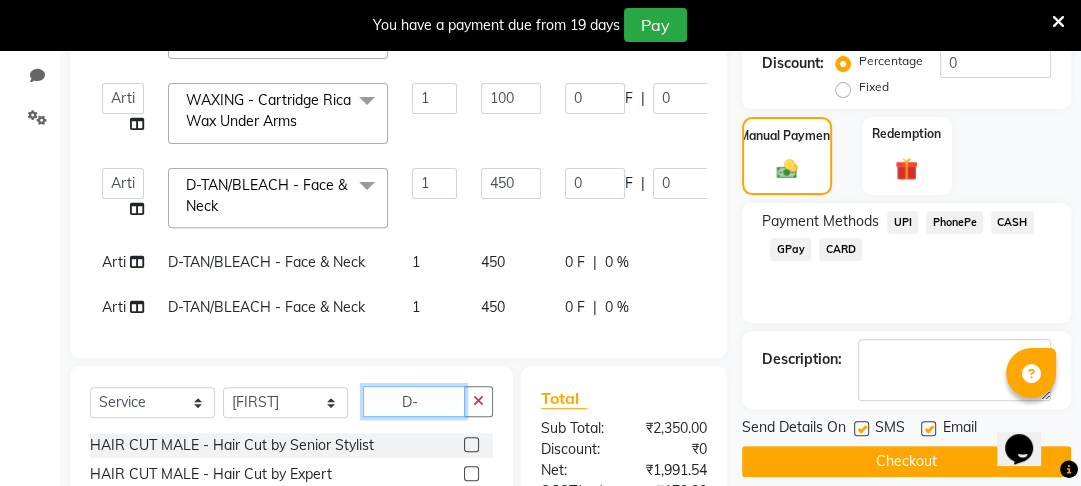 type on "D" 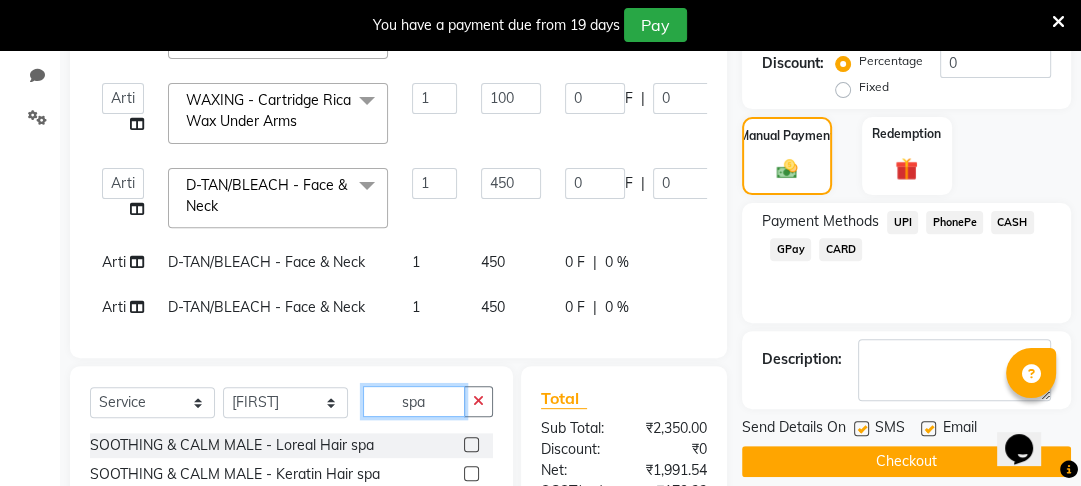 type on "spa" 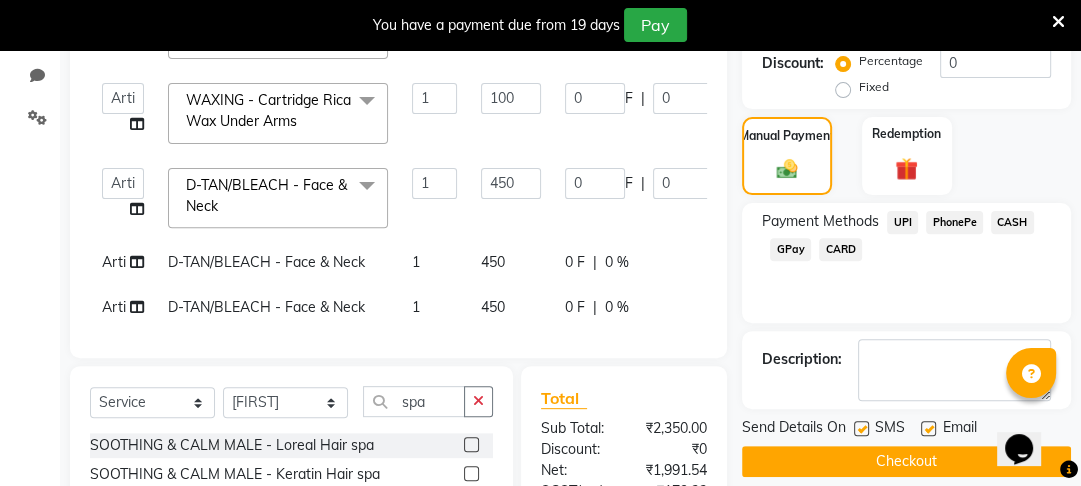click 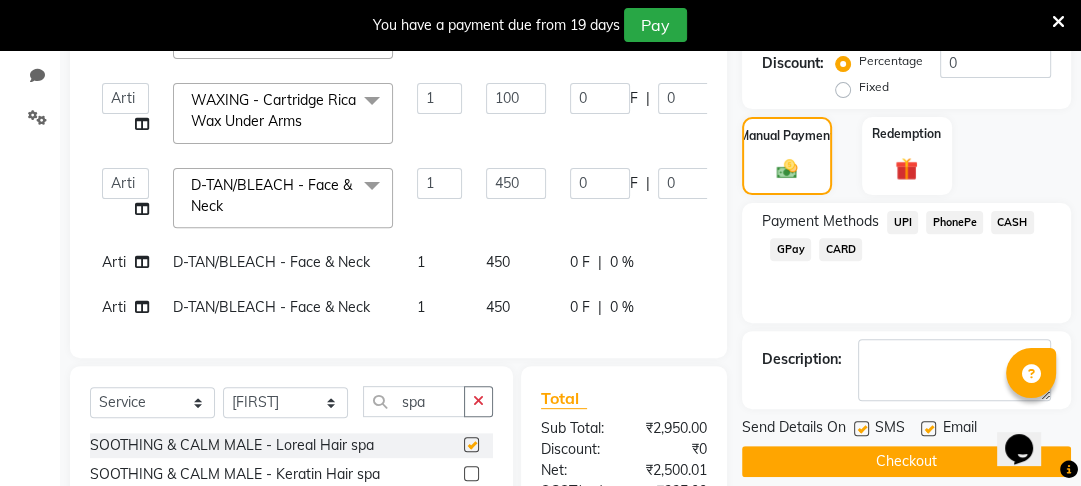 checkbox on "false" 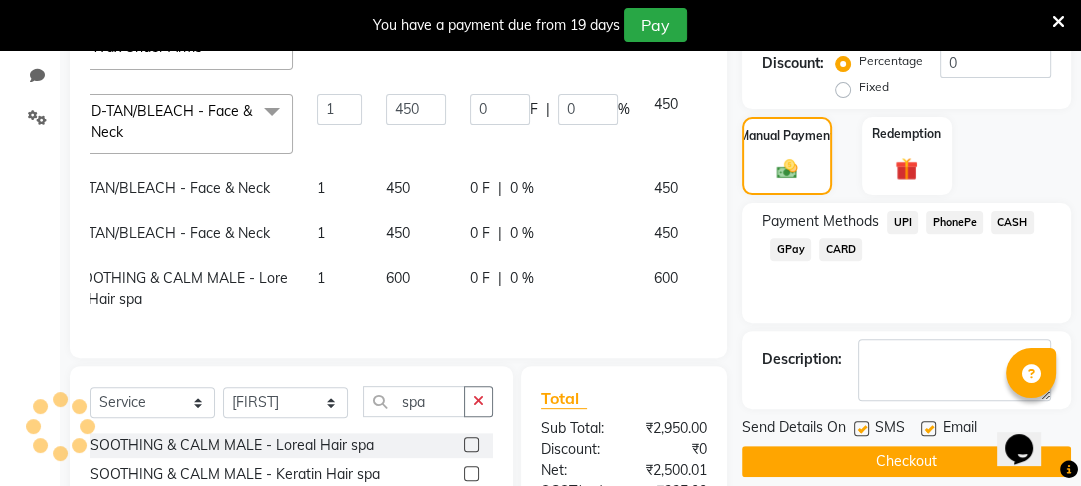scroll, scrollTop: 84, scrollLeft: 168, axis: both 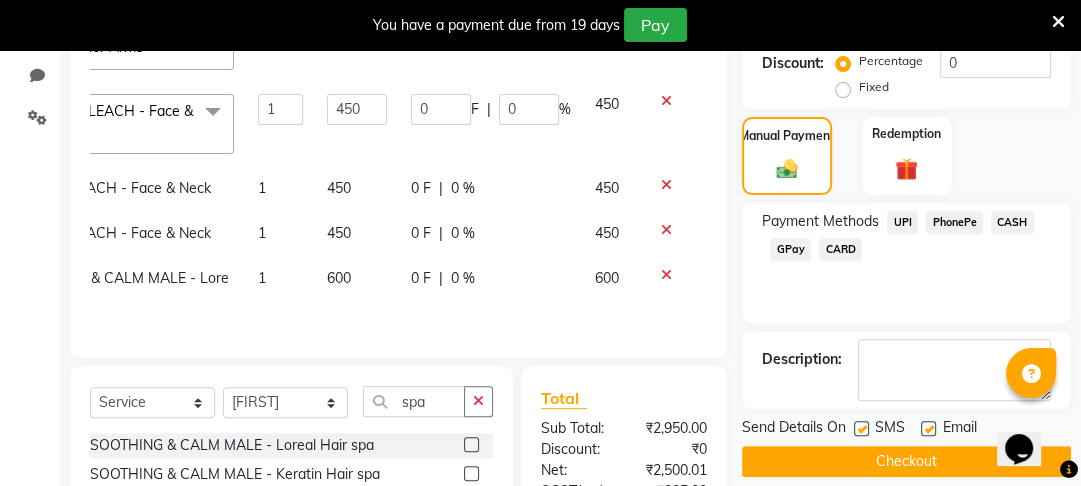 click 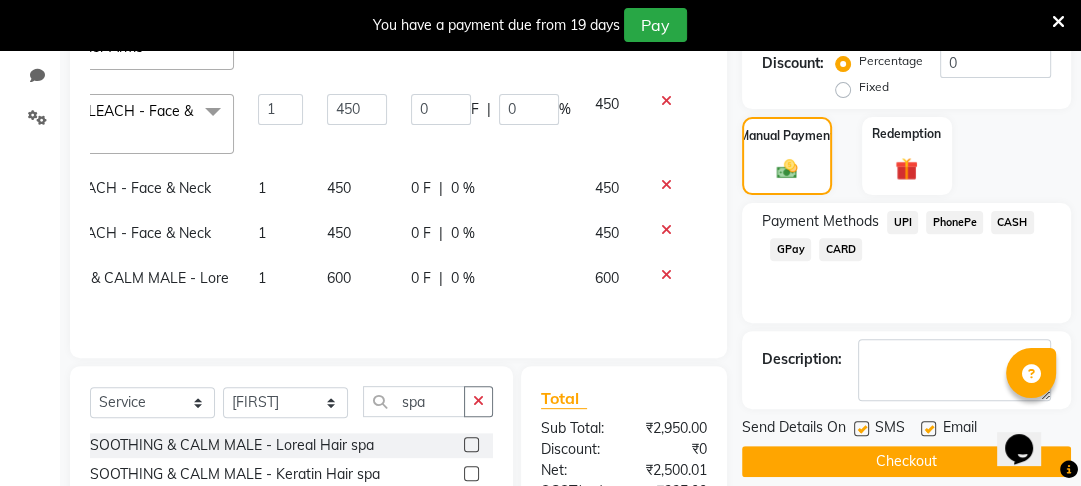scroll, scrollTop: 40, scrollLeft: 168, axis: both 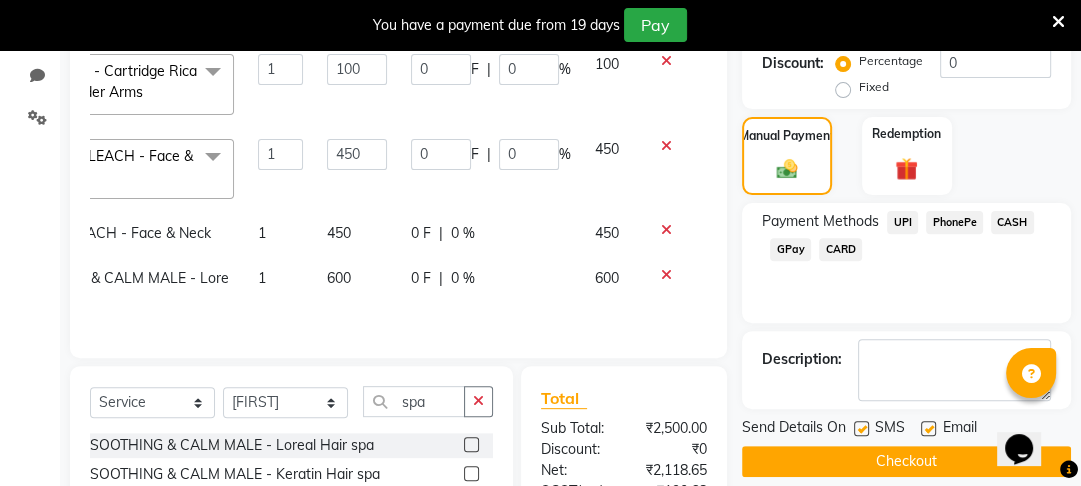 click 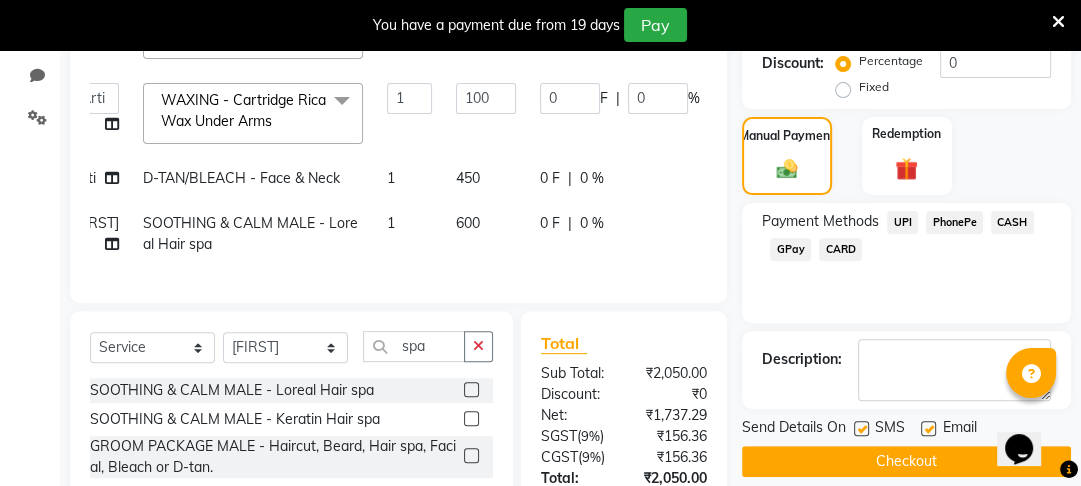 scroll, scrollTop: 0, scrollLeft: 0, axis: both 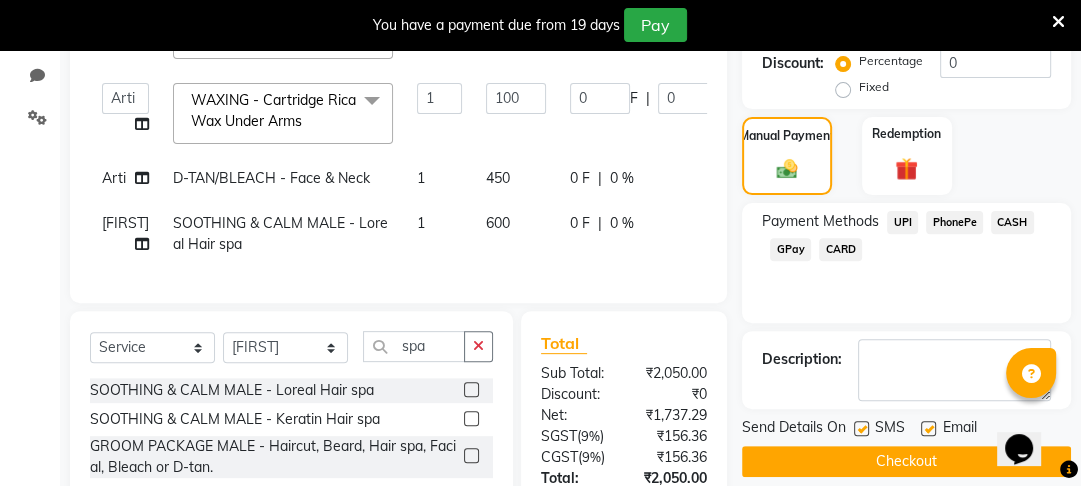 click on "600" 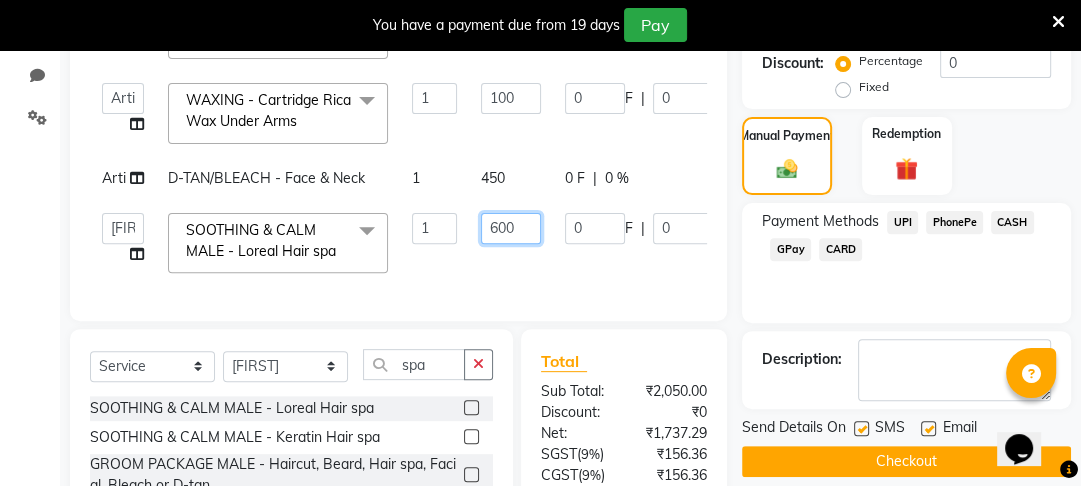 click on "600" 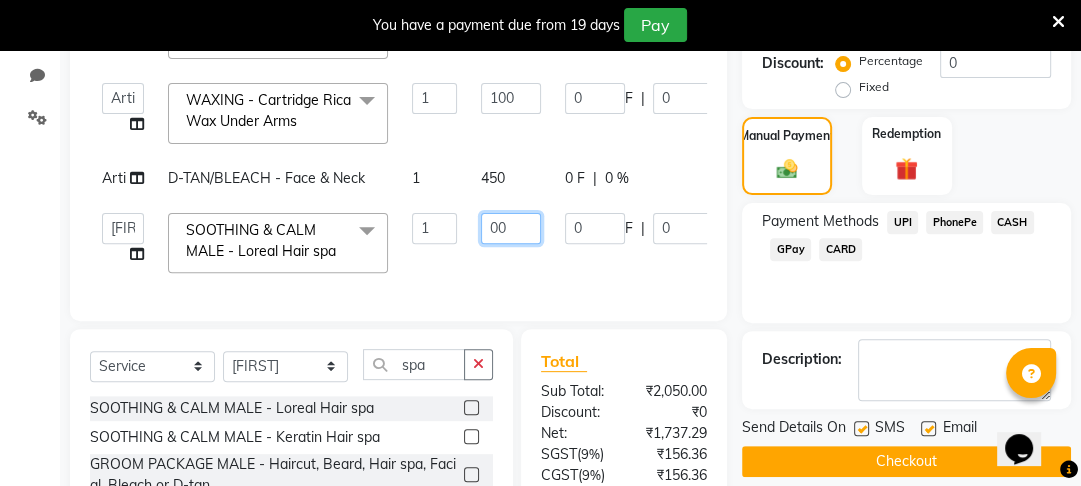 type on "500" 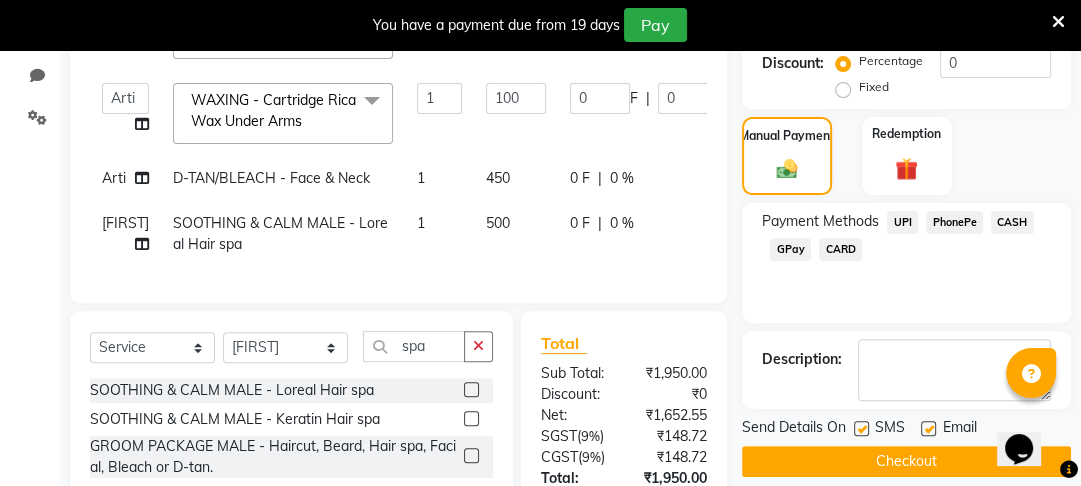 click on "Services Stylist Service Qty Price Disc Total Action Arti FACIAL TREATMENT - 03 Brightening 1 700 0 F | 0 % 700  [FIRST]   Arti   [FIRST]   [FIRST]   [FIRST]   [FIRST]   [FIRST]  WAXING - Cartridge Rica Wax Full Hand  x HAIR CUT MALE - Hair Cut by Senior Stylist HAIR CUT MALE - Hair Cut by Expert HAIR CUT MALE - Hair Wash HAIR CUT MALE - Shave HAIR CUT MALE - Beard Trim HAIR CUT MALE - Styling COLOURS MALE - Beard Color COLOURS MALE - Moustache Color GLOBAL HAIR COLOUR MALE - Ammonia Base Color GLOBAL HAIR COLOUR MALE - Ammonia-Free Color GLOBAL HAIR COLOUR MALE - Loreal Inoa Color GLOBAL HAIR COLOUR MALE - Hair Density (Add-on-charges) SOOTHING & CALM MALE - Head Massage SOOTHING & CALM MALE - Loreal Hair spa SOOTHING & CALM MALE - Keratin Hair spa TEXTURE SERVICES MALE - Keratin Treatment TEXTURE SERVICES MALE - Smoothening Treatment TEXTURE SERVICES MALE - Kerasmooth Treatment TEXTURE SERVICES MALE - Botox TEXTURE SERVICES MALE - Nano Plastia TEXTURE SERVICES MALE - Perming WAXING MALE - Full Hand 1 200 0 F | 0 %" 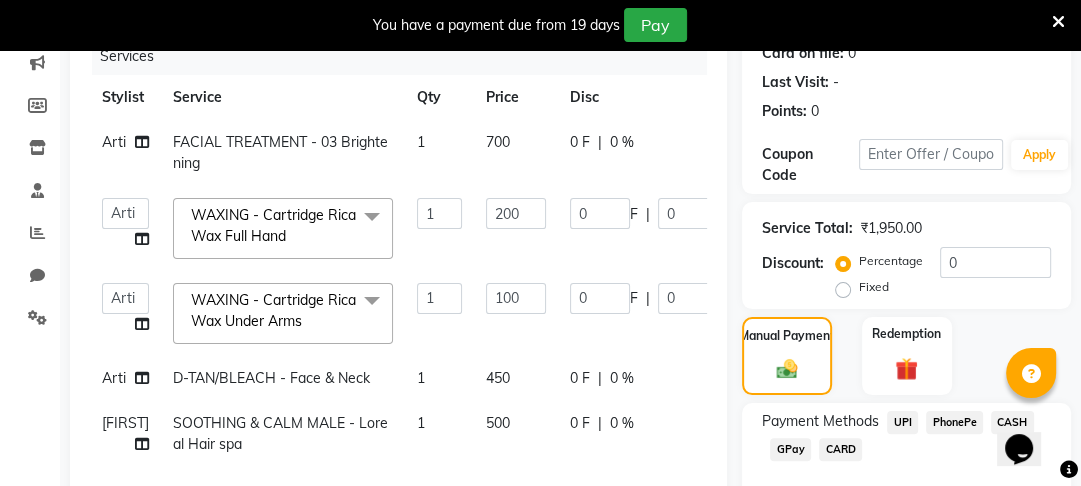 scroll, scrollTop: 141, scrollLeft: 0, axis: vertical 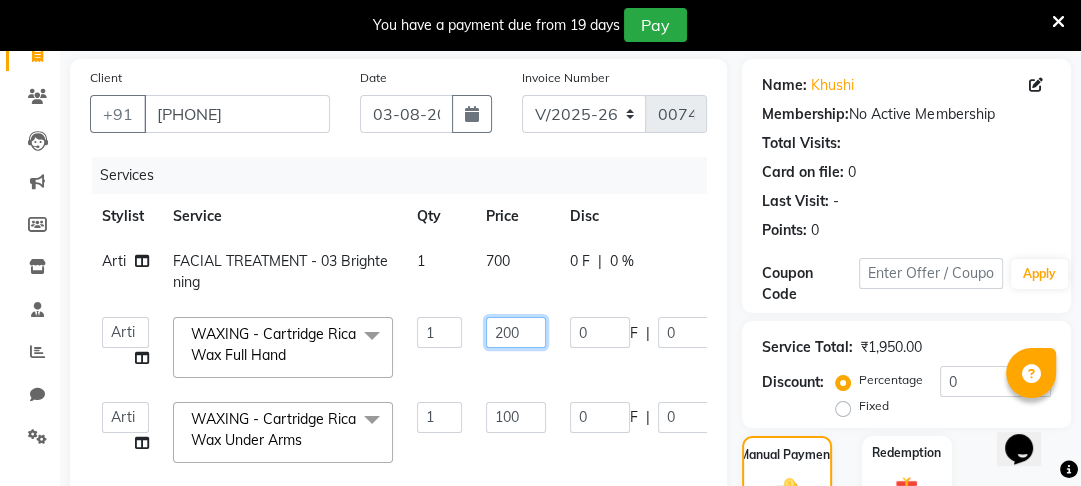 click on "200" 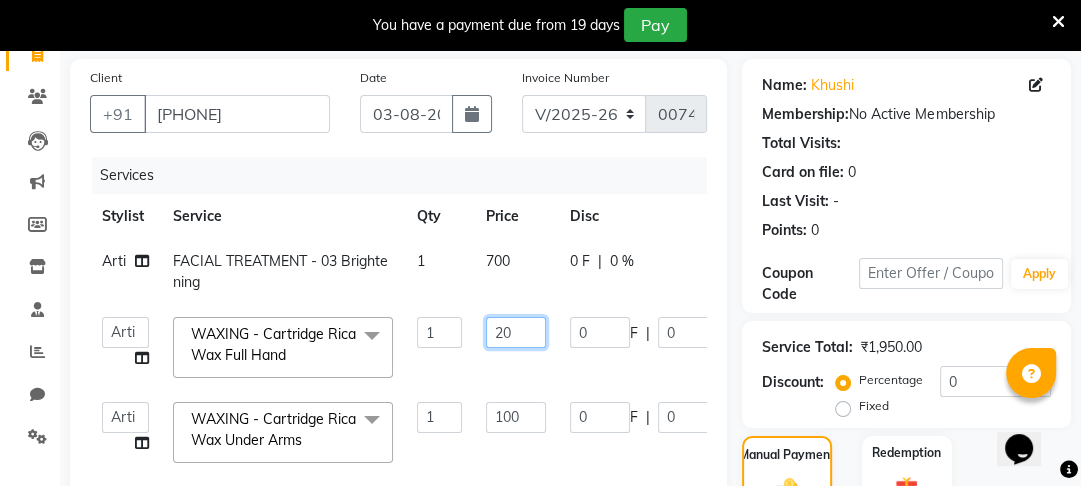 type on "2" 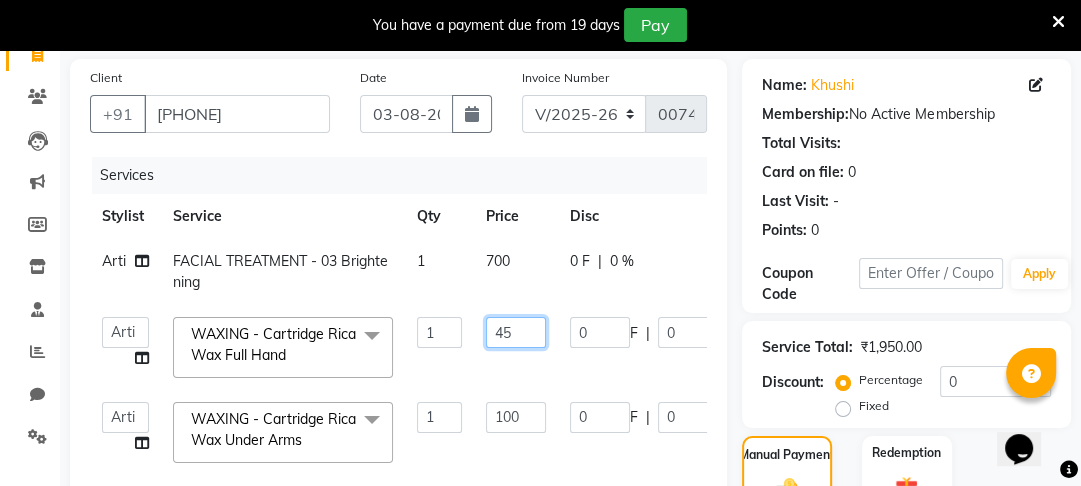 type on "450" 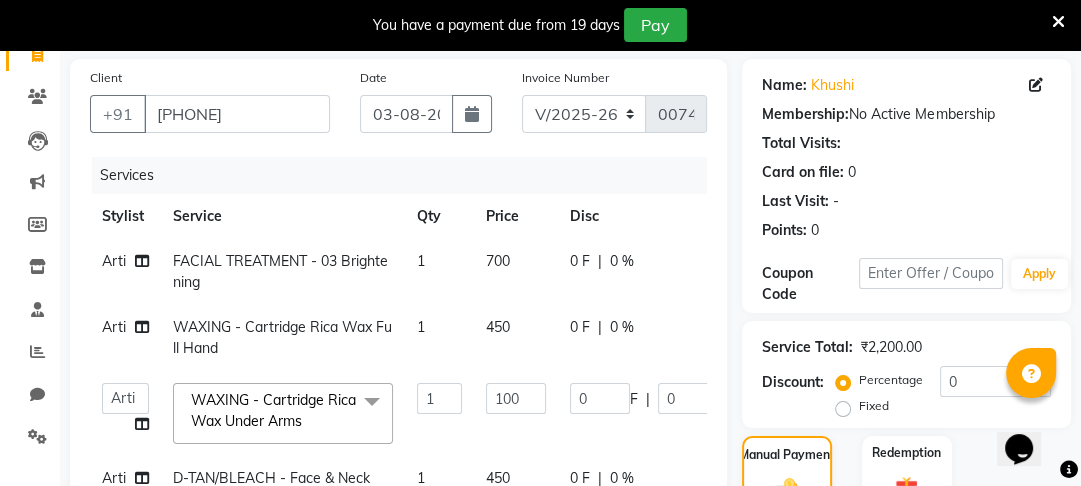 click on "Arti FACIAL TREATMENT - 03 Brightening 1 700 0 F | 0 % 700 Arti WAXING - Cartridge Rica Wax Full Hand 1 450 0 F | 0 % 450  [FIRST]   Arti   [FIRST]   [FIRST]   [FIRST]   [FIRST]   [FIRST]  WAXING - Cartridge Rica Wax Under Arms  x HAIR CUT MALE - Hair Cut by Senior Stylist HAIR CUT MALE - Hair Cut by Expert HAIR CUT MALE - Hair Wash HAIR CUT MALE - Shave HAIR CUT MALE - Beard Trim HAIR CUT MALE - Styling COLOURS MALE - Beard Color COLOURS MALE - Moustache Color GLOBAL HAIR COLOUR MALE - Ammonia Base Color GLOBAL HAIR COLOUR MALE - Ammonia-Free Color GLOBAL HAIR COLOUR MALE - Loreal Inoa Color GLOBAL HAIR COLOUR MALE - Hair Density (Add-on-charges) SOOTHING & CALM MALE - Head Massage SOOTHING & CALM MALE - Loreal Hair spa SOOTHING & CALM MALE - Keratin Hair spa TEXTURE SERVICES MALE - Keratin Treatment TEXTURE SERVICES MALE - Smoothening Treatment TEXTURE SERVICES MALE - Kerasmooth Treatment TEXTURE SERVICES MALE - Botox TEXTURE SERVICES MALE - Nano Plastia TEXTURE SERVICES MALE - Perming WAXING MALE - Full Hand 1 100" 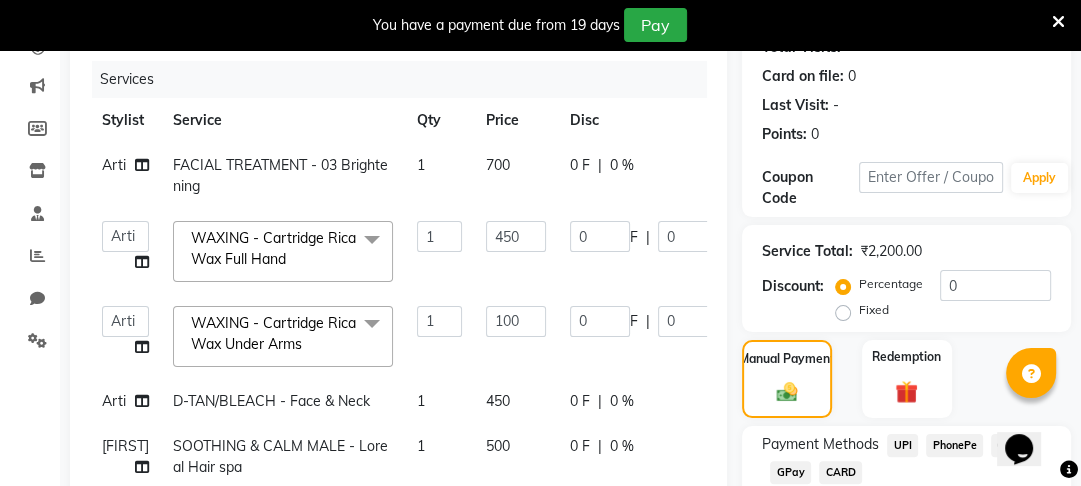 scroll, scrollTop: 241, scrollLeft: 0, axis: vertical 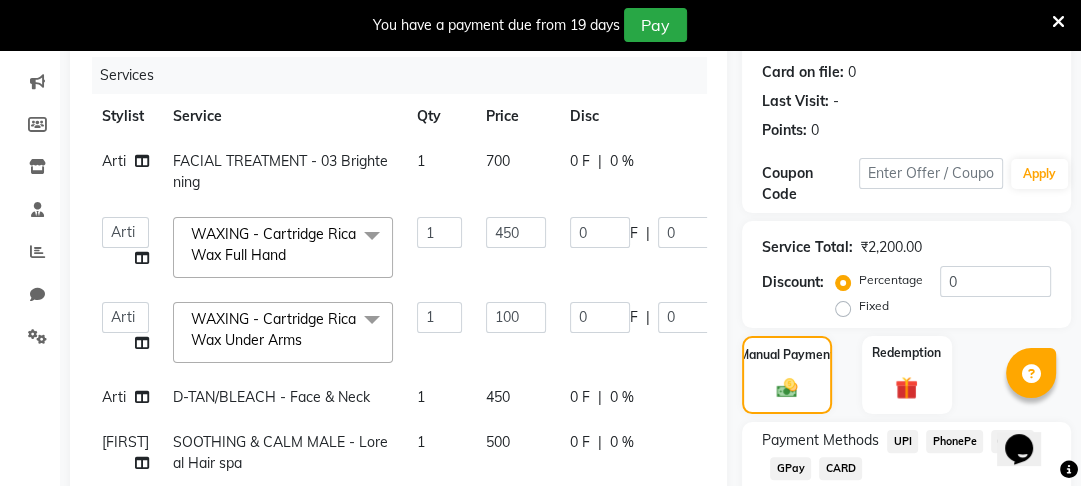 click on "700" 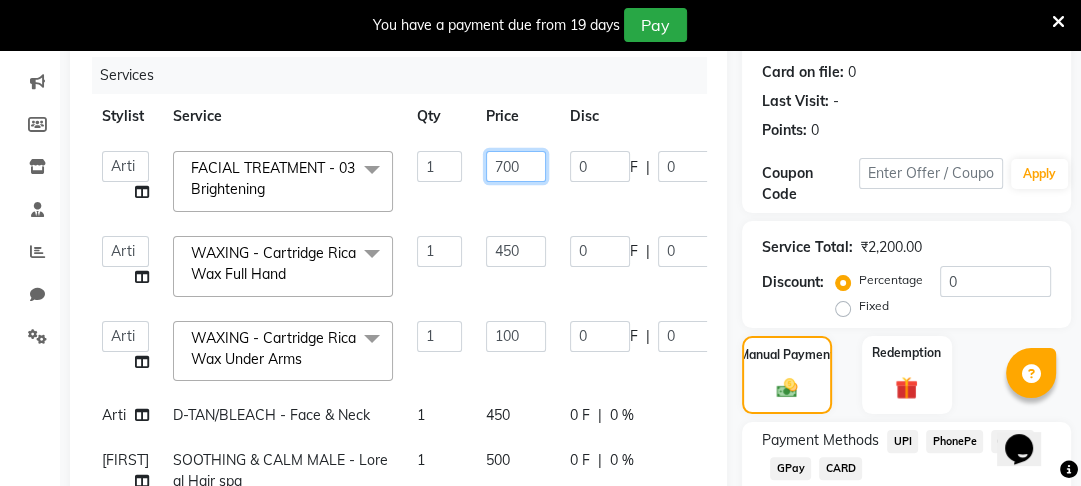 click on "700" 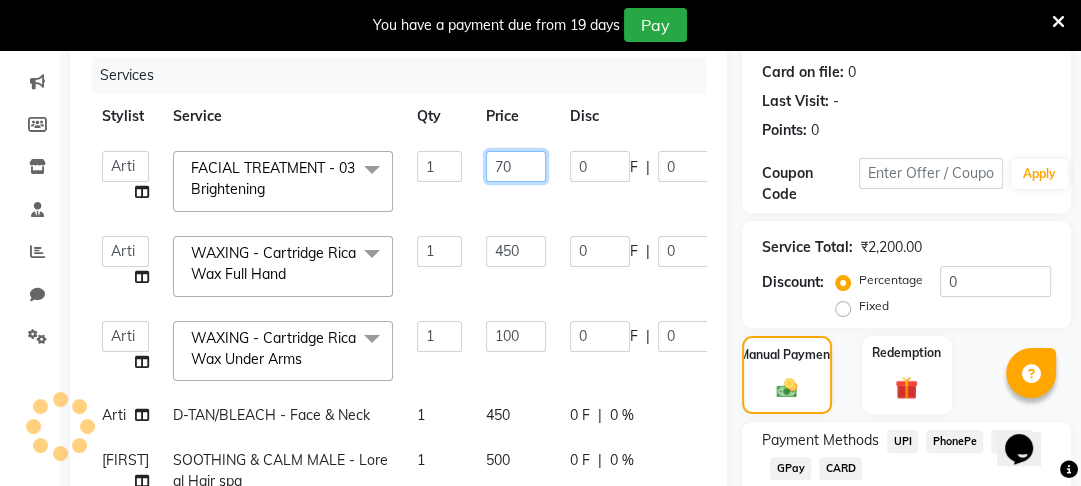 type on "7" 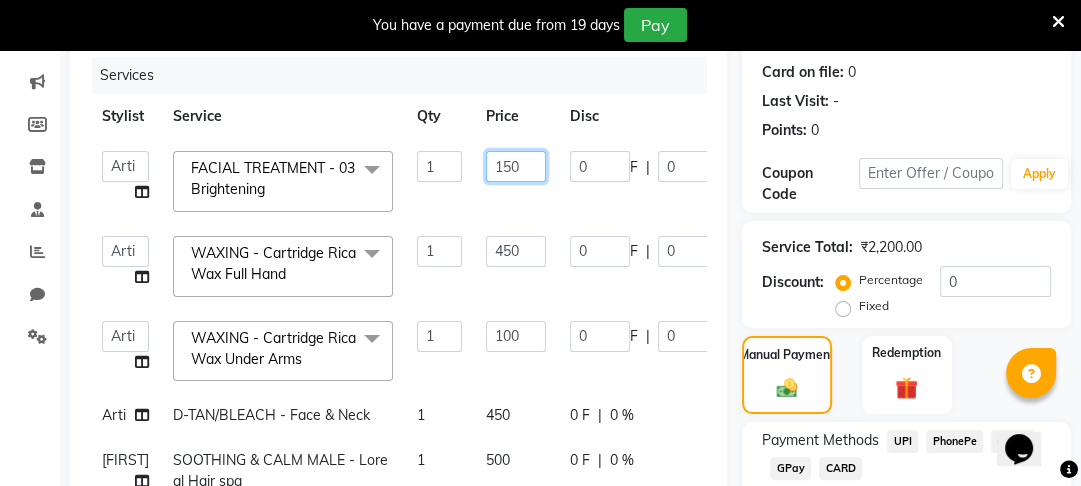 type on "1500" 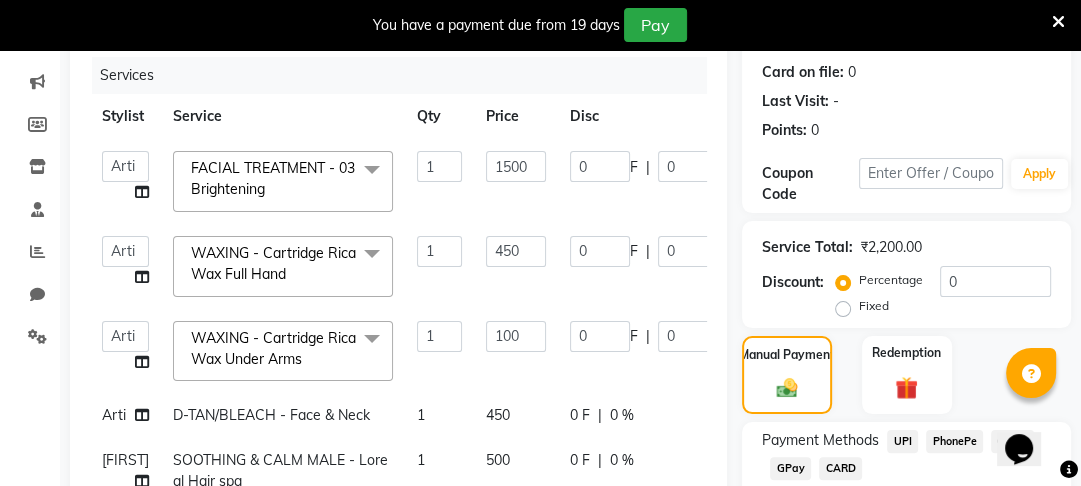 click on "1500" 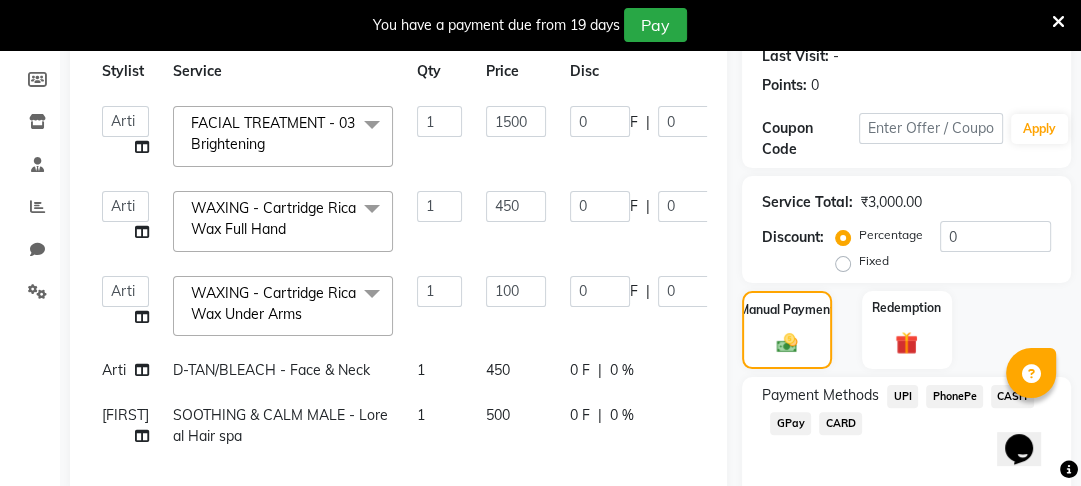 scroll, scrollTop: 284, scrollLeft: 0, axis: vertical 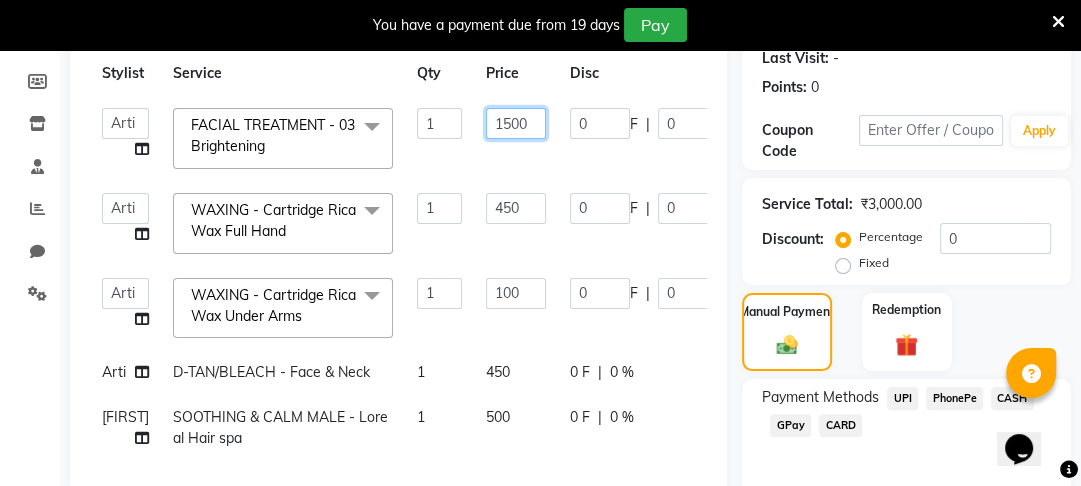 click on "1500" 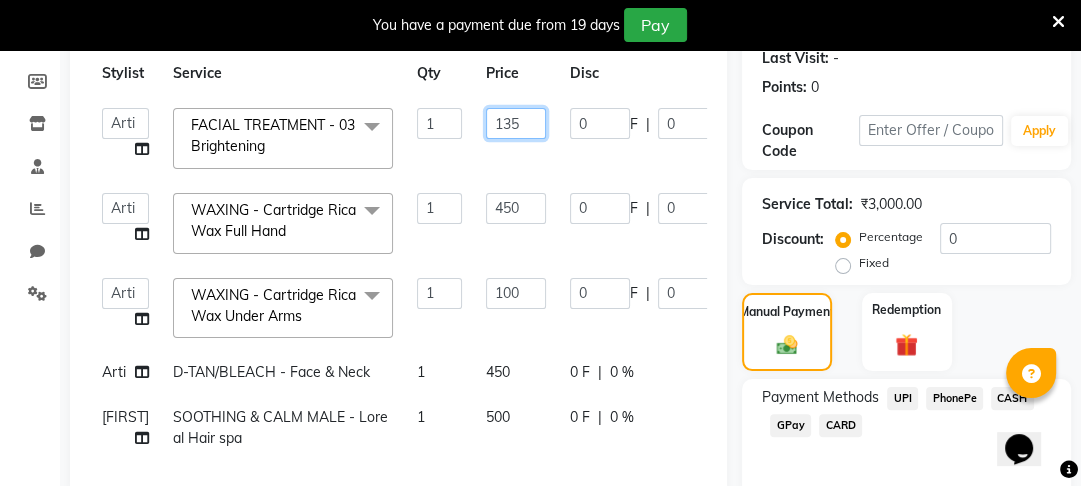 type on "1350" 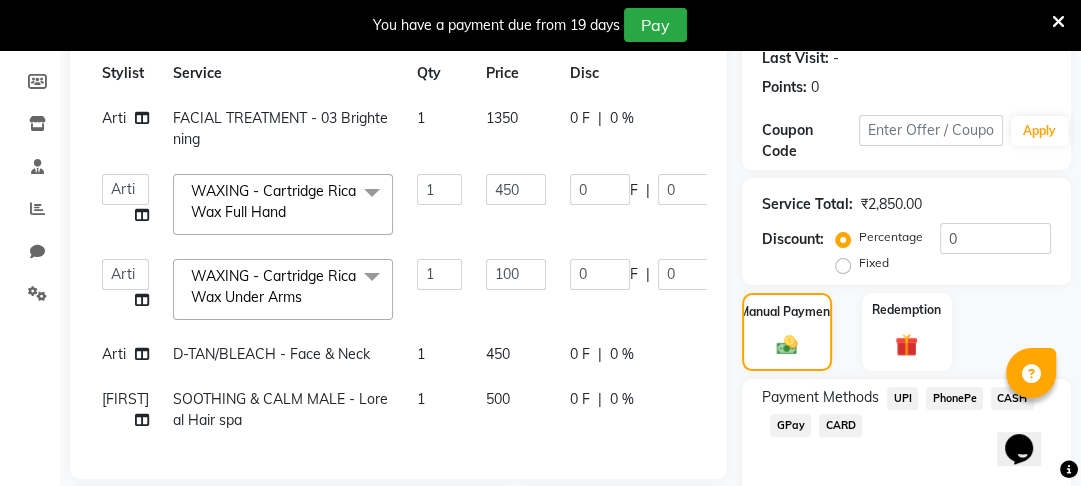 click on "1350" 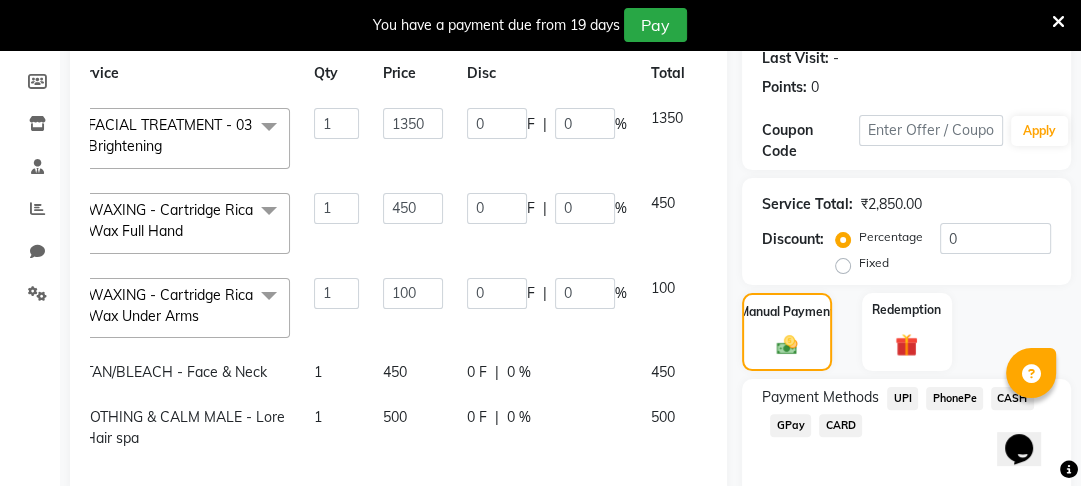 scroll, scrollTop: 0, scrollLeft: 156, axis: horizontal 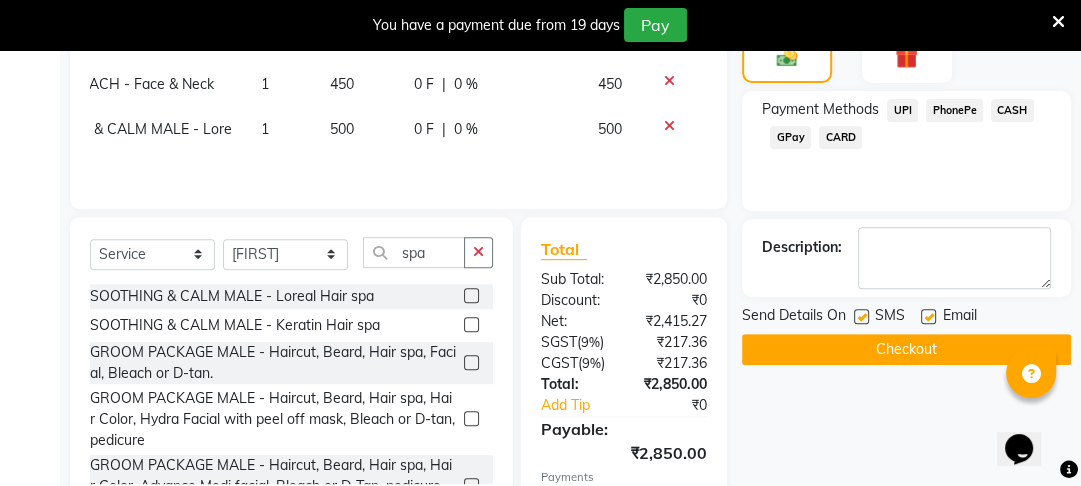 click on "Checkout" 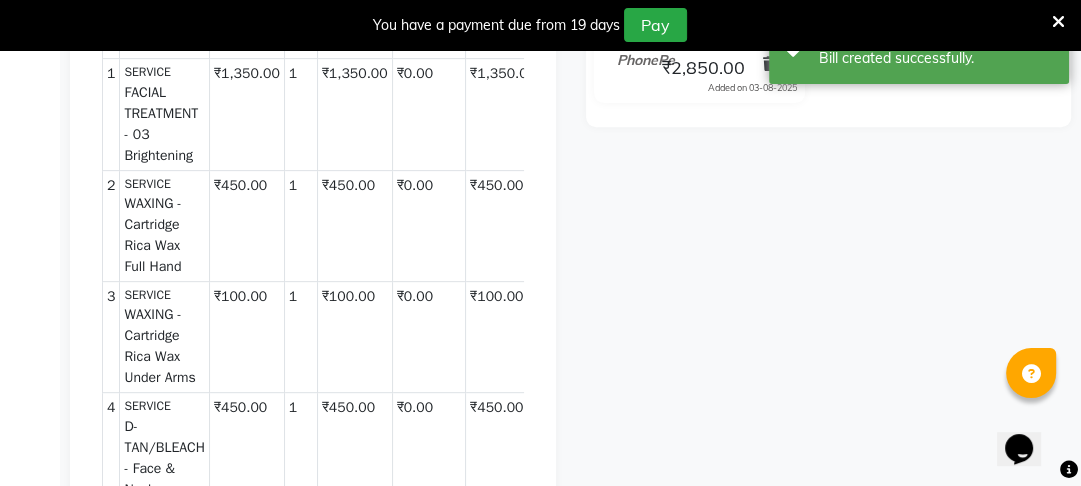 scroll, scrollTop: 0, scrollLeft: 0, axis: both 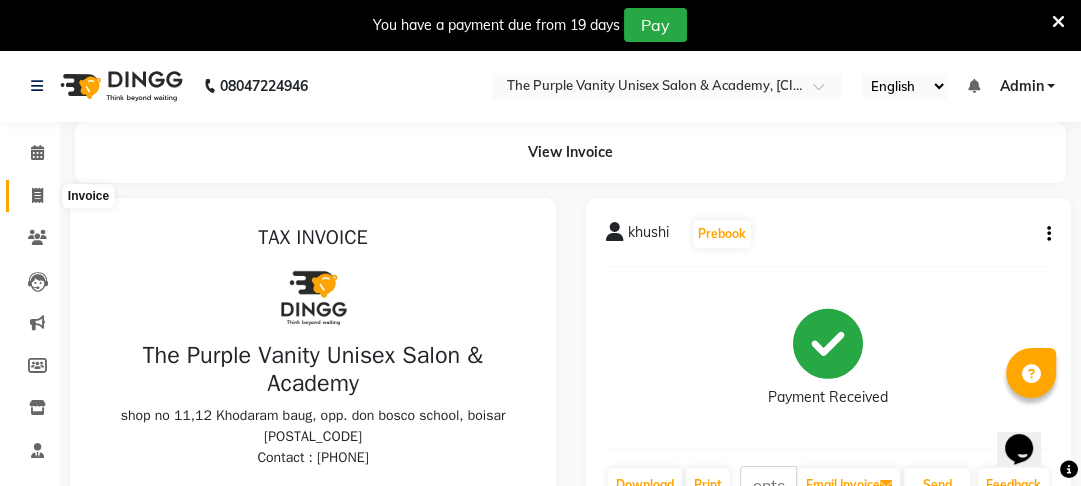 click 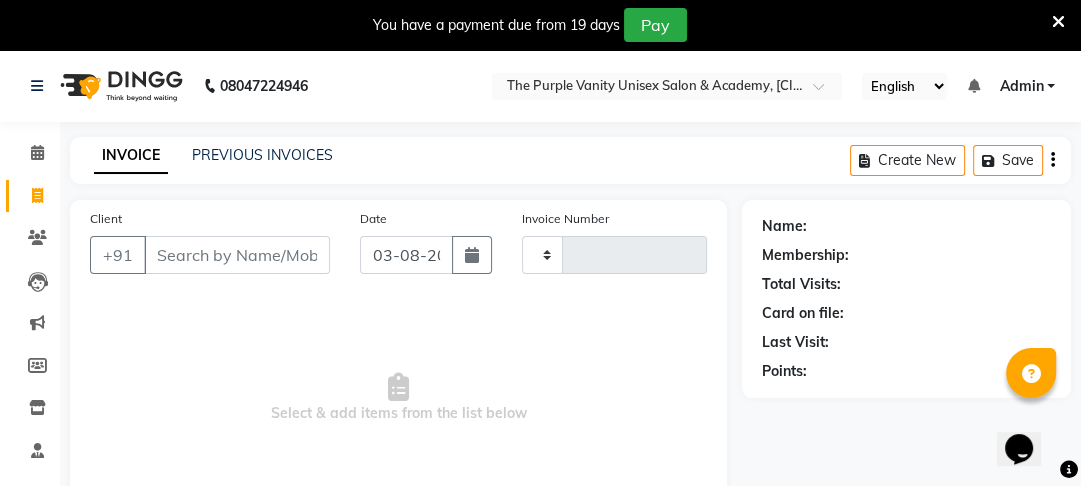 scroll, scrollTop: 166, scrollLeft: 0, axis: vertical 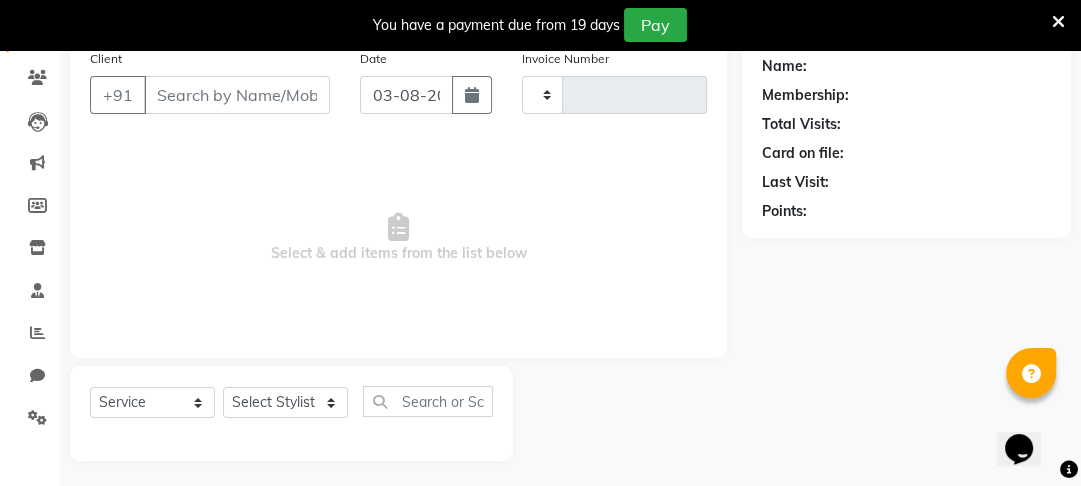 type on "0075" 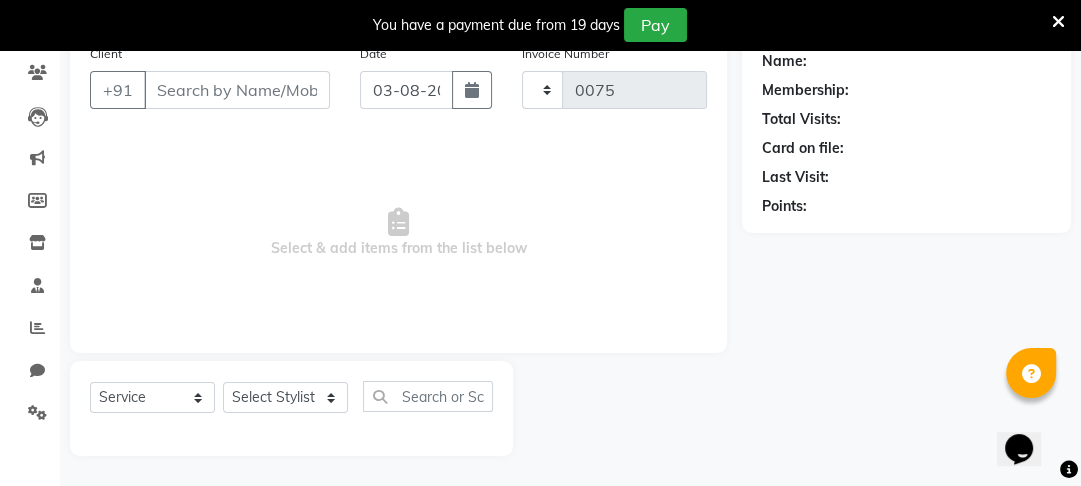 select on "7947" 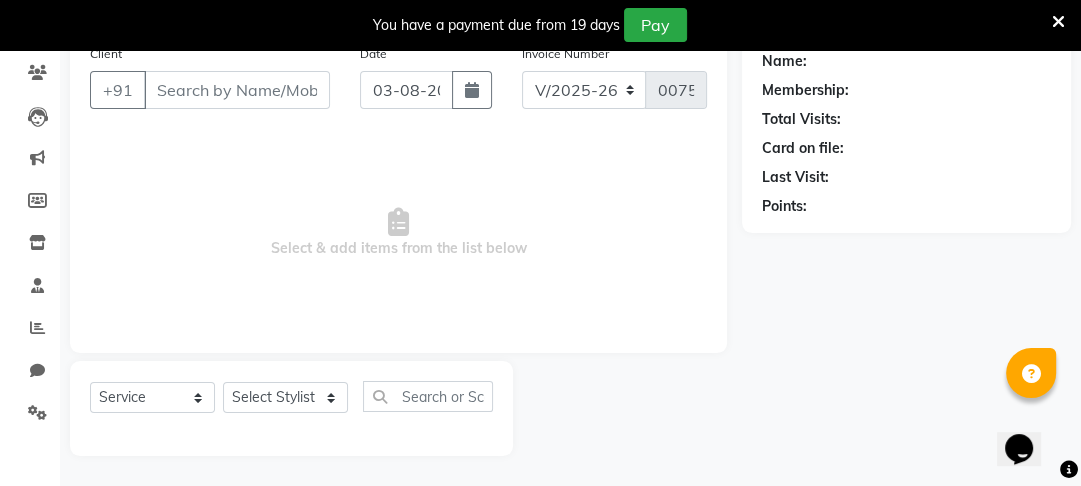 click on "Client" at bounding box center (237, 90) 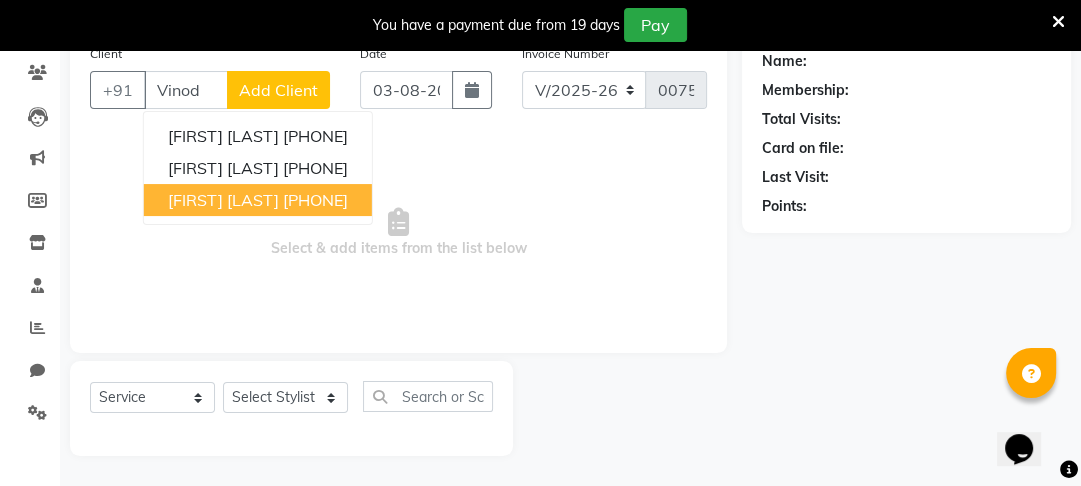 click on "[FIRST] [LAST] [PHONE]" at bounding box center [258, 200] 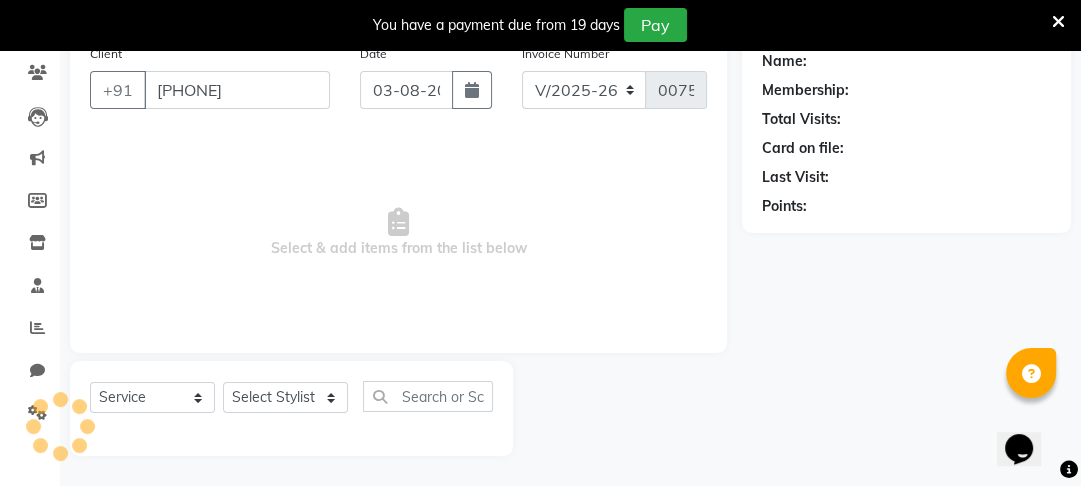 type on "[PHONE]" 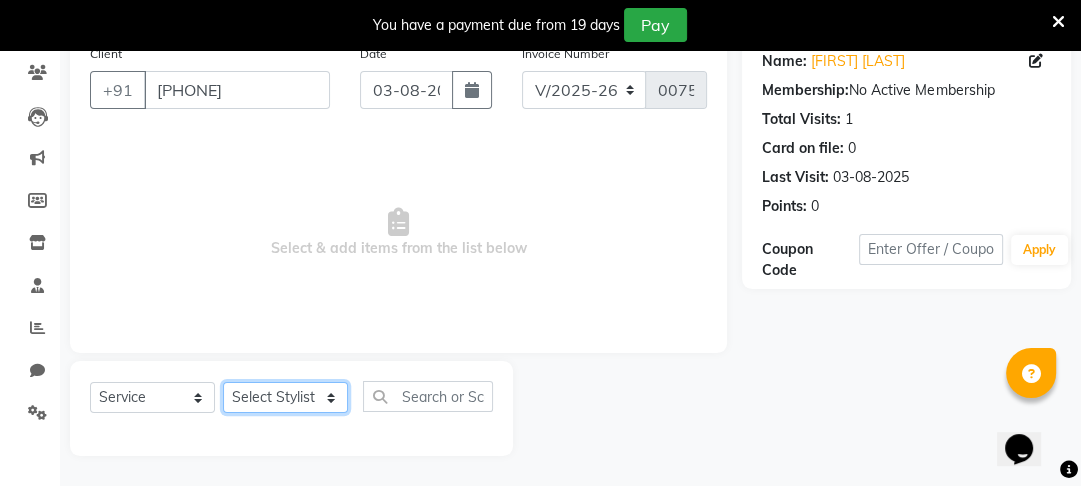 click on "Select Stylist [FIRST] [FIRST] [FIRST] [FIRST] [FIRST] [FIRST] [FIRST]" 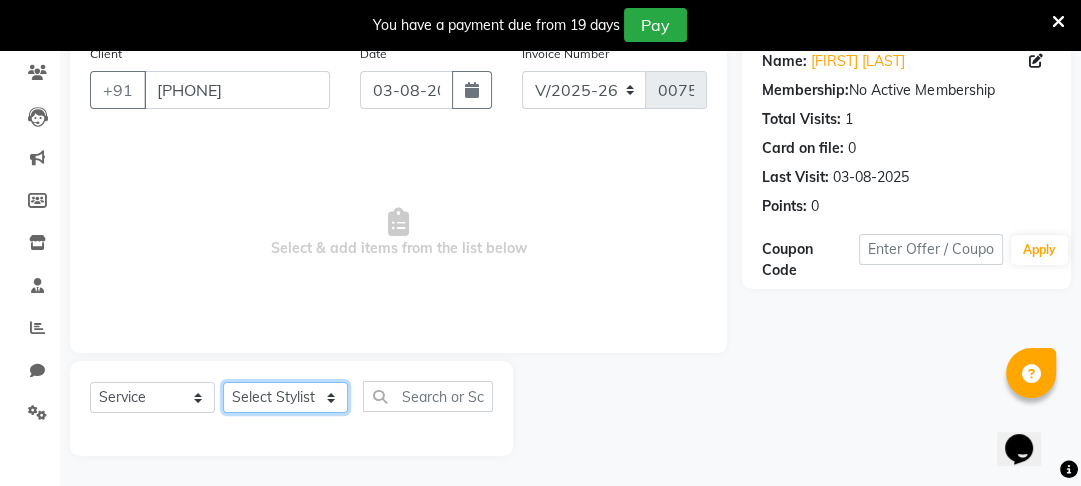 select on "[ZIP]" 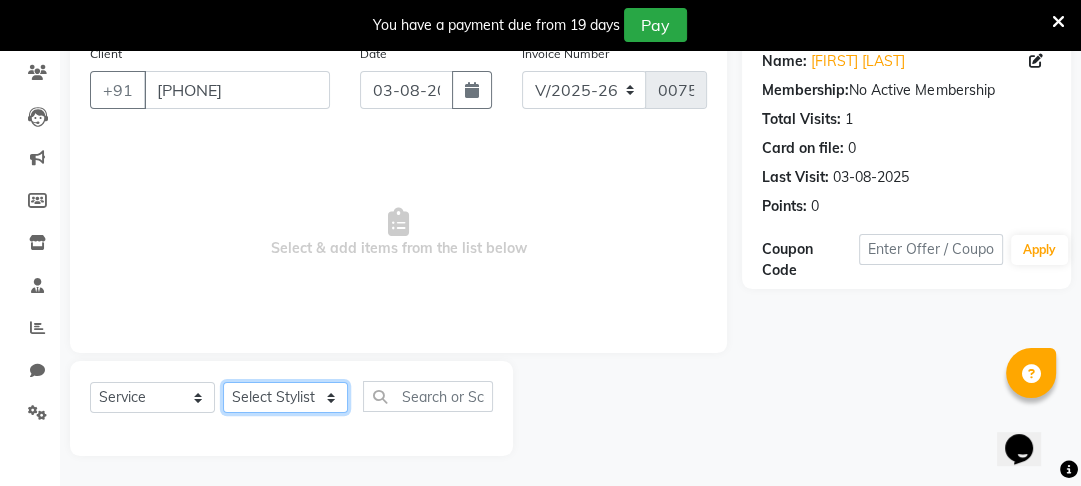 click on "Select Stylist [FIRST] [FIRST] [FIRST] [FIRST] [FIRST] [FIRST] [FIRST]" 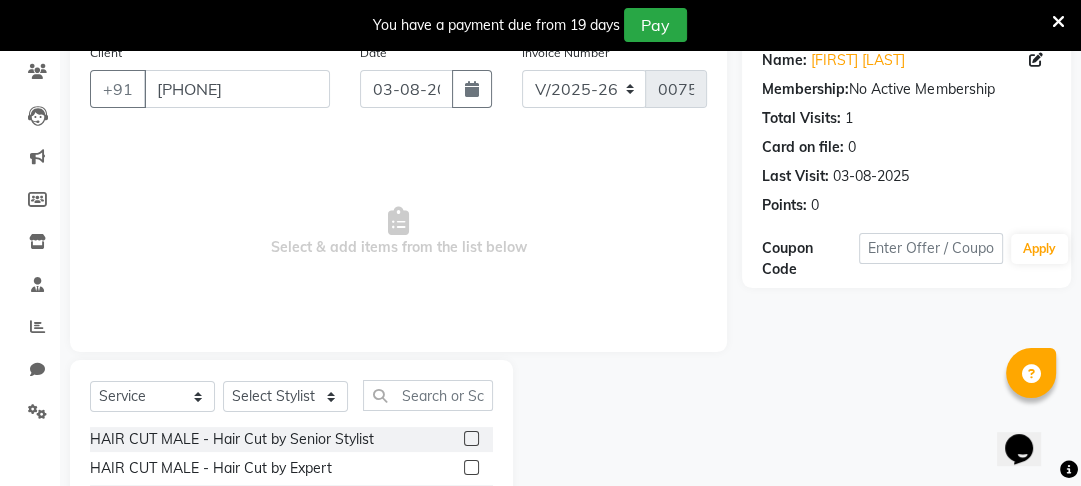 click 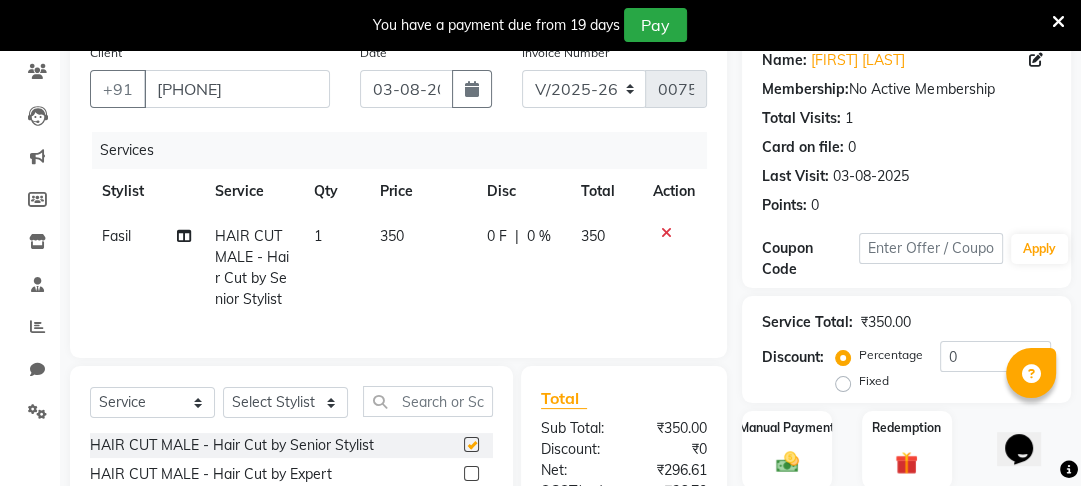 checkbox on "false" 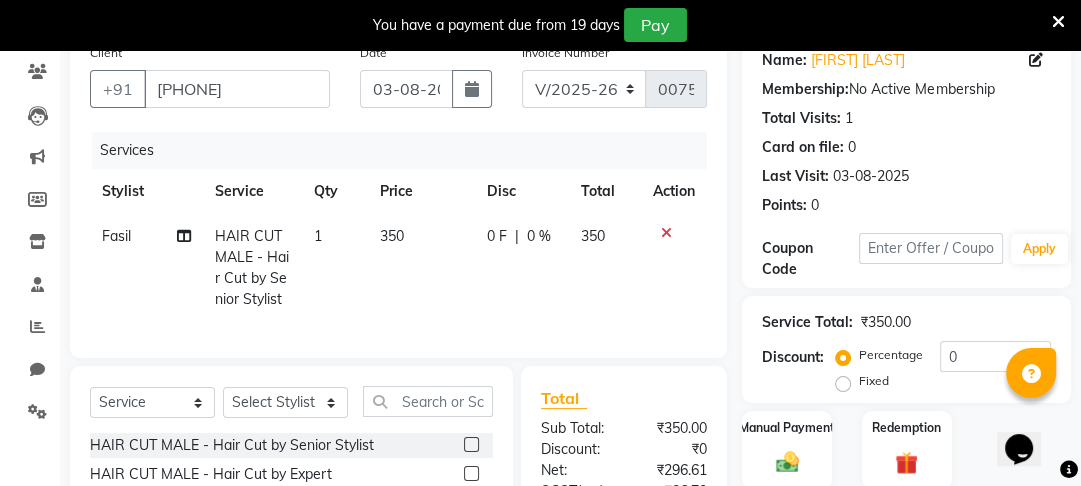 click on "350" 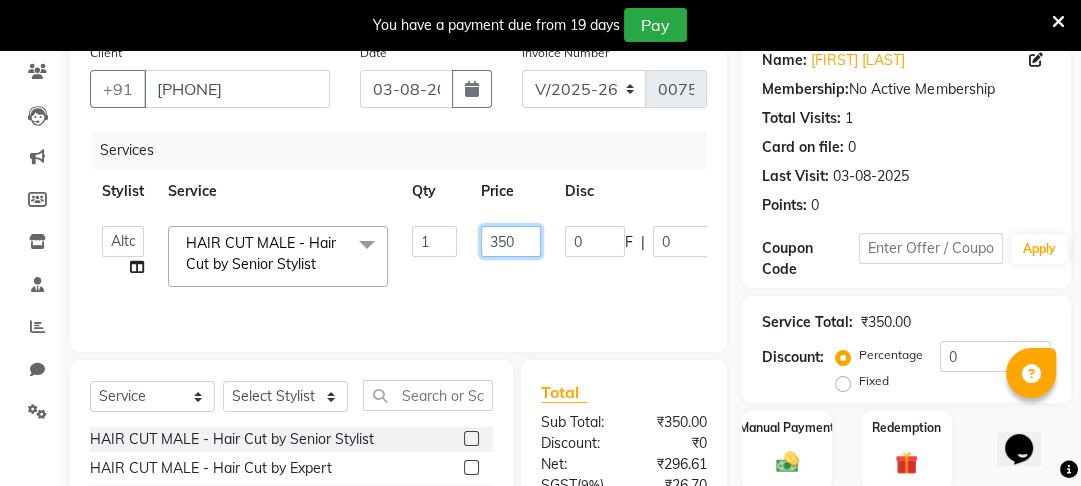 click on "350" 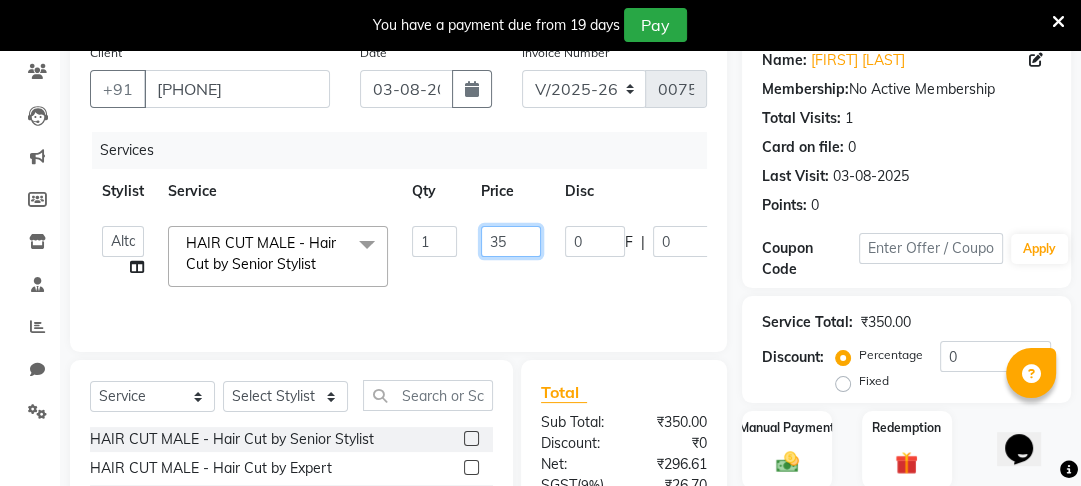 type on "3" 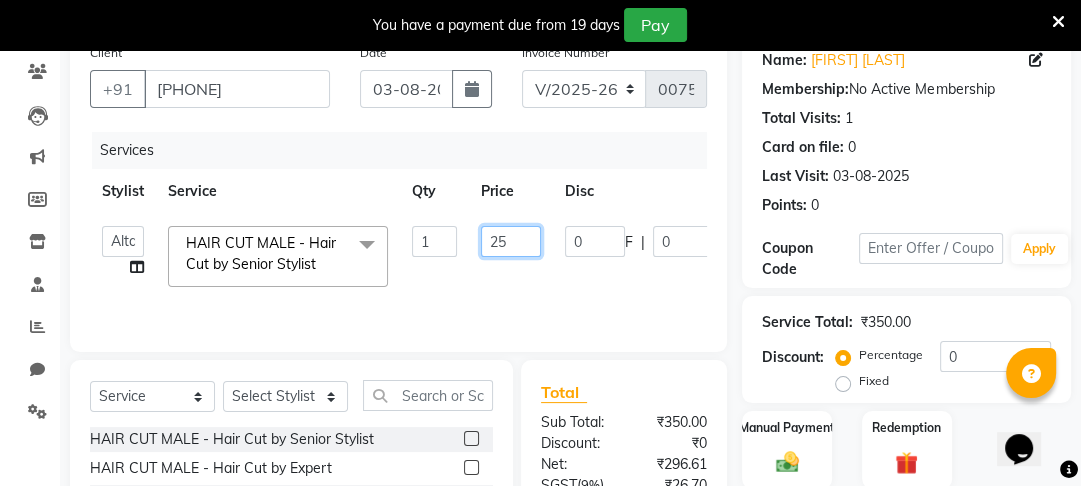 type on "250" 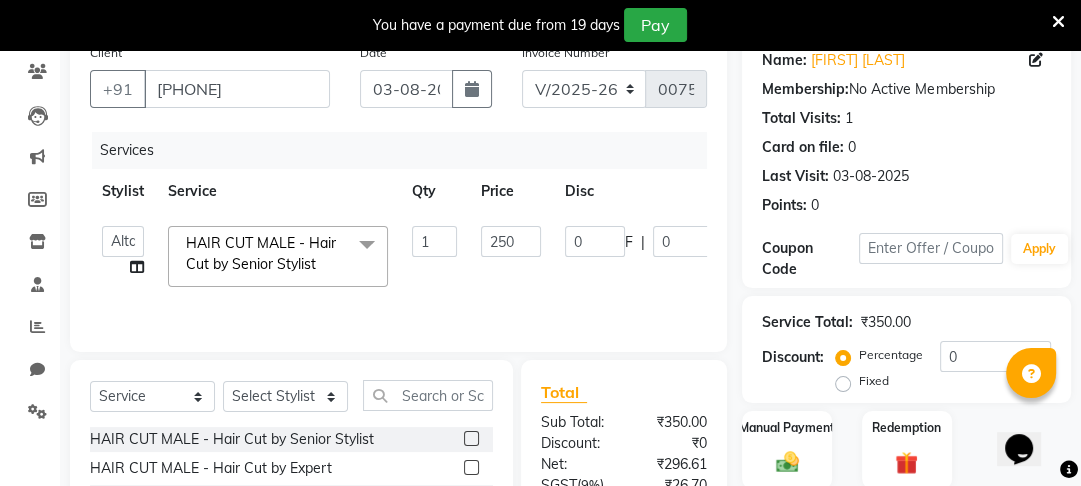 click on "[FIRST]   [FIRST]   [FIRST]   [FIRST]   [FIRST]   [FIRST]  HAIR CUT MALE - Hair Cut by Senior Stylist  x HAIR CUT MALE - Hair Cut by Senior Stylist HAIR CUT MALE - Hair Cut by Expert HAIR CUT MALE - Hair Wash HAIR CUT MALE - Shave HAIR CUT MALE - Beard Trim HAIR CUT MALE - Styling COLOURS MALE - Beard Color COLOURS MALE - Moustache Color GLOBAL HAIR COLOUR MALE - Ammonia Base Color GLOBAL HAIR COLOUR MALE - Ammonia-Free Color GLOBAL HAIR COLOUR MALE - Loreal Inoa Color GLOBAL HAIR COLOUR MALE - Hair Density (Add-on-charges) SOOTHING & CALM MALE - Head Massage SOOTHING & CALM MALE - Loreal Hair spa SOOTHING & CALM MALE - Keratin Hair spa TEXTURE SERVICES MALE - Keratin Treatment TEXTURE SERVICES MALE - Smoothening Treatment TEXTURE SERVICES MALE - Kerasmooth Treatment TEXTURE SERVICES MALE - Botox TEXTURE SERVICES MALE - Nano Plastia TEXTURE SERVICES MALE - Perming WAXING MALE - Full Hand WAXING MALE - Half Hand WAXING MALE - 3/4th Leg WAXING MALE - Half Leg WAXING MALE - Chest Wax Full WAXING MALE - Face Wax" 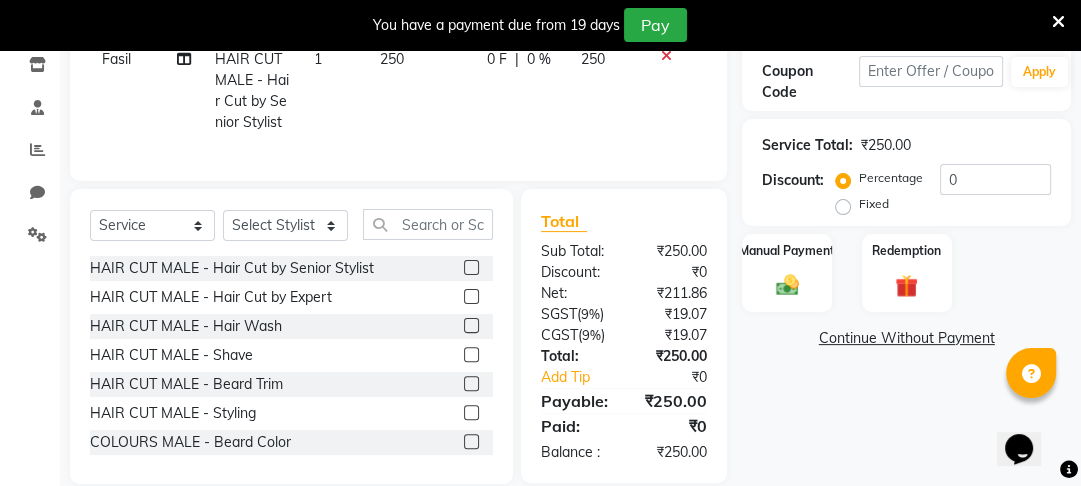 scroll, scrollTop: 344, scrollLeft: 0, axis: vertical 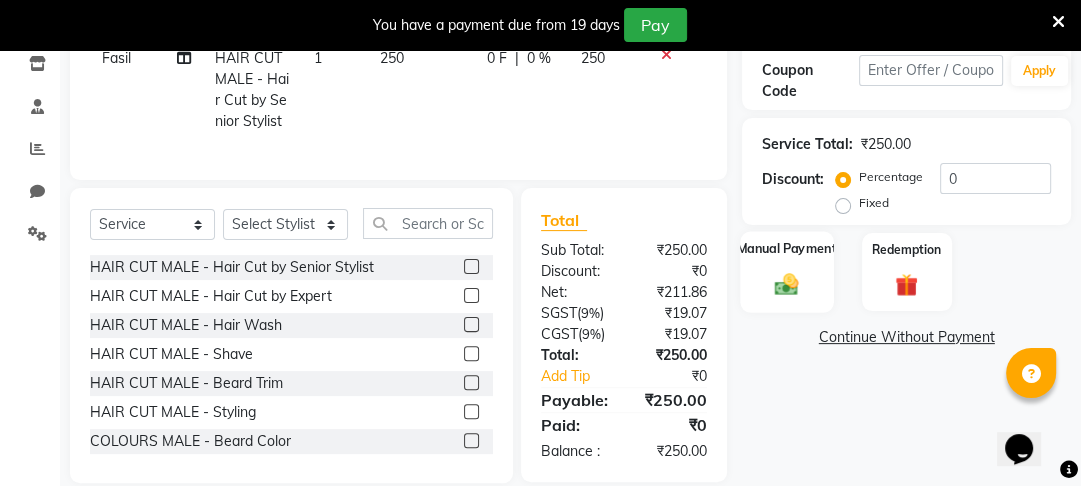click 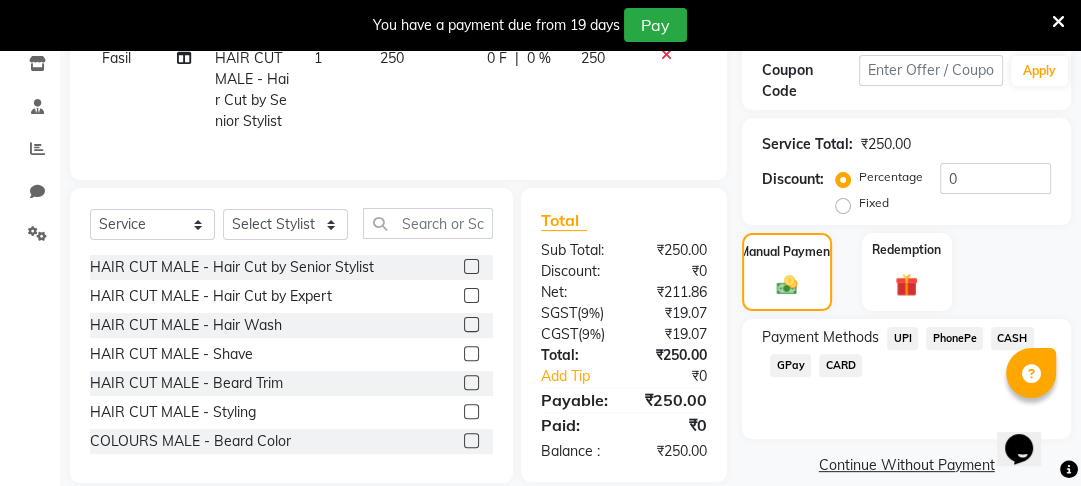 click on "PhonePe" 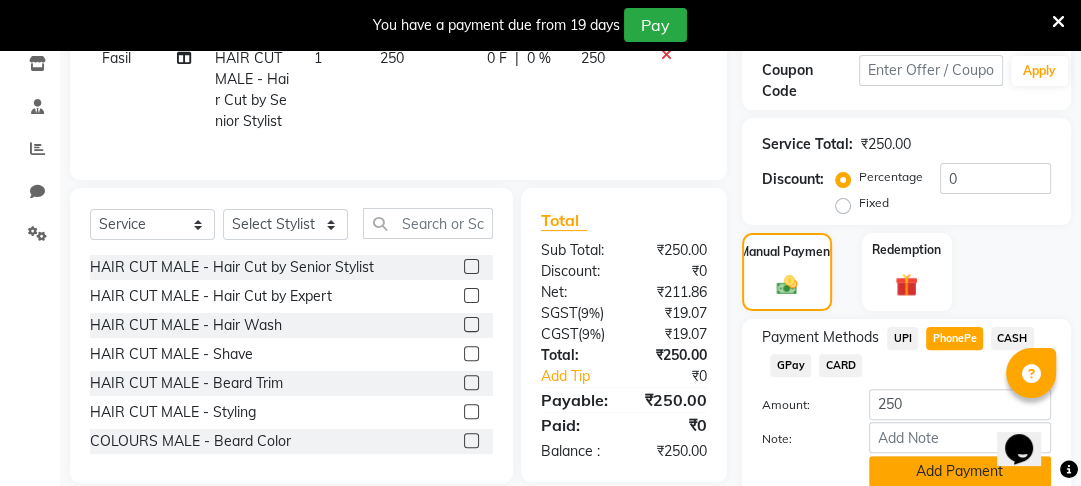 click on "Add Payment" 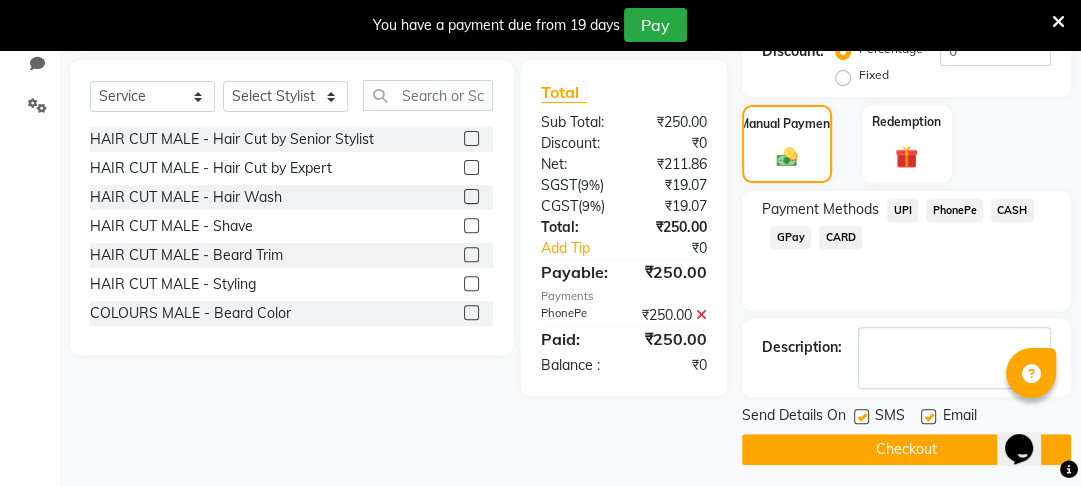 scroll, scrollTop: 480, scrollLeft: 0, axis: vertical 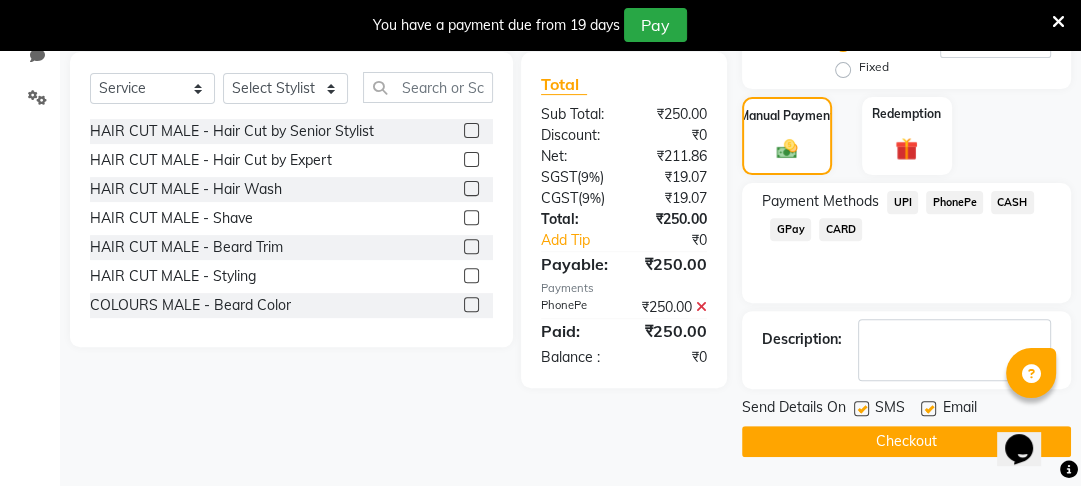 click on "Checkout" 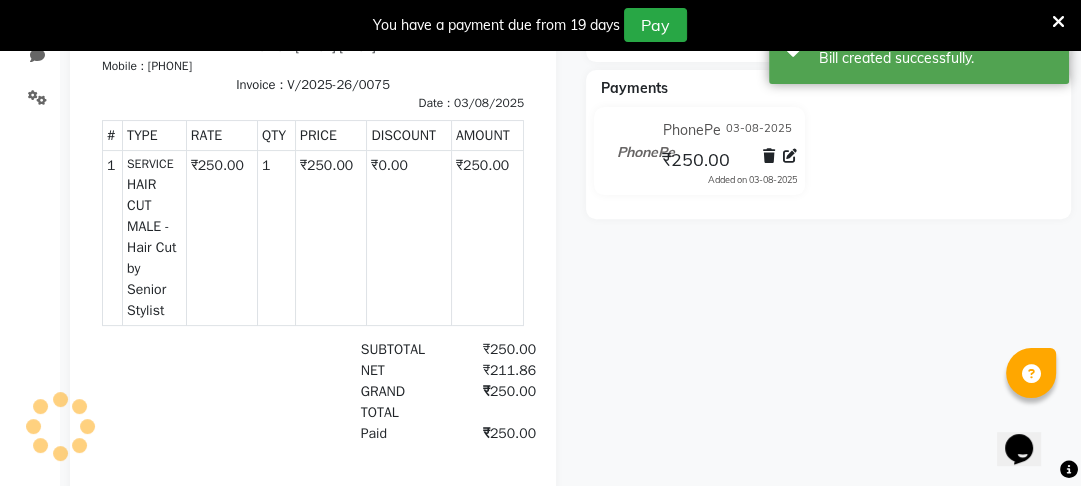 scroll, scrollTop: 0, scrollLeft: 0, axis: both 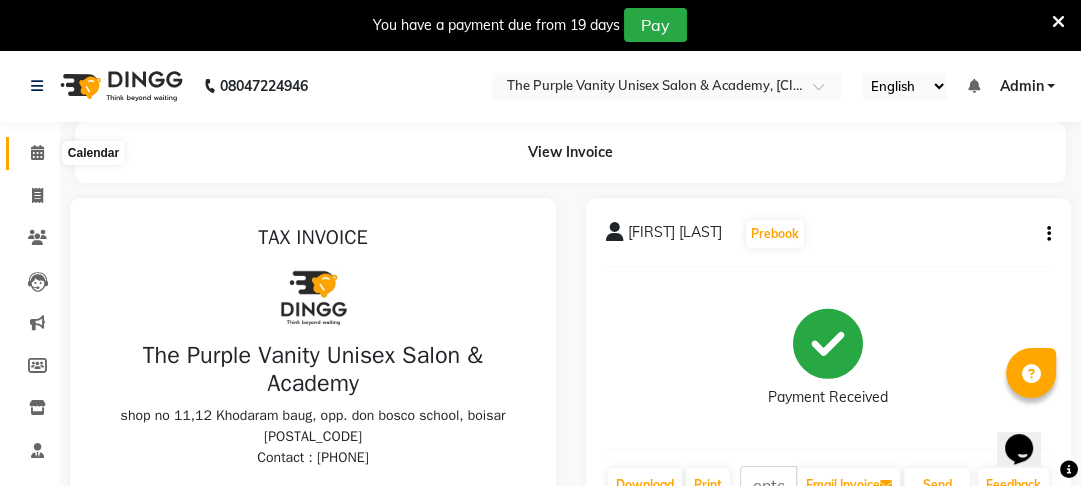 click 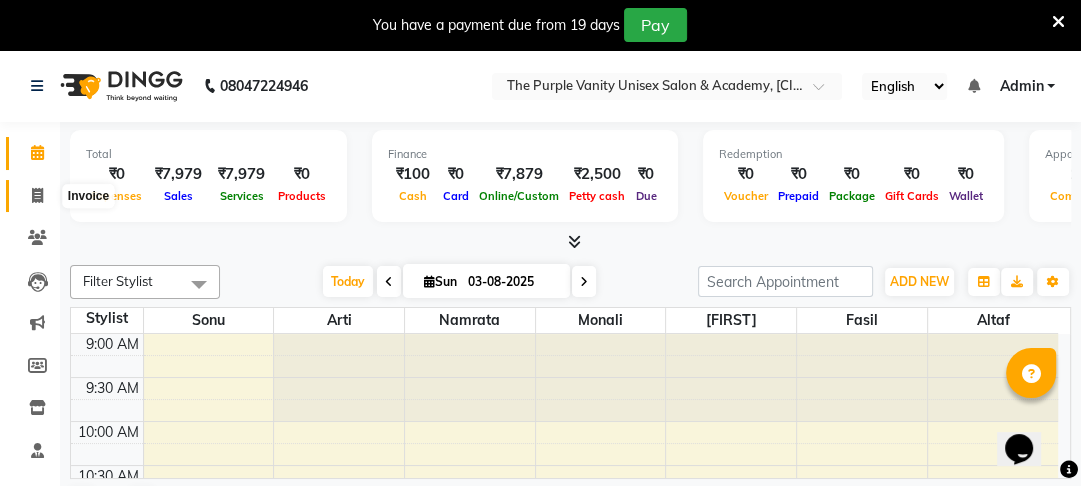 click 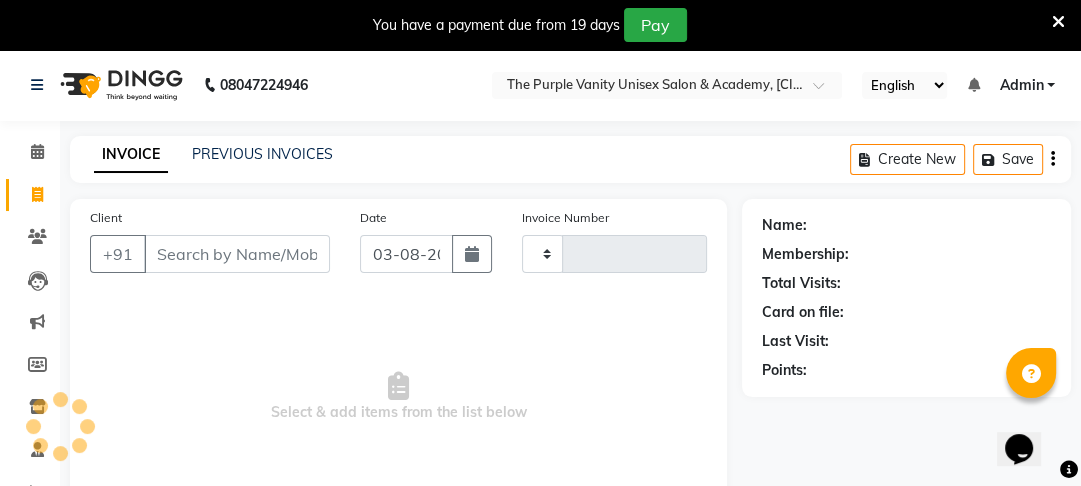 scroll, scrollTop: 166, scrollLeft: 0, axis: vertical 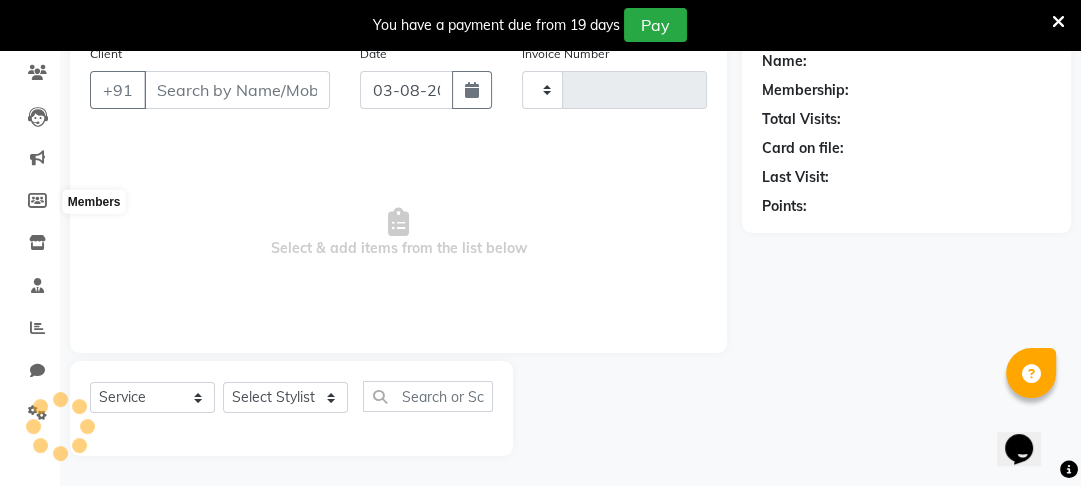 type on "0076" 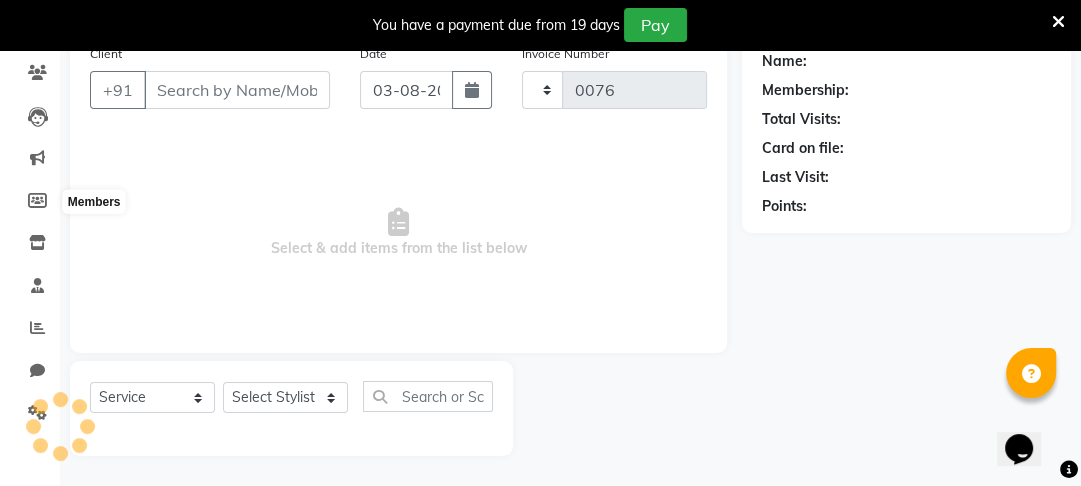 select on "7947" 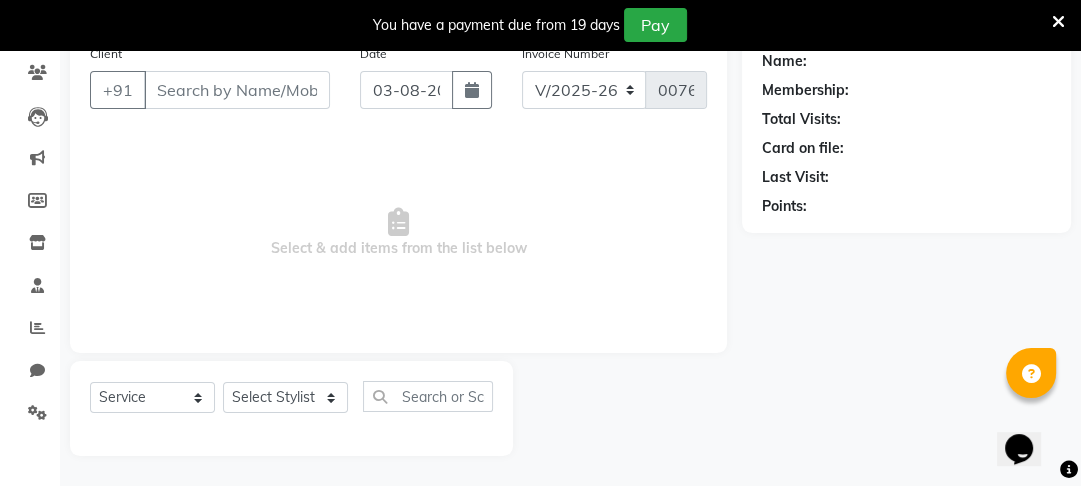 click on "Client" at bounding box center (237, 90) 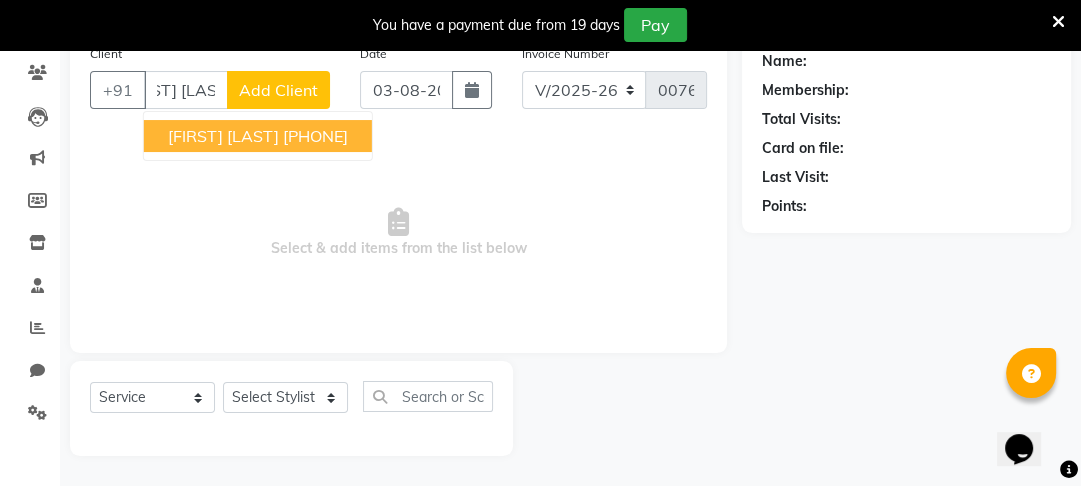 scroll, scrollTop: 0, scrollLeft: 39, axis: horizontal 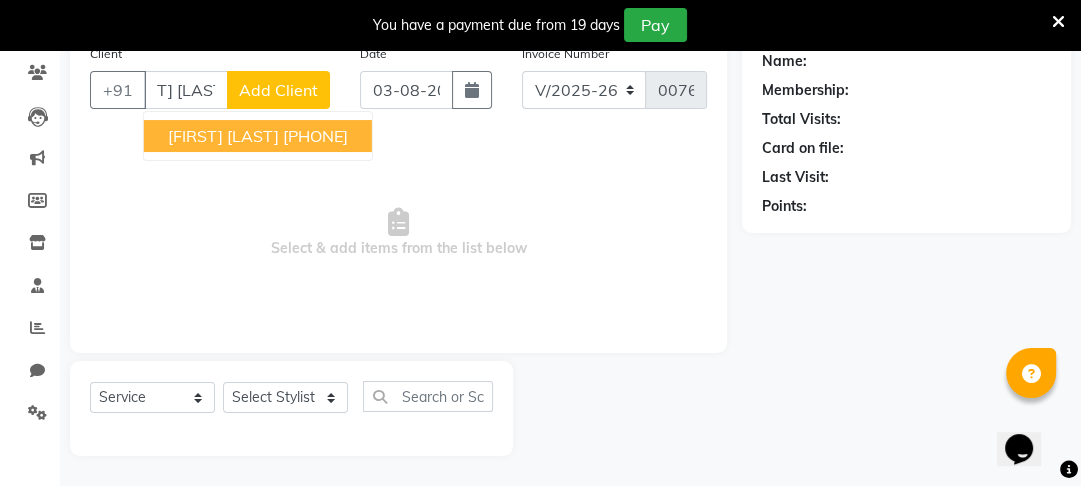 click on "[PHONE]" at bounding box center [315, 136] 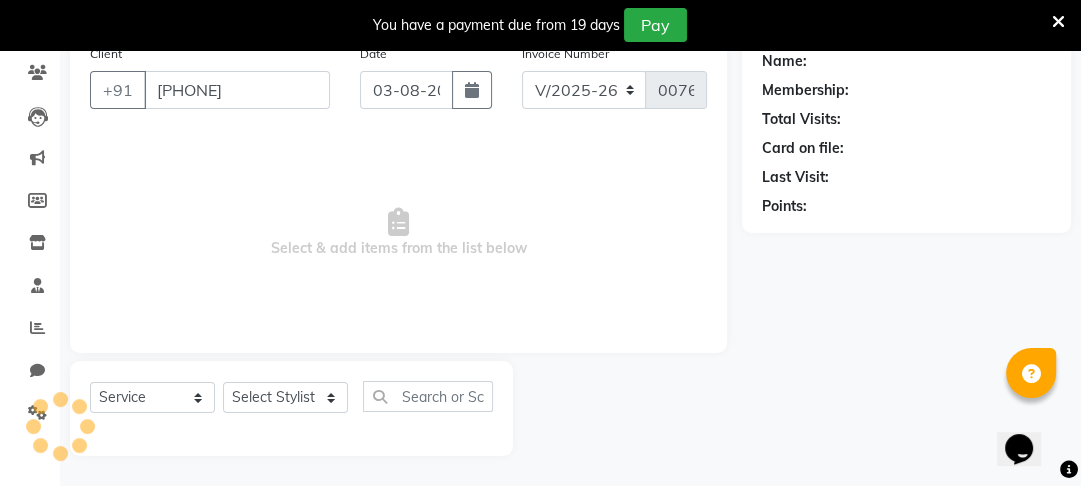 type on "[PHONE]" 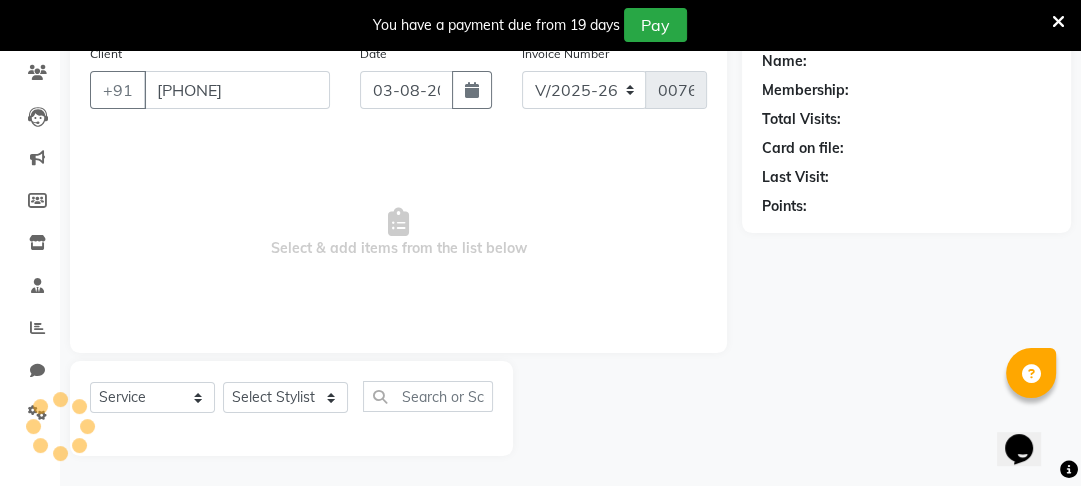 scroll, scrollTop: 0, scrollLeft: 0, axis: both 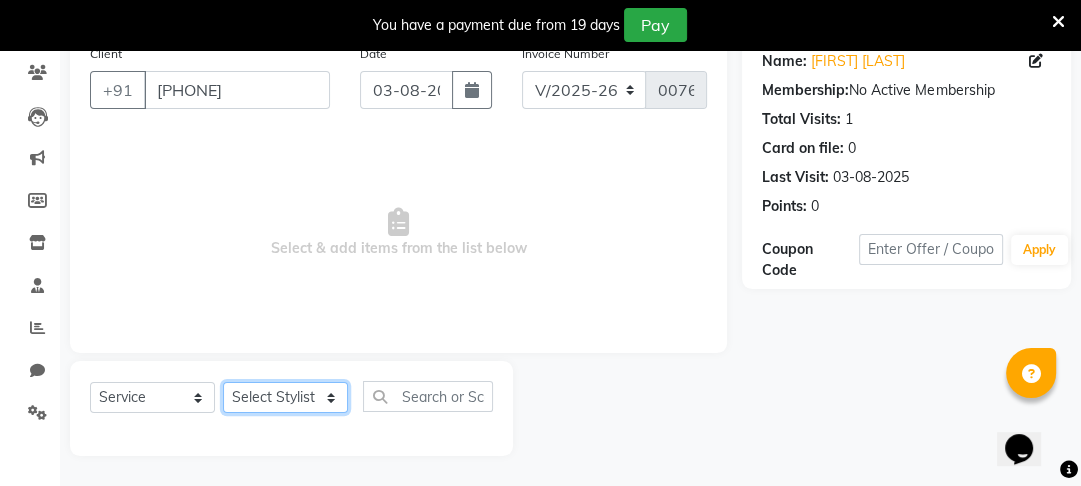 click on "Select Stylist [FIRST] [FIRST] [FIRST] [FIRST] [FIRST] [FIRST] [FIRST]" 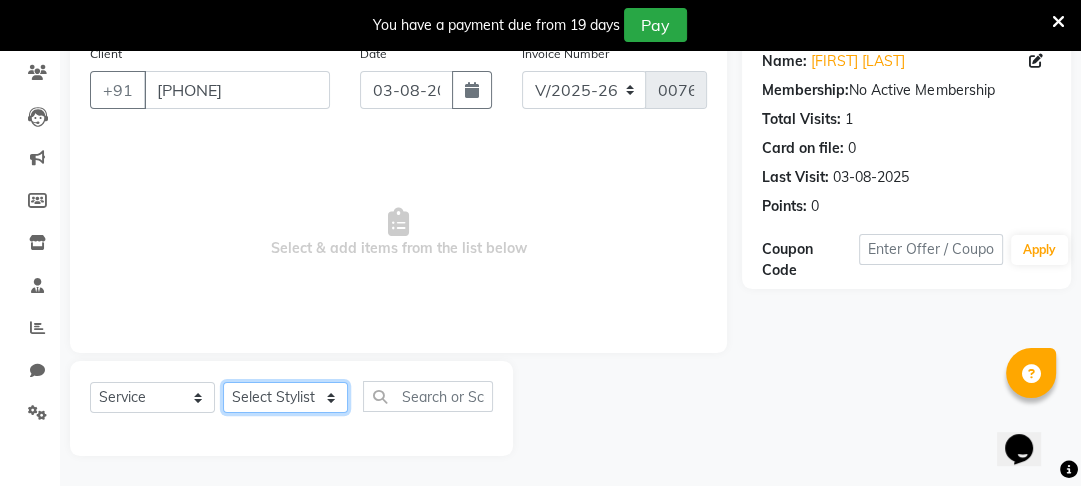 select on "87147" 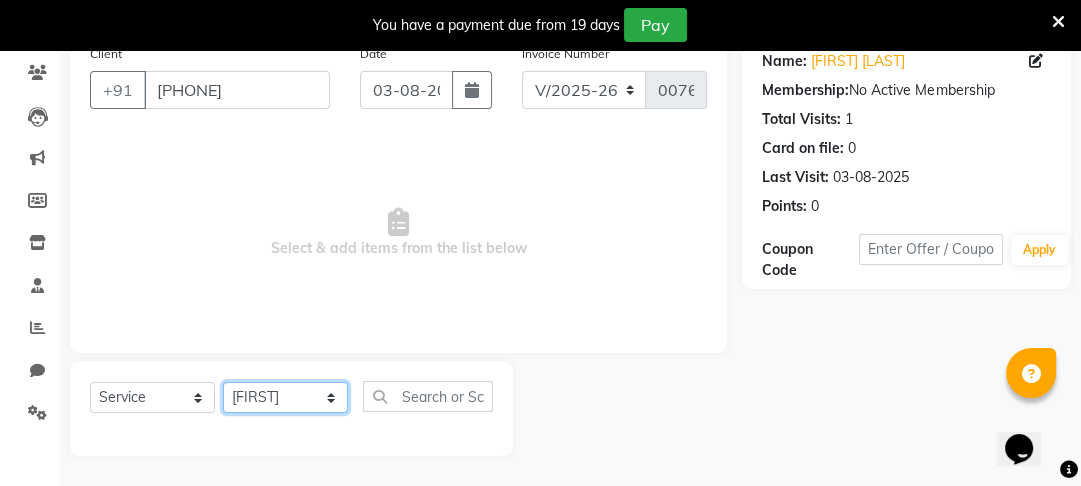 click on "Select Stylist [FIRST] [FIRST] [FIRST] [FIRST] [FIRST] [FIRST] [FIRST]" 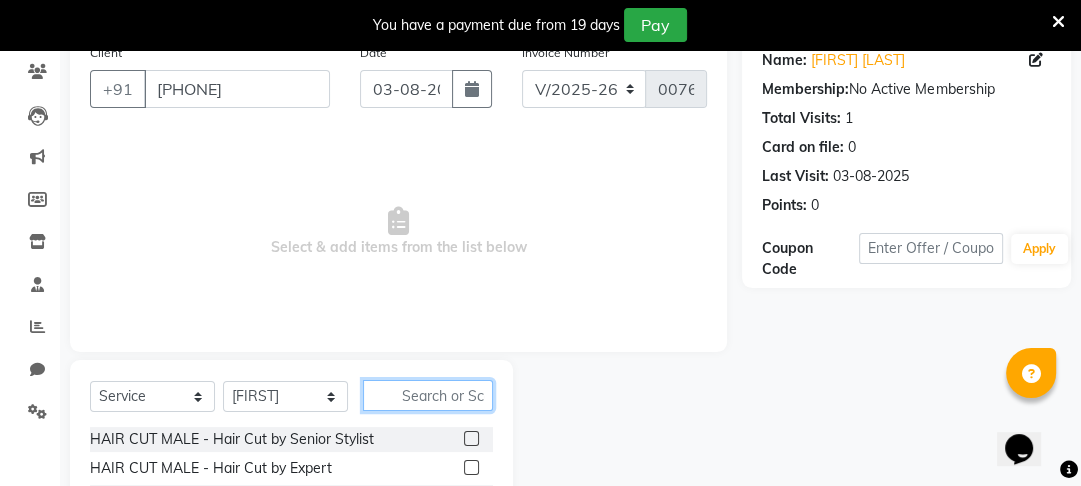 click 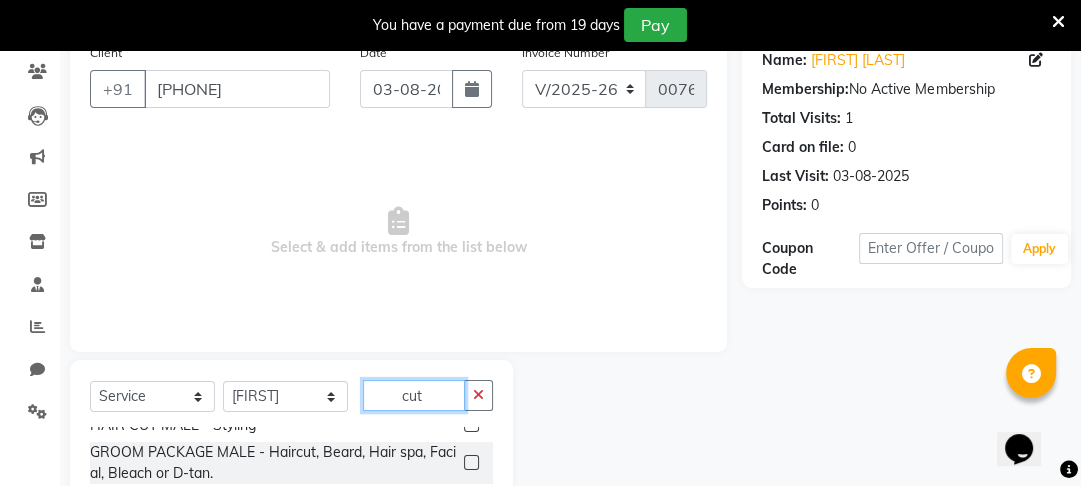 scroll, scrollTop: 175, scrollLeft: 0, axis: vertical 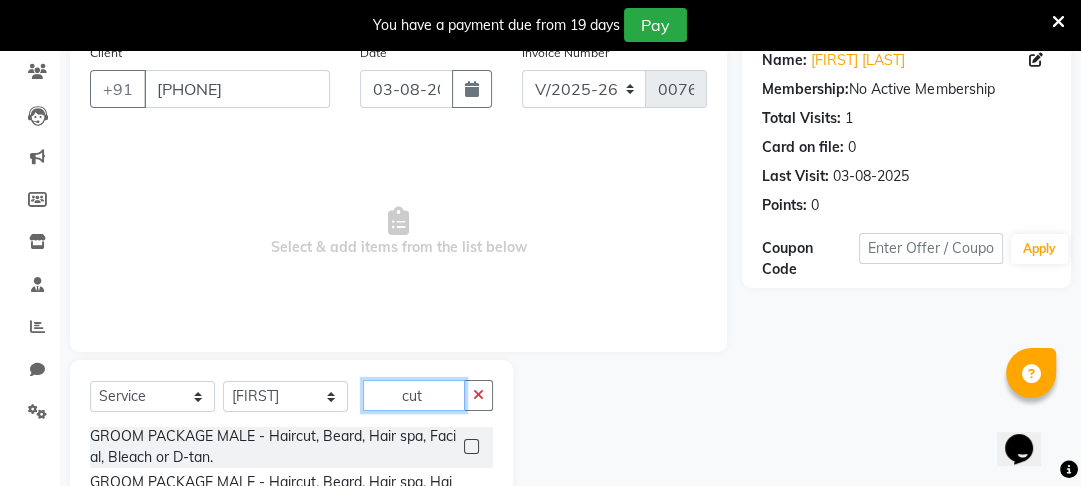 type on "cut" 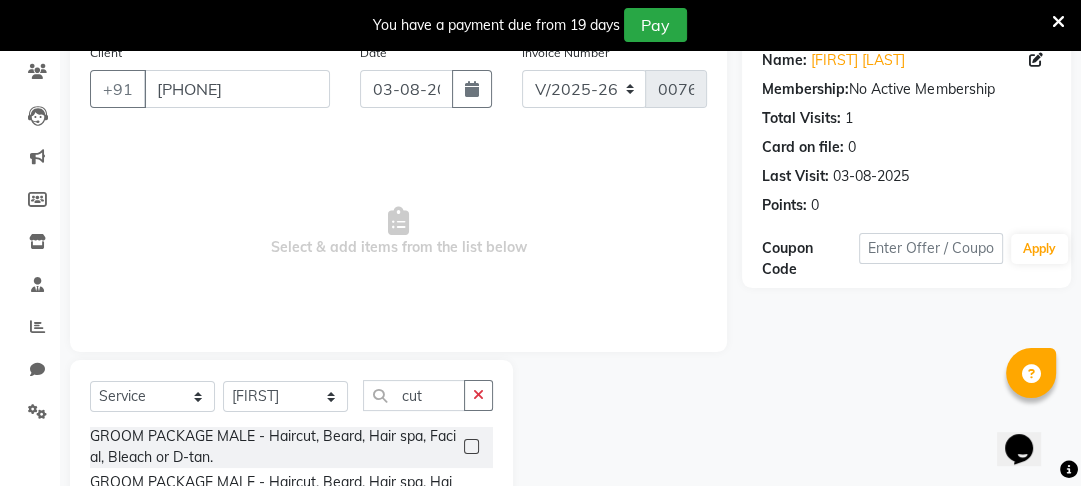 click 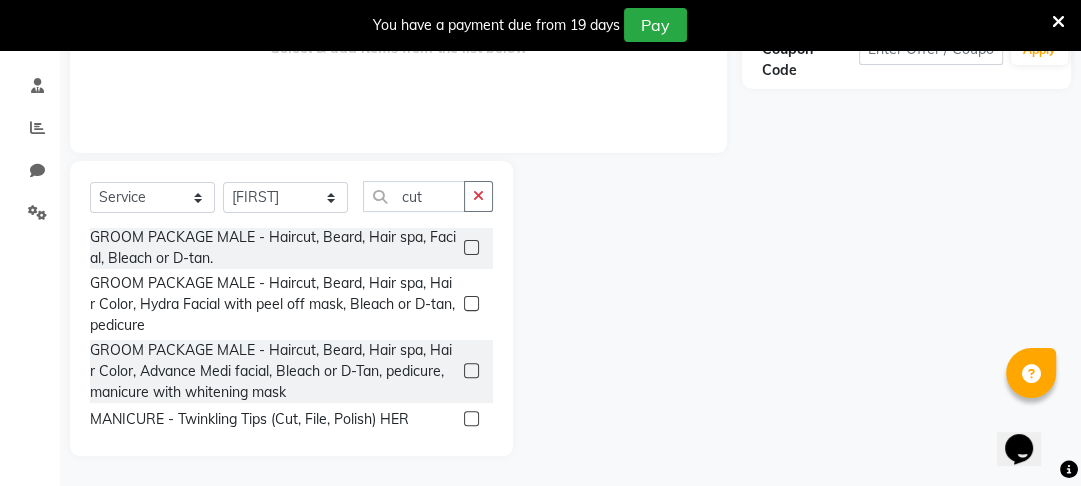 scroll, scrollTop: 365, scrollLeft: 0, axis: vertical 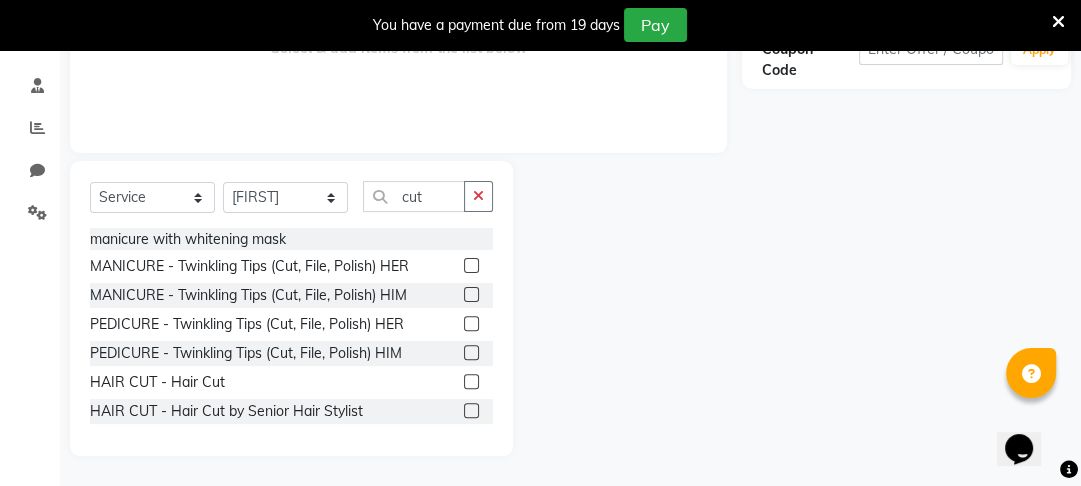 click 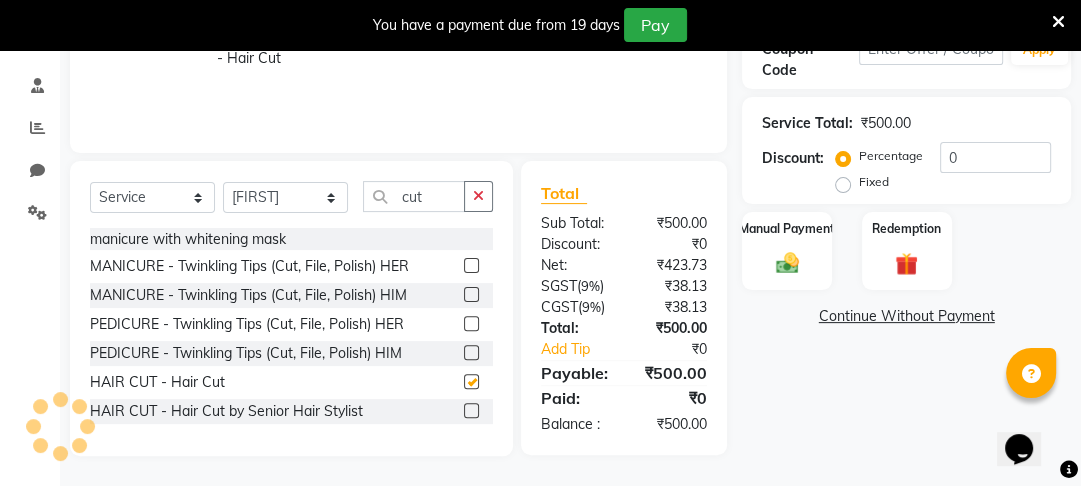 checkbox on "false" 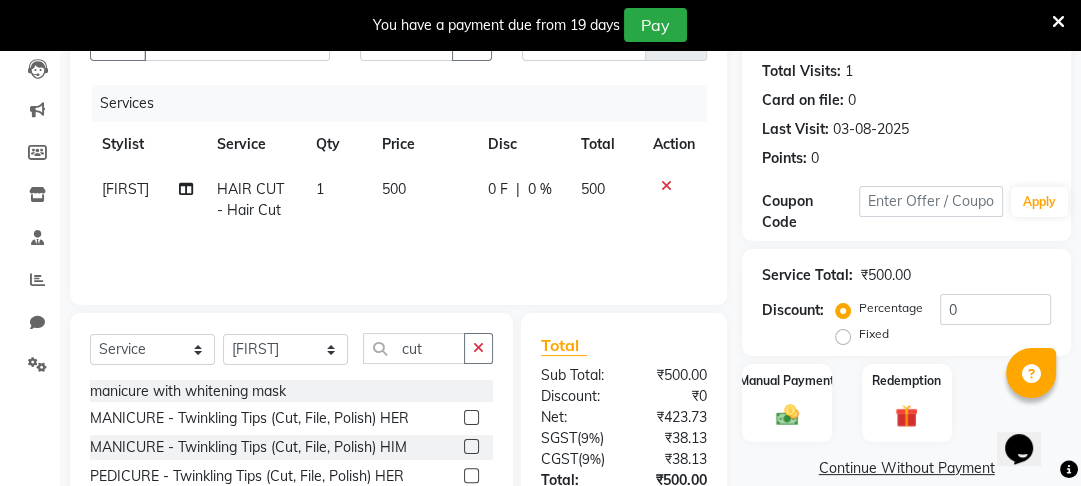 scroll, scrollTop: 187, scrollLeft: 0, axis: vertical 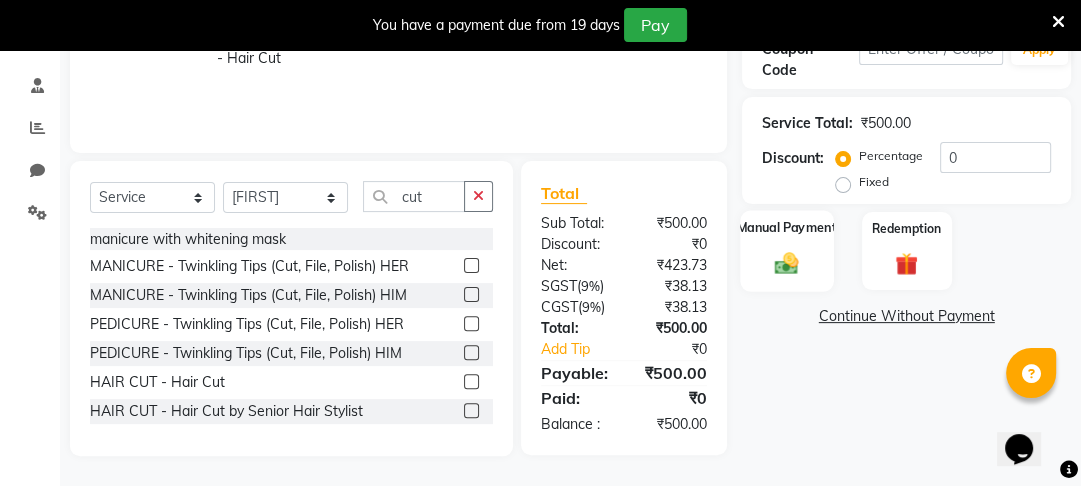 click on "Manual Payment" 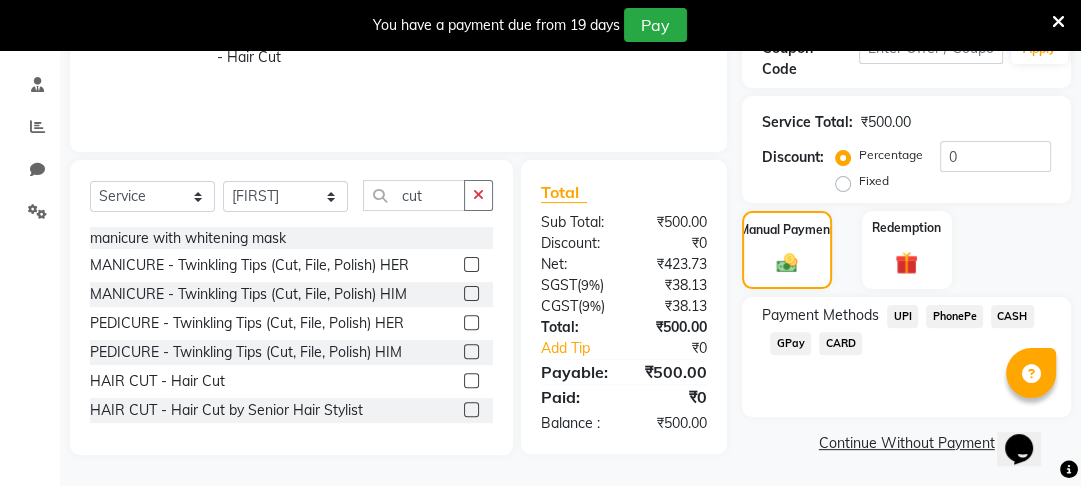 click on "PhonePe" 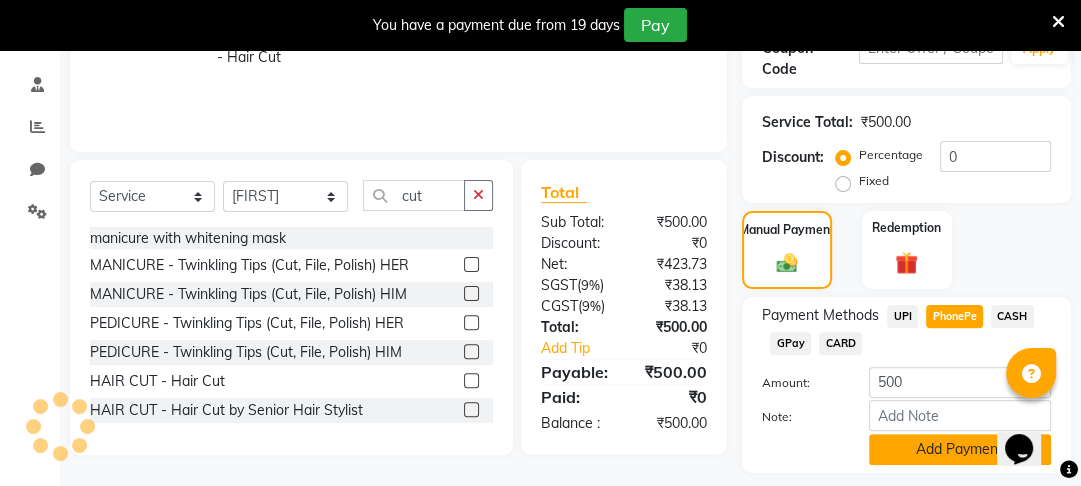 click on "Add Payment" 